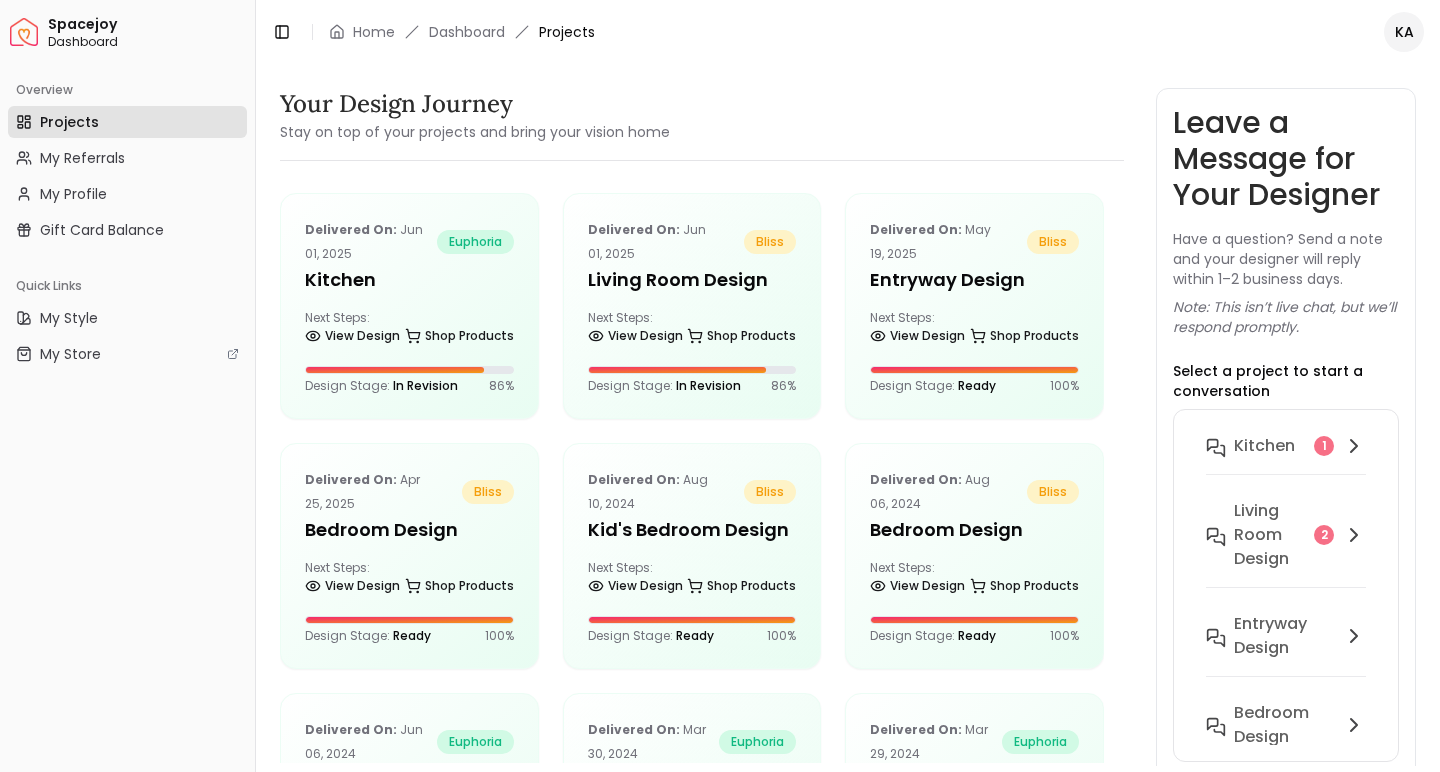 scroll, scrollTop: 0, scrollLeft: 0, axis: both 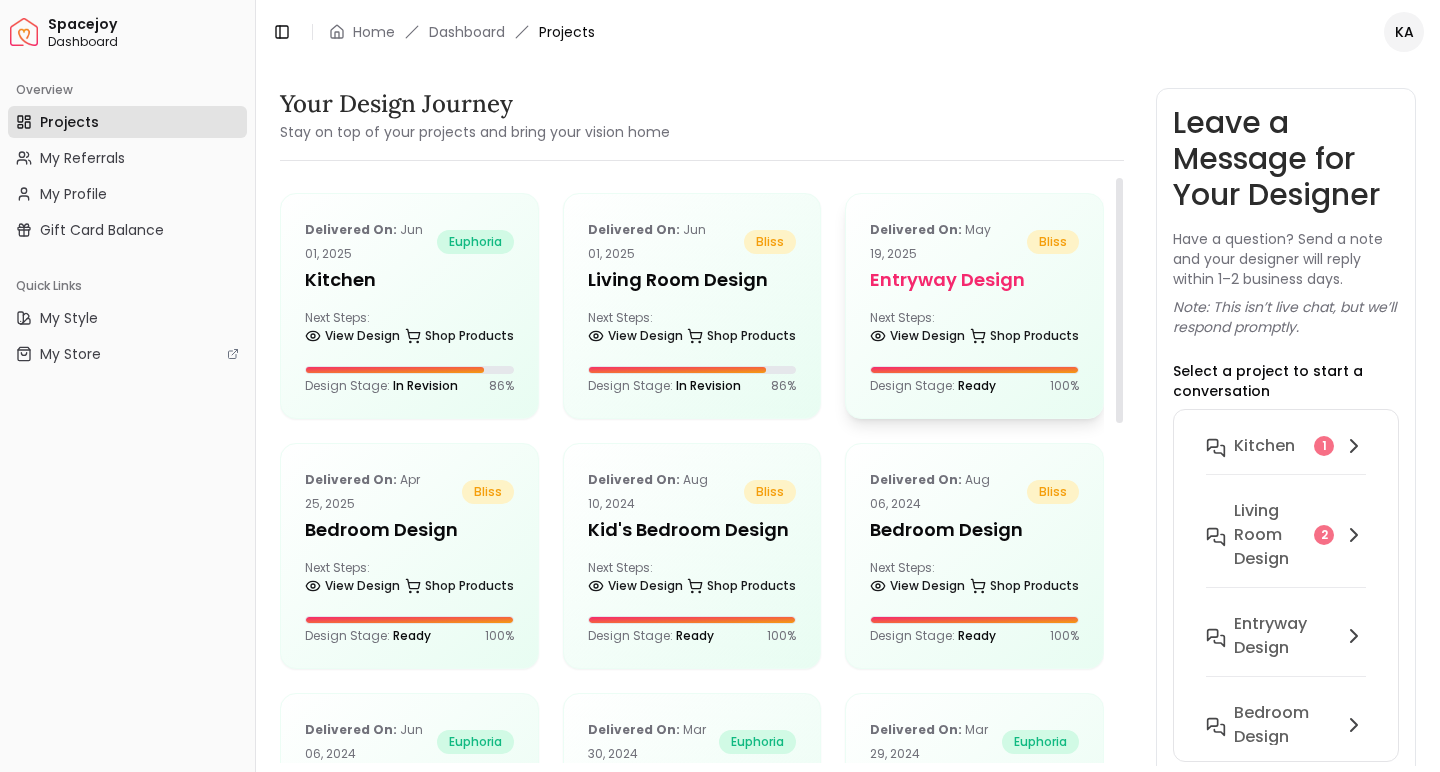 click on "Delivered on:   [DATE] bliss entryway design Next Steps: View Design Shop Products Design Stage:   Ready 100 %" at bounding box center [974, 306] 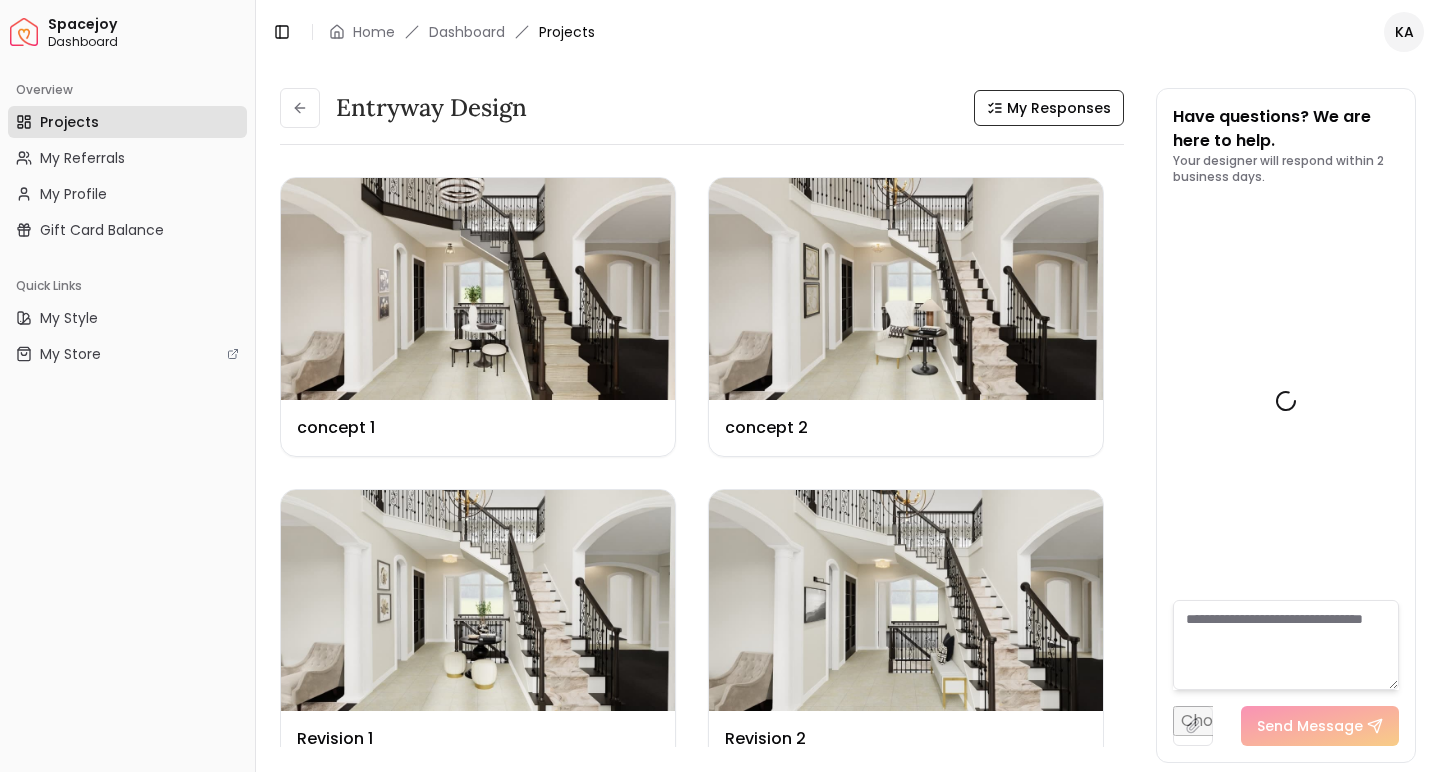 scroll, scrollTop: 8287, scrollLeft: 0, axis: vertical 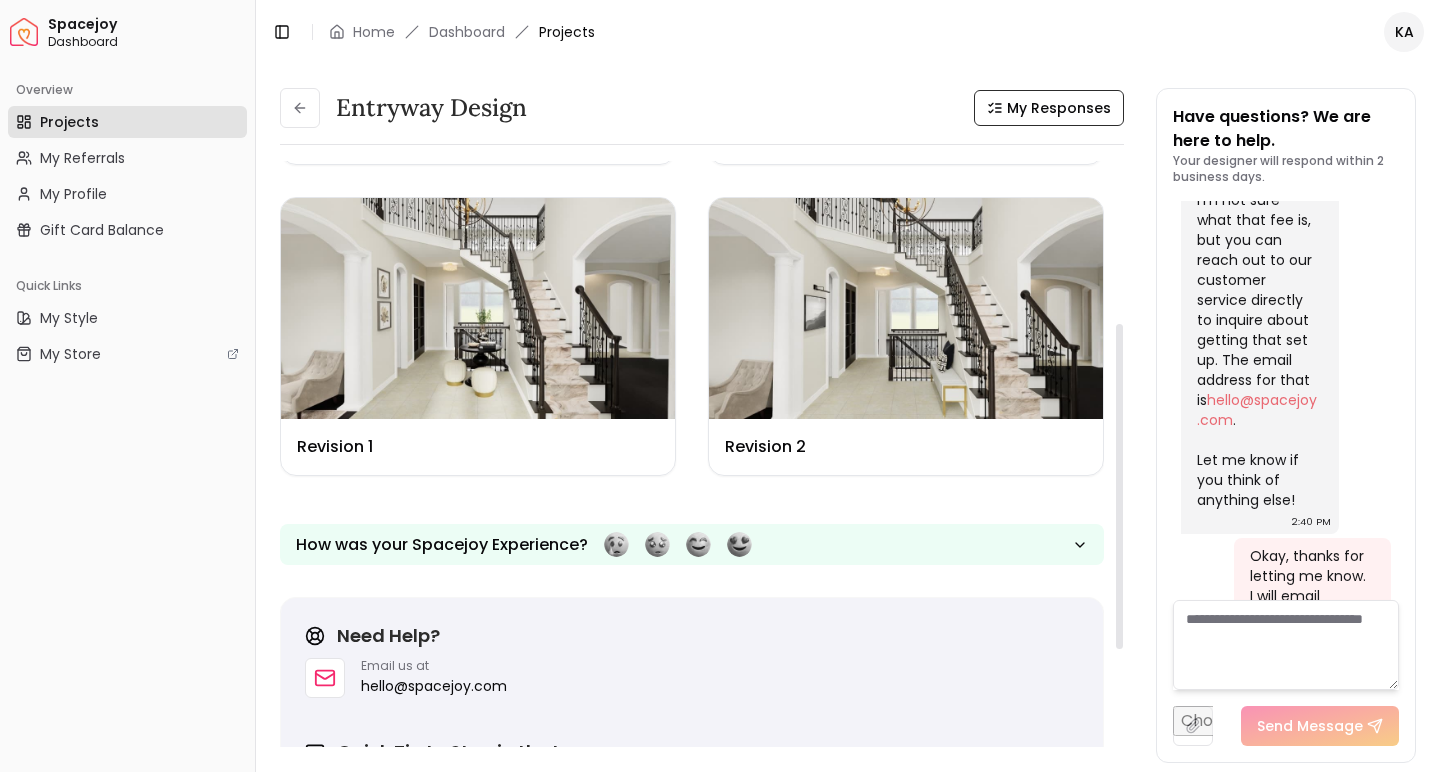 drag, startPoint x: 1119, startPoint y: 471, endPoint x: 1119, endPoint y: 633, distance: 162 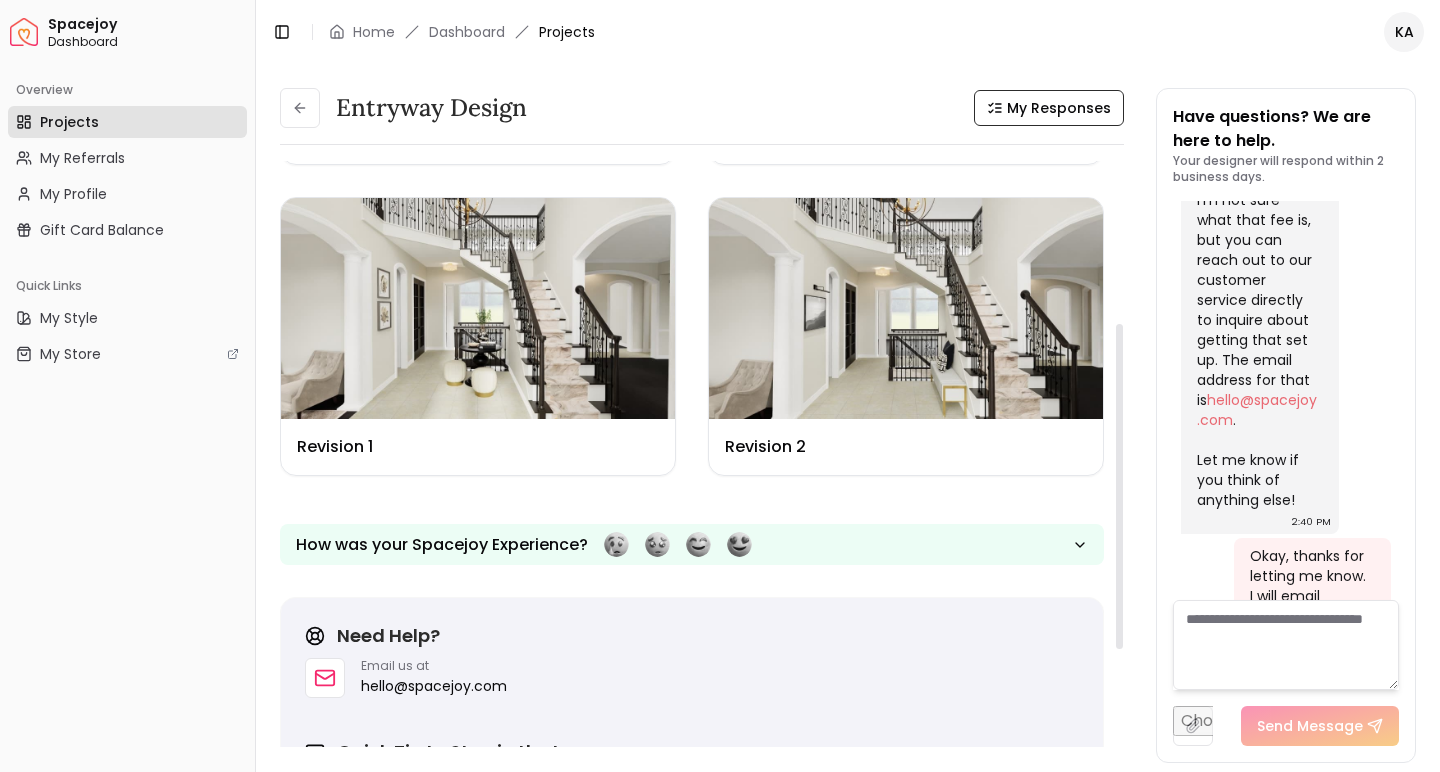click at bounding box center (1119, 486) 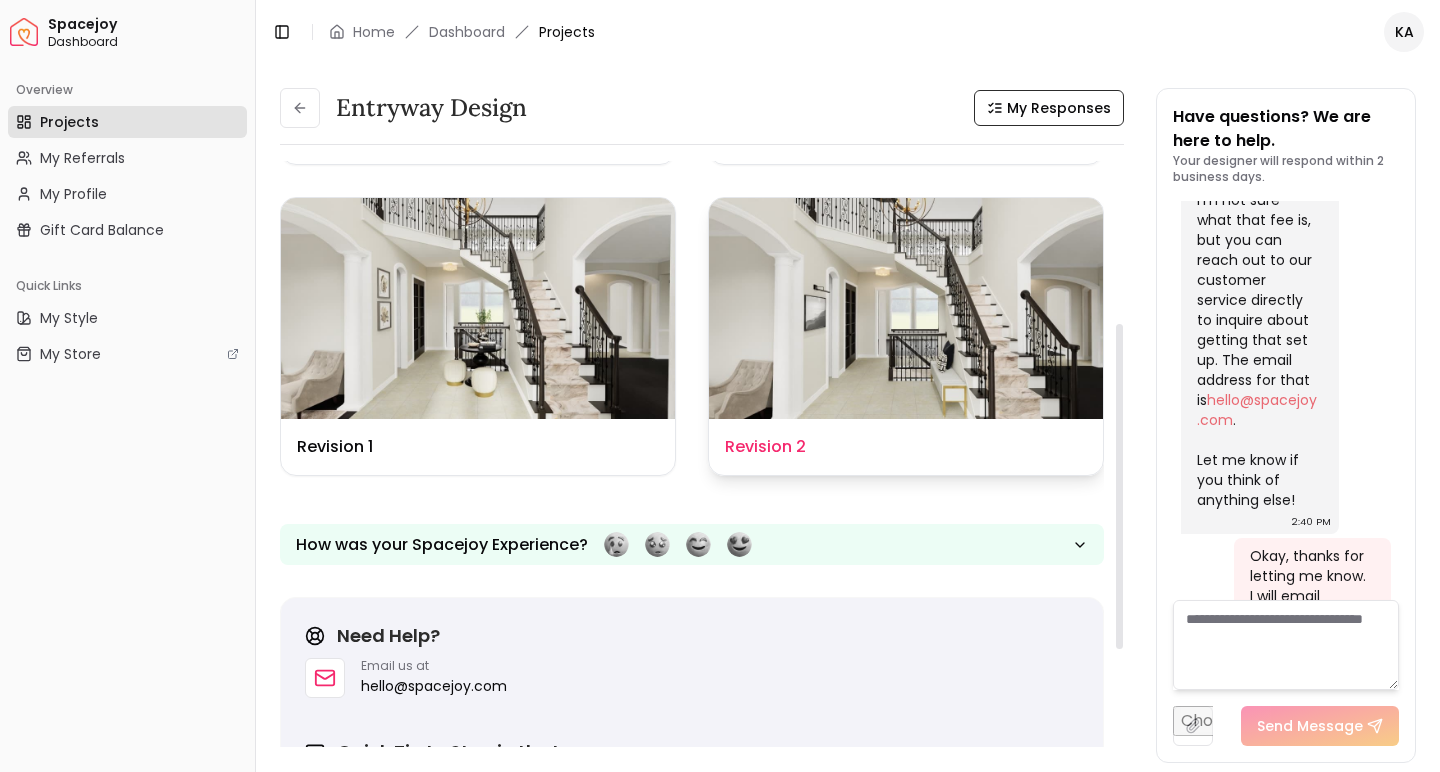 click at bounding box center (906, 309) 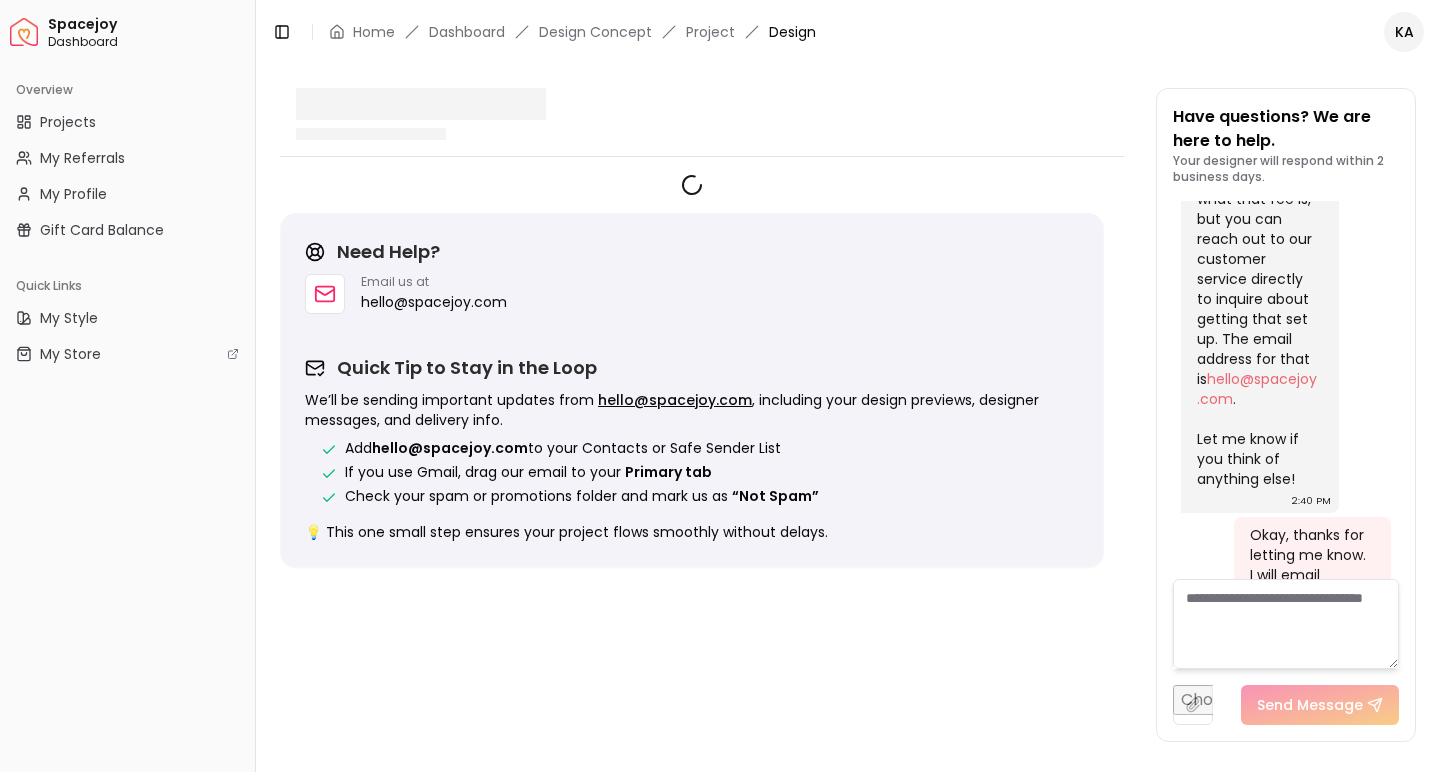 scroll, scrollTop: 8271, scrollLeft: 0, axis: vertical 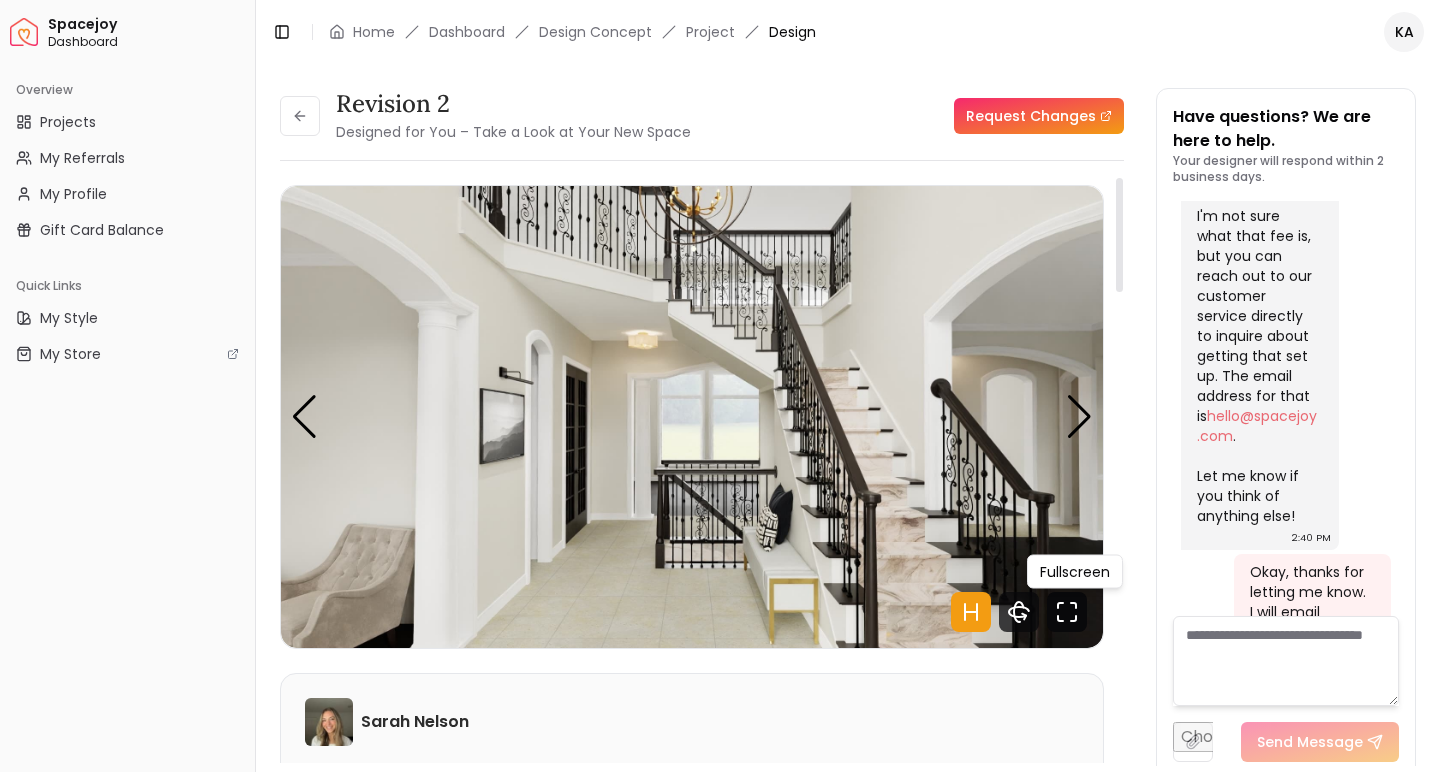 click 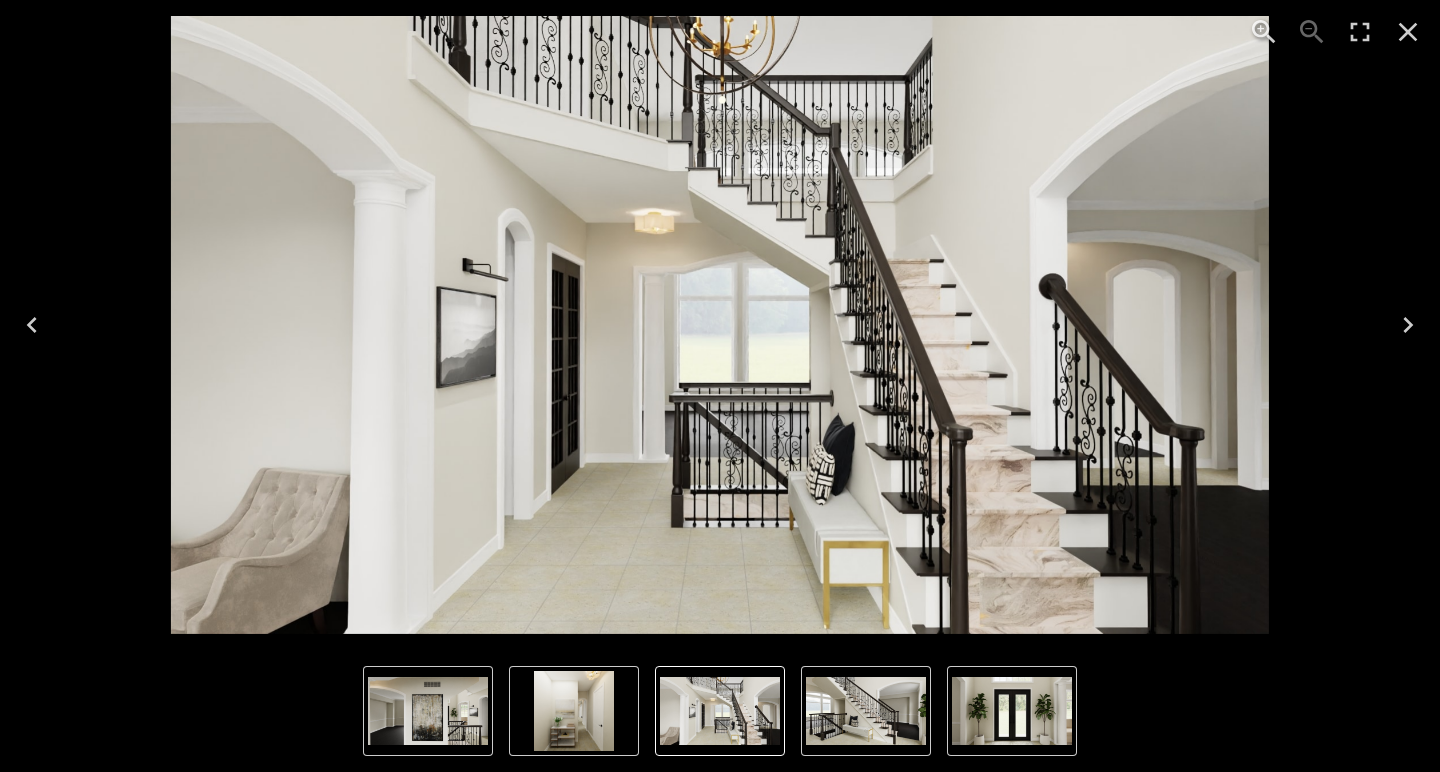 click at bounding box center [720, 325] 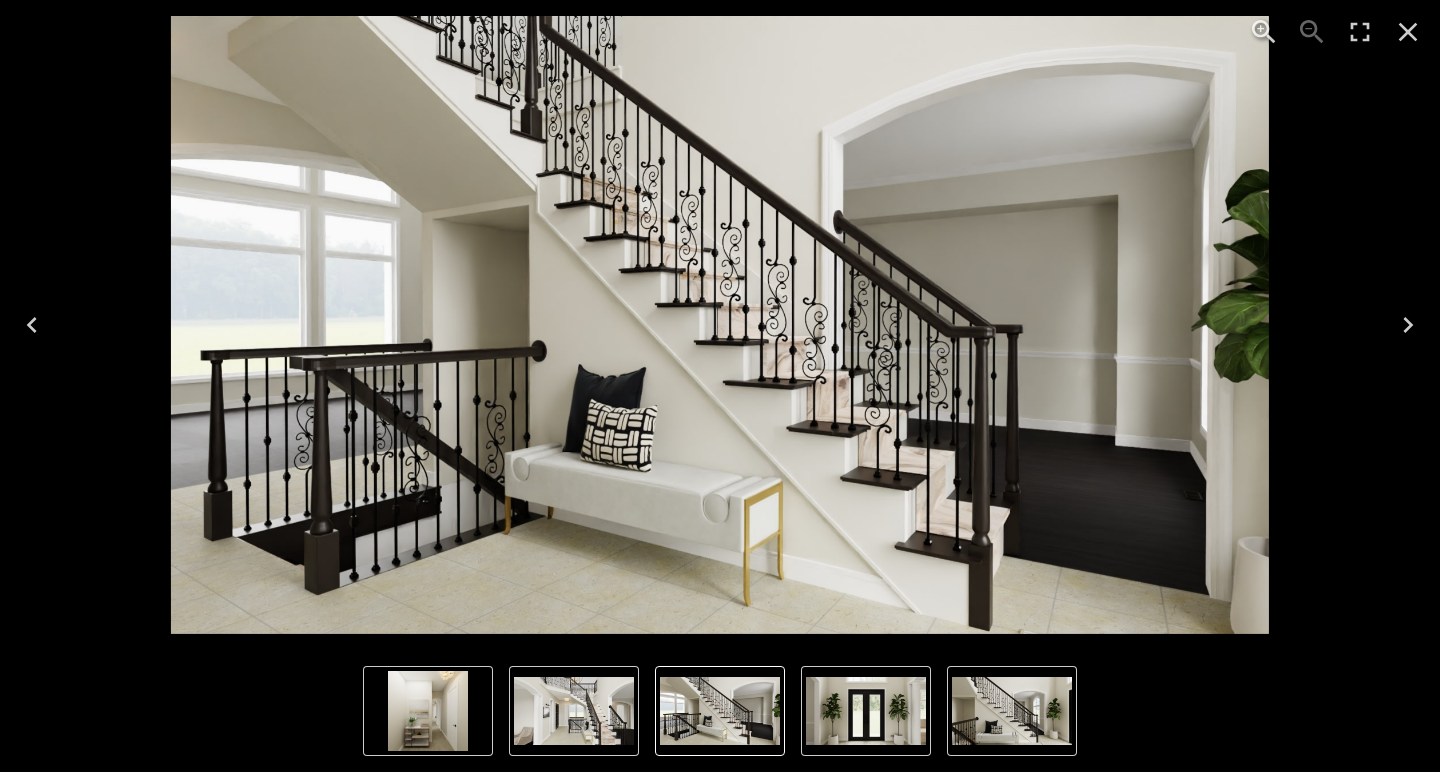 click 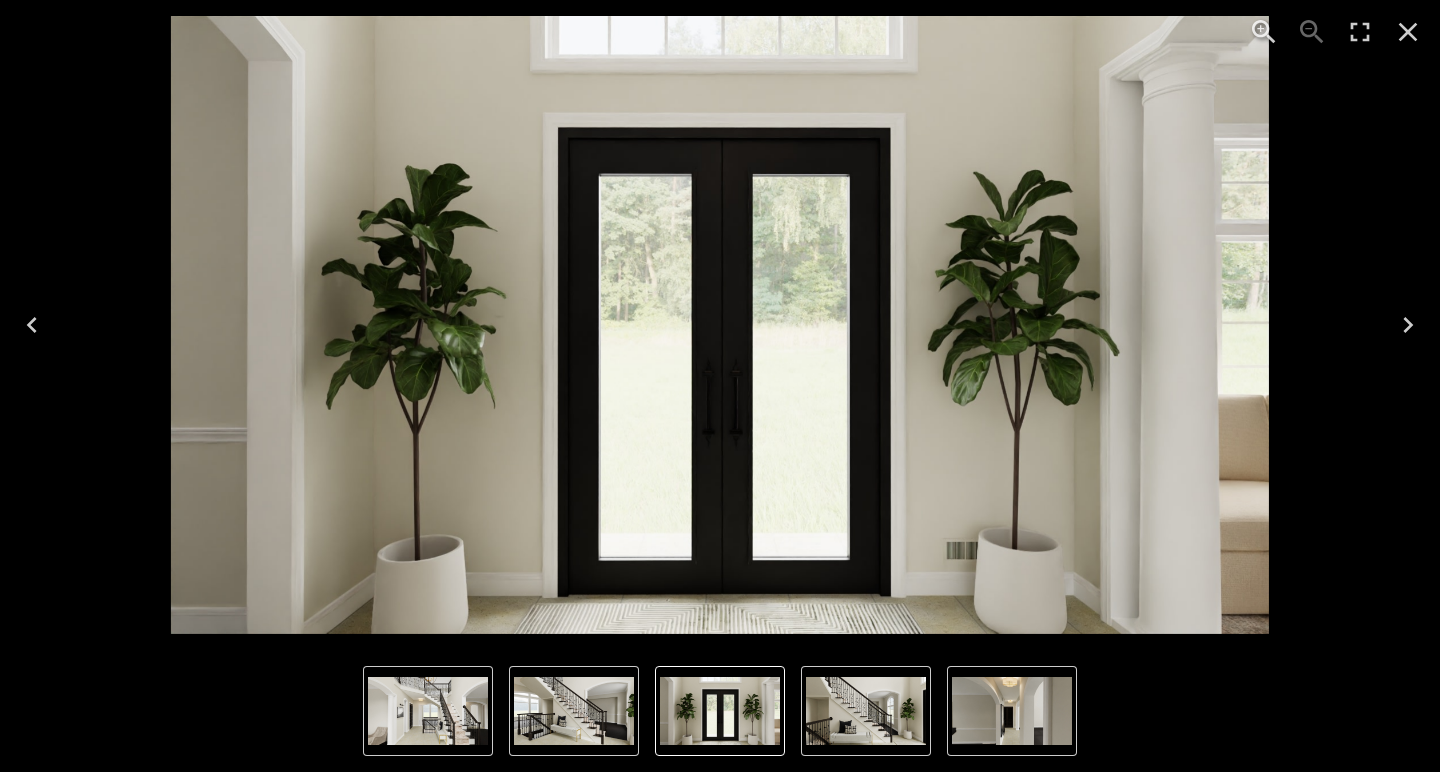 click 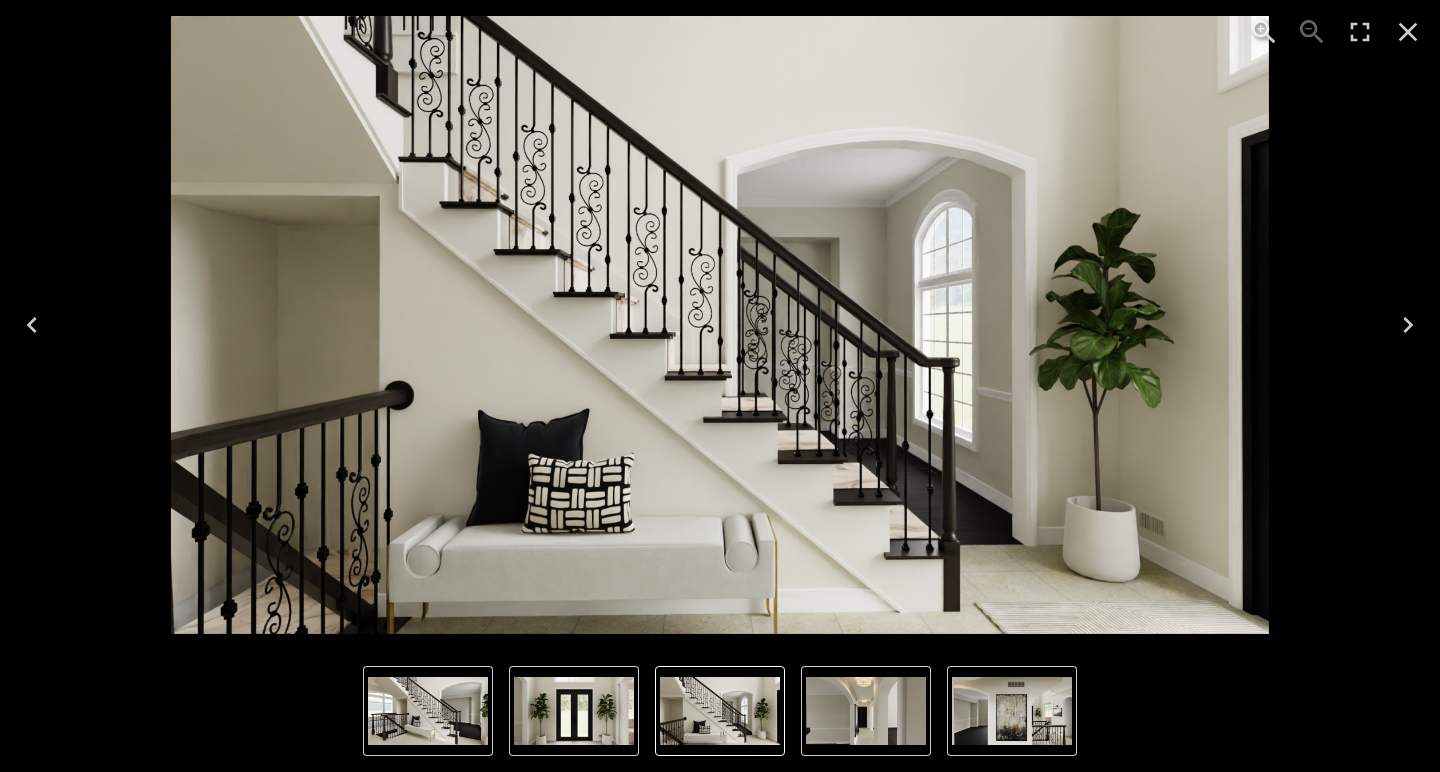 click 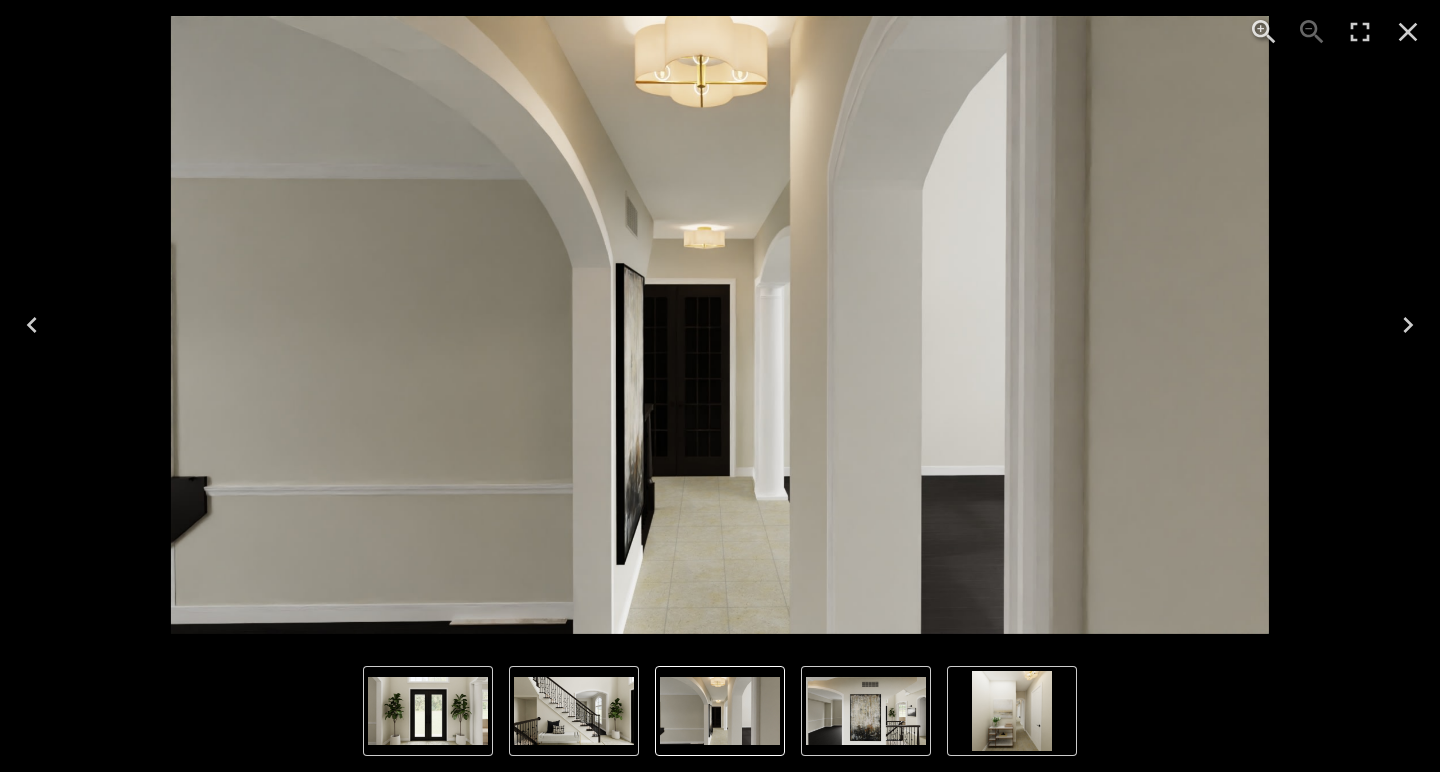 click 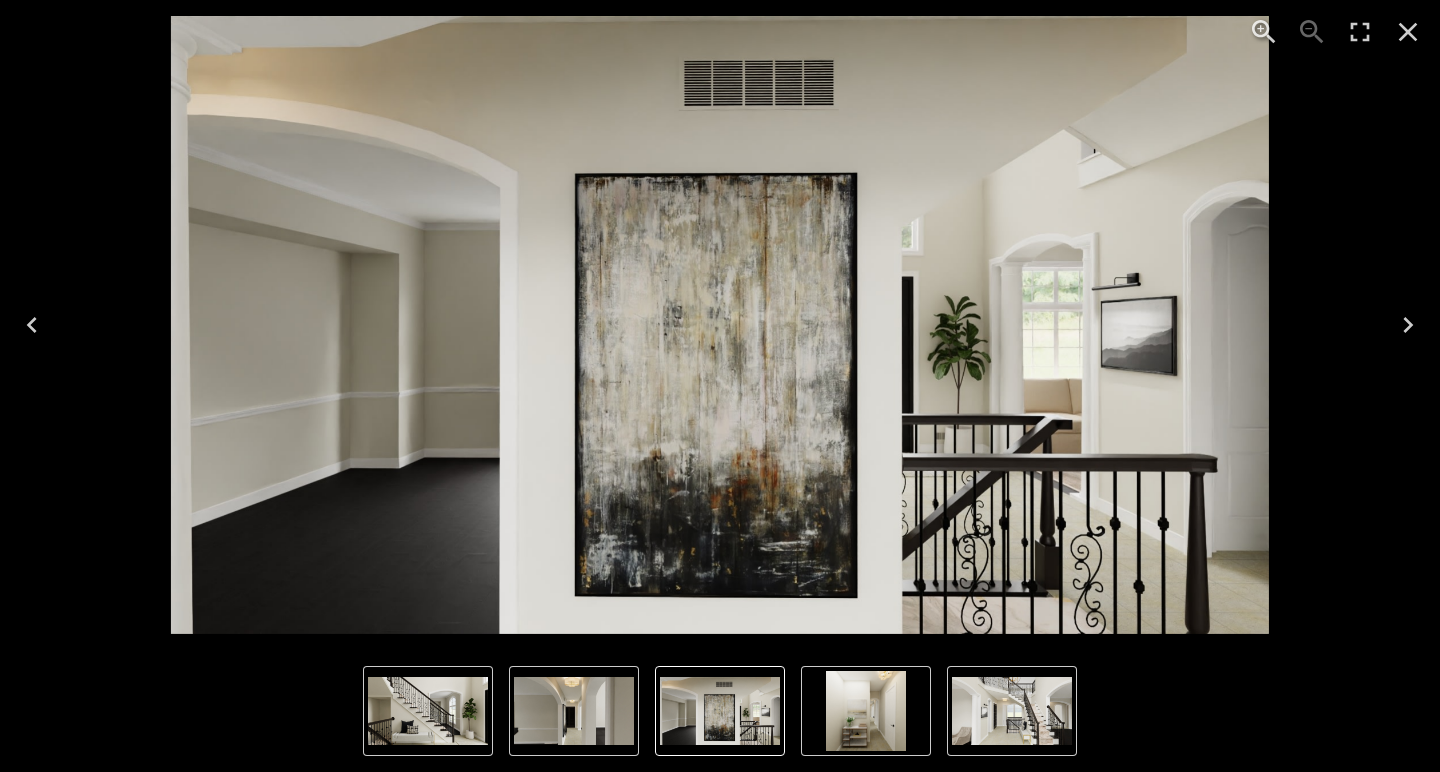 click 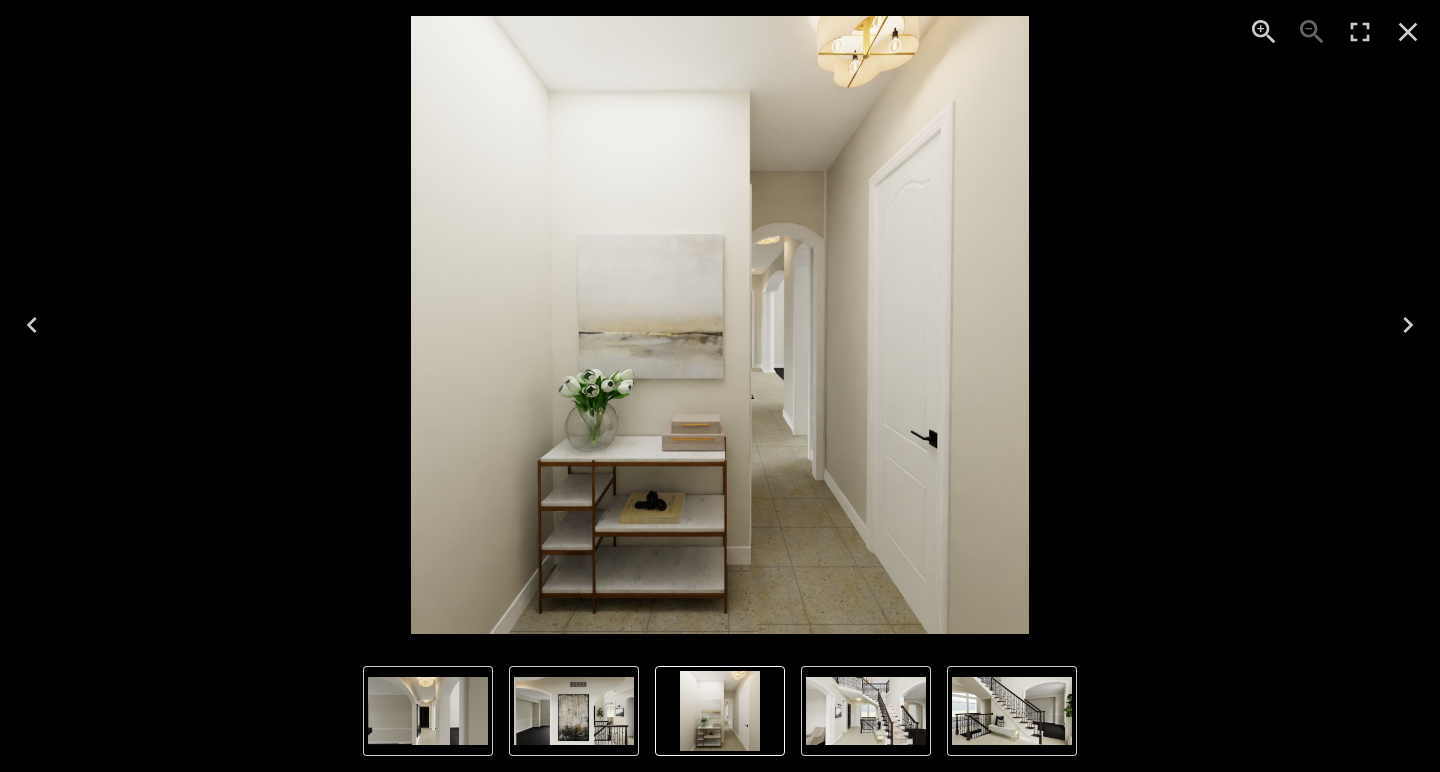 click 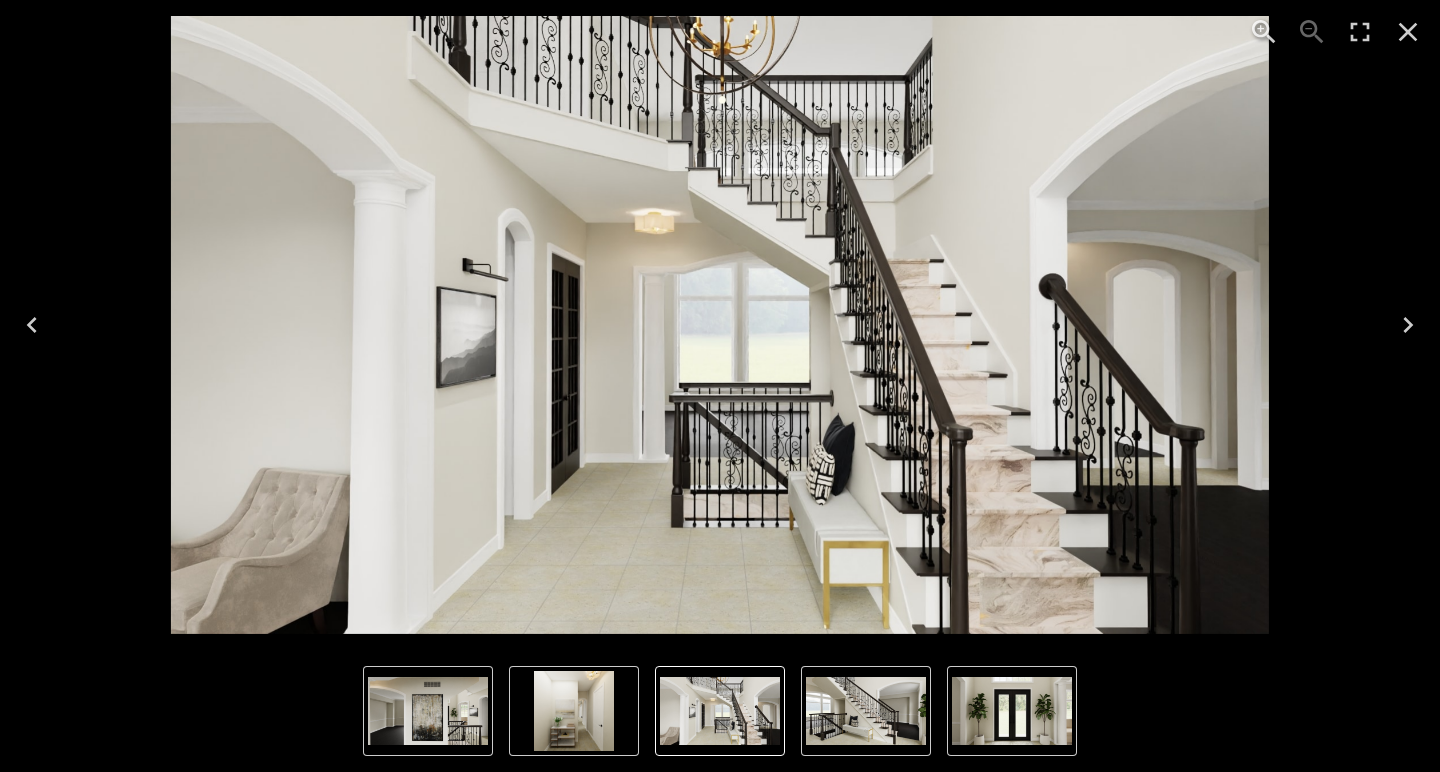 click 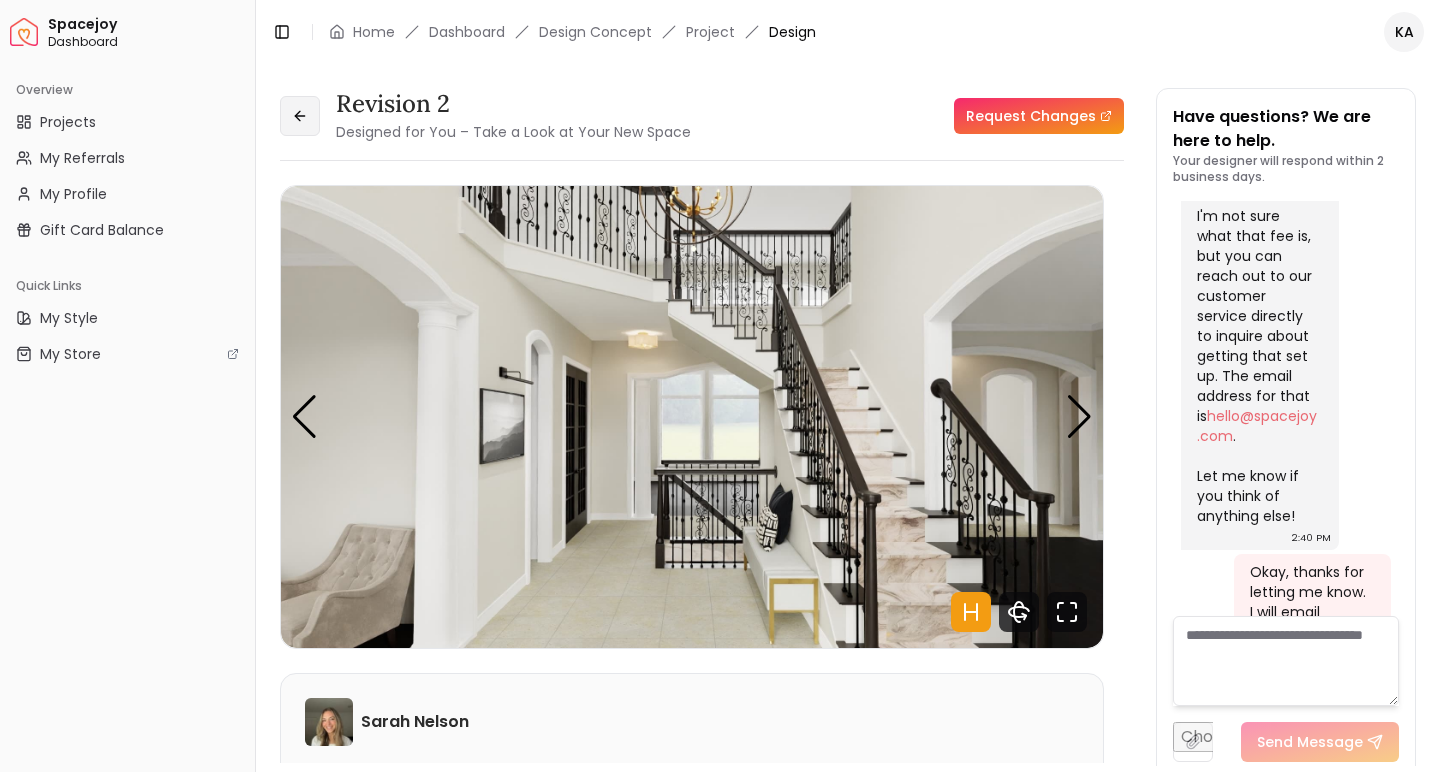 click at bounding box center [300, 116] 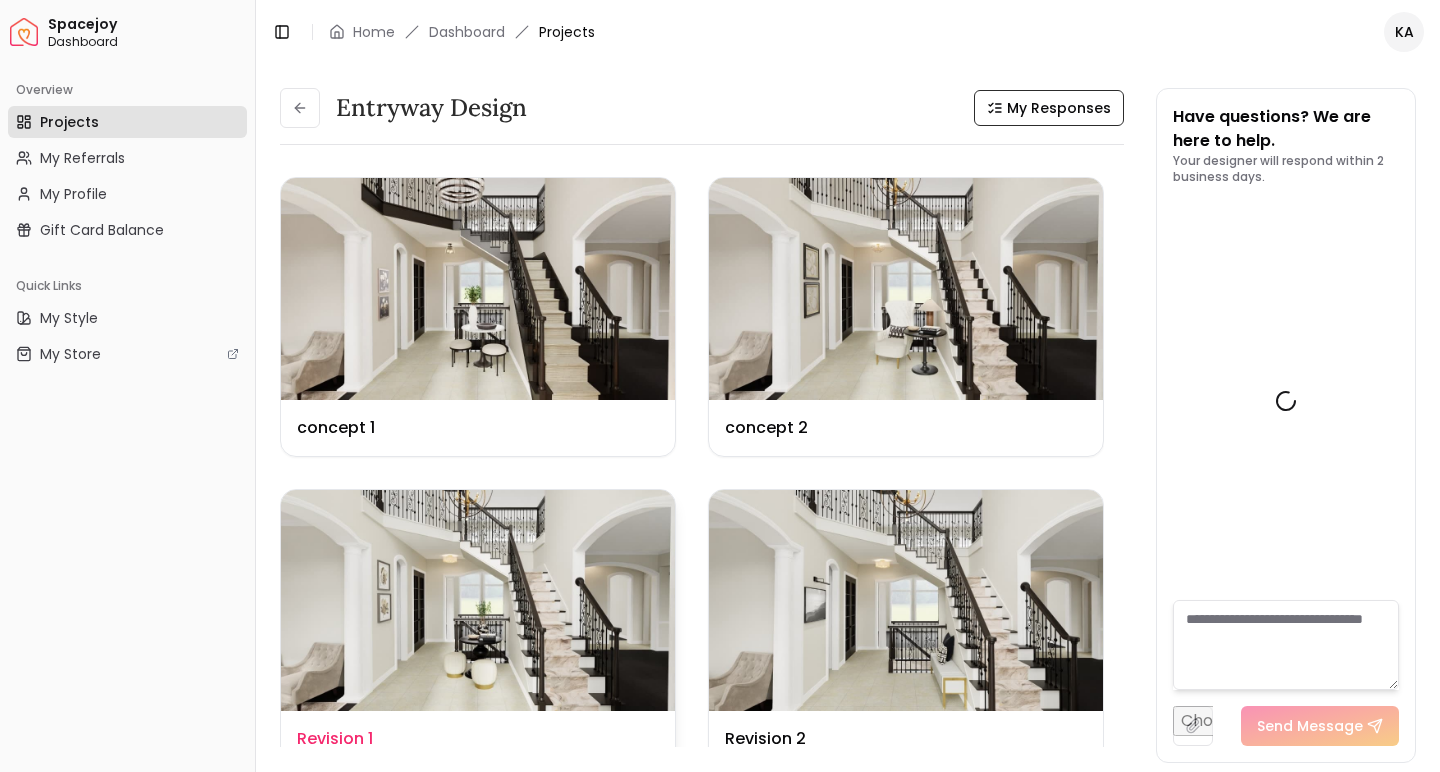 scroll, scrollTop: 8287, scrollLeft: 0, axis: vertical 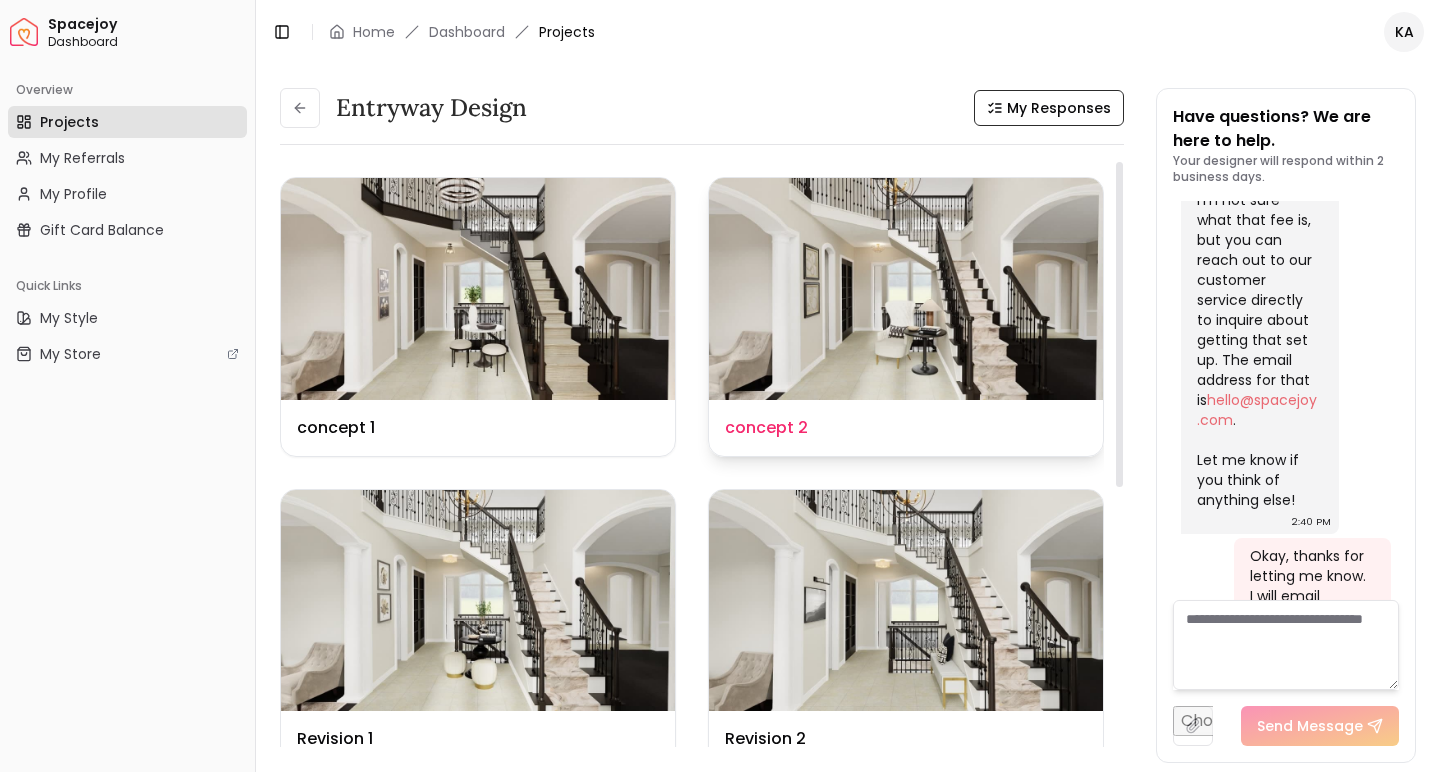click at bounding box center [906, 289] 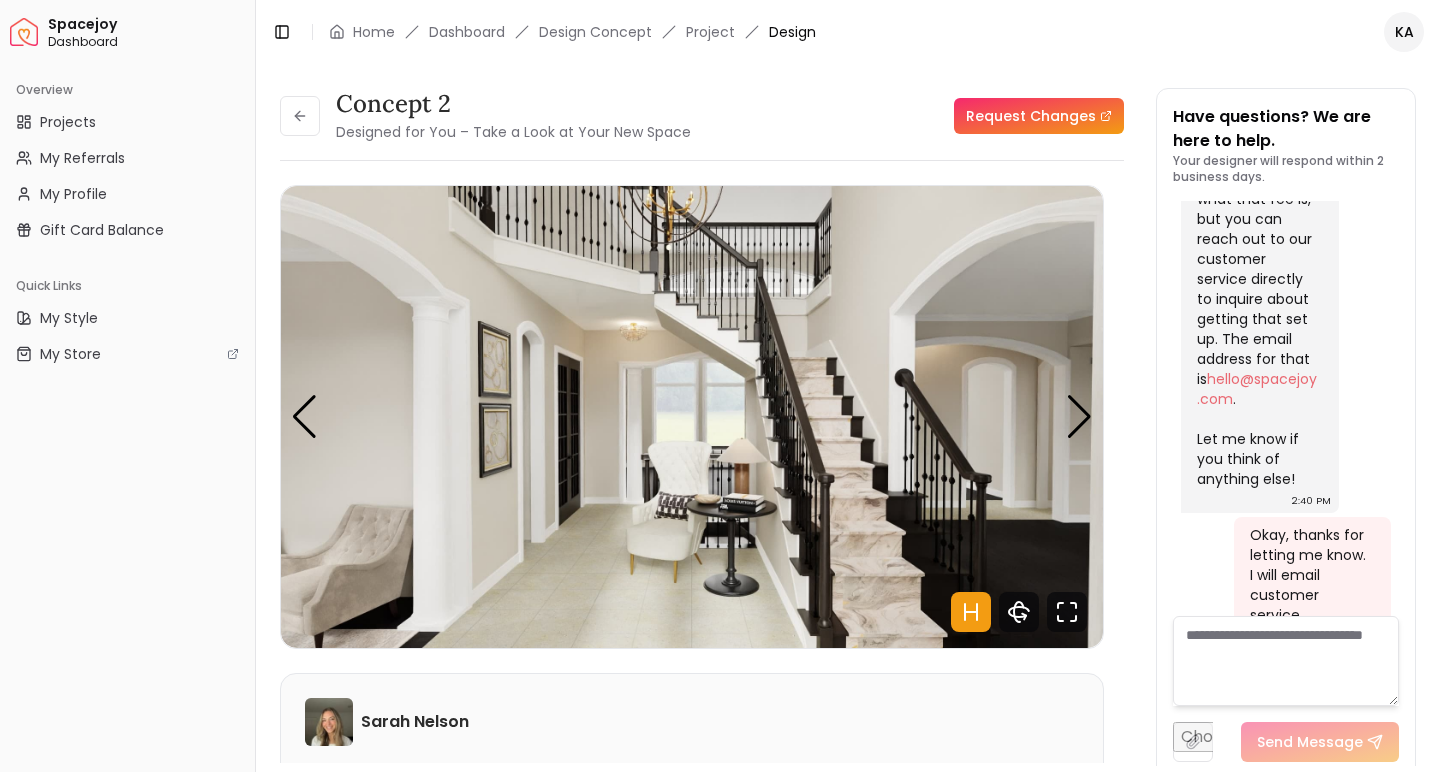 scroll, scrollTop: 8271, scrollLeft: 0, axis: vertical 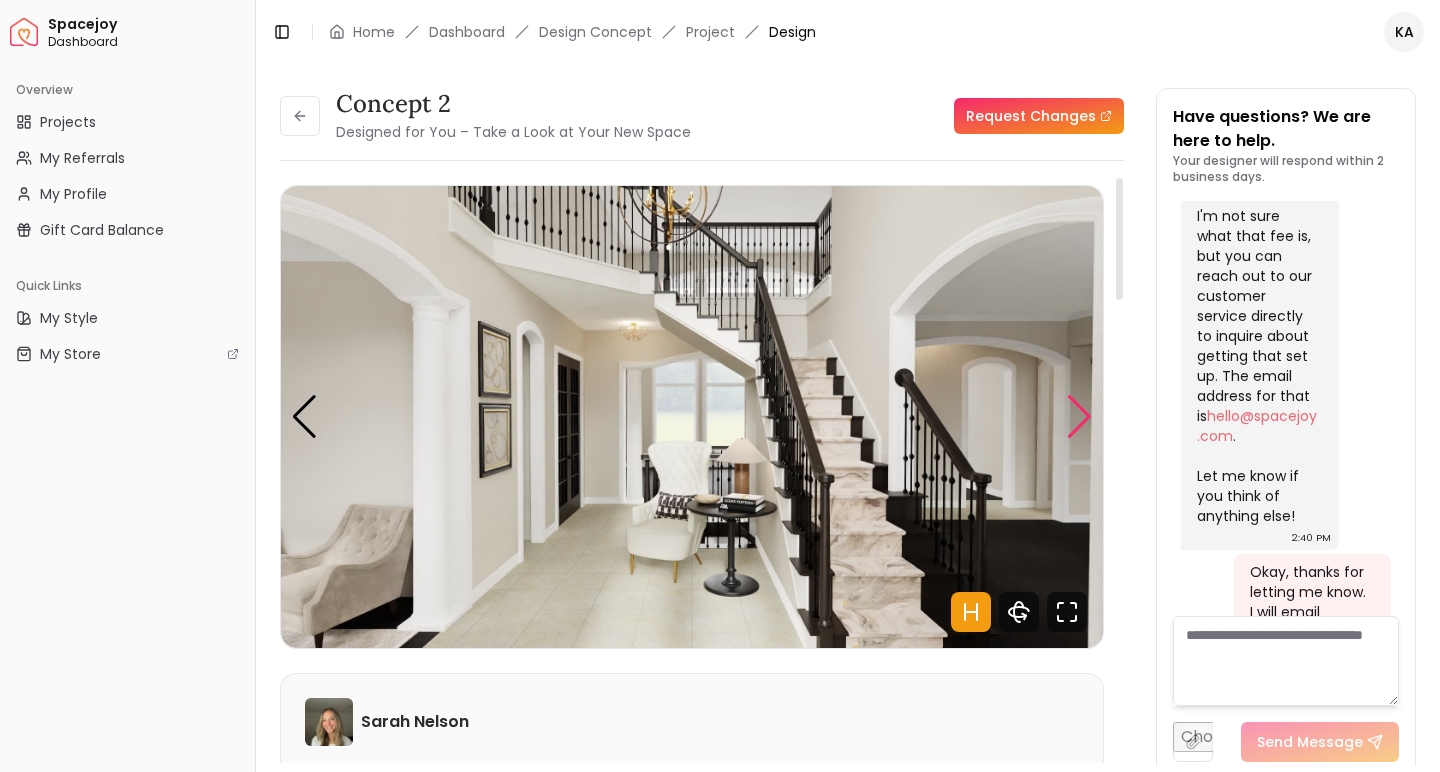 click at bounding box center (1079, 417) 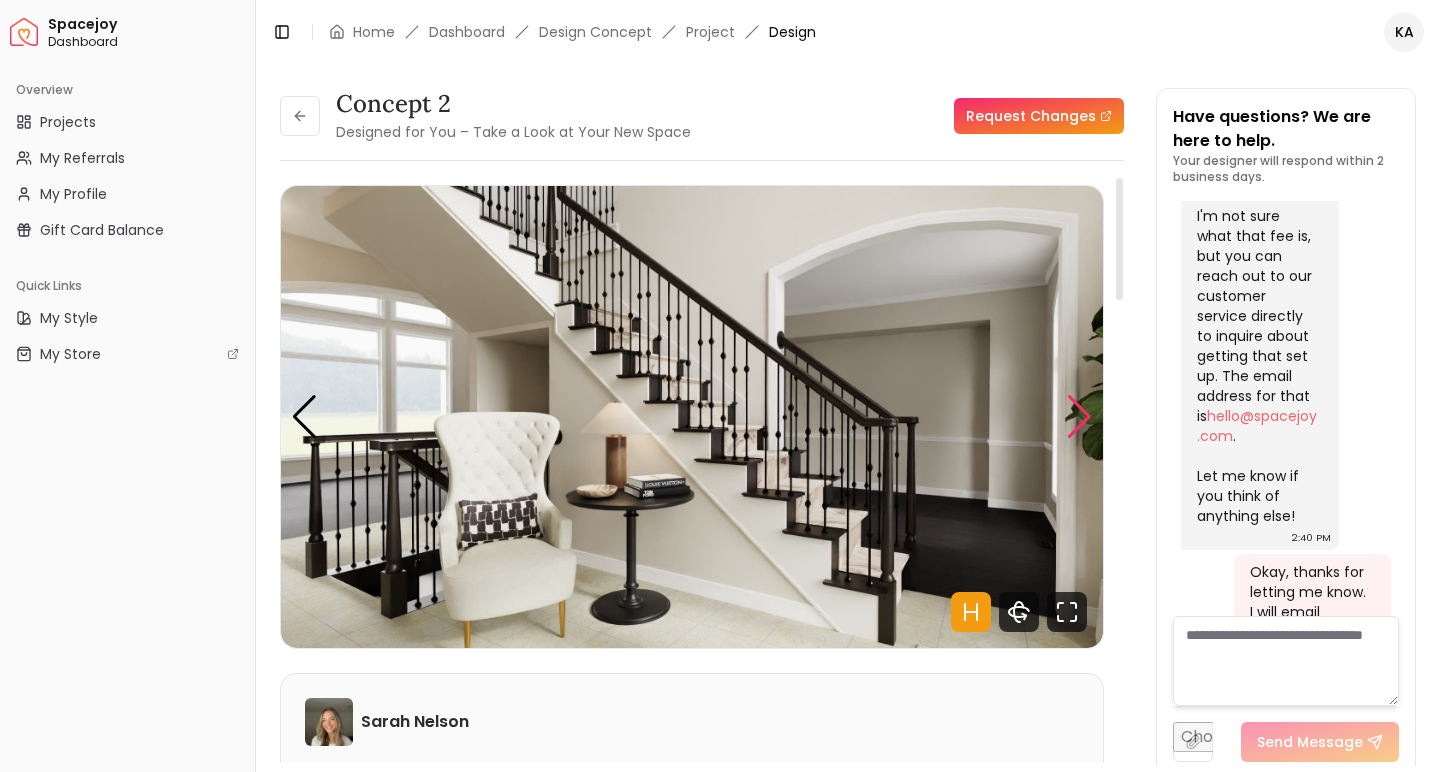 click at bounding box center [1079, 417] 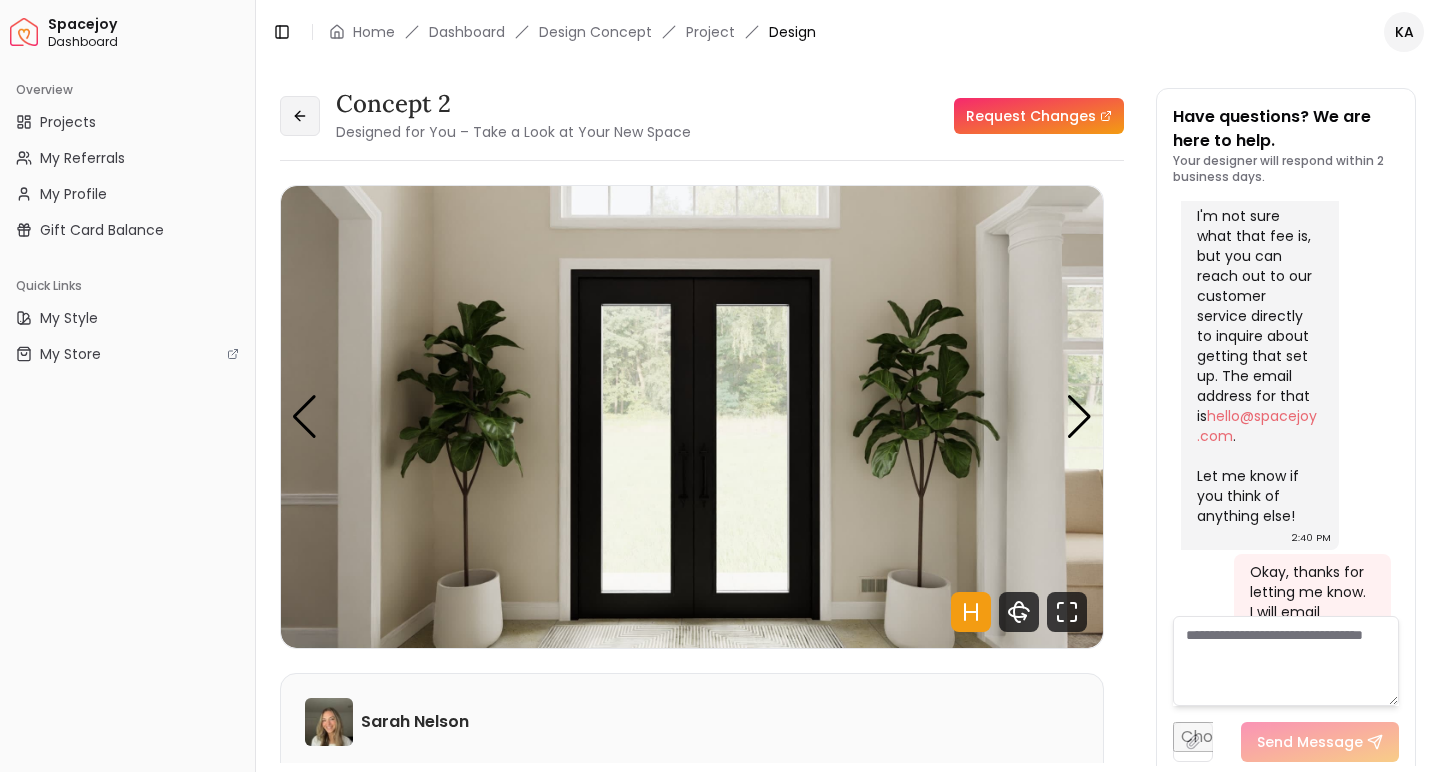 click 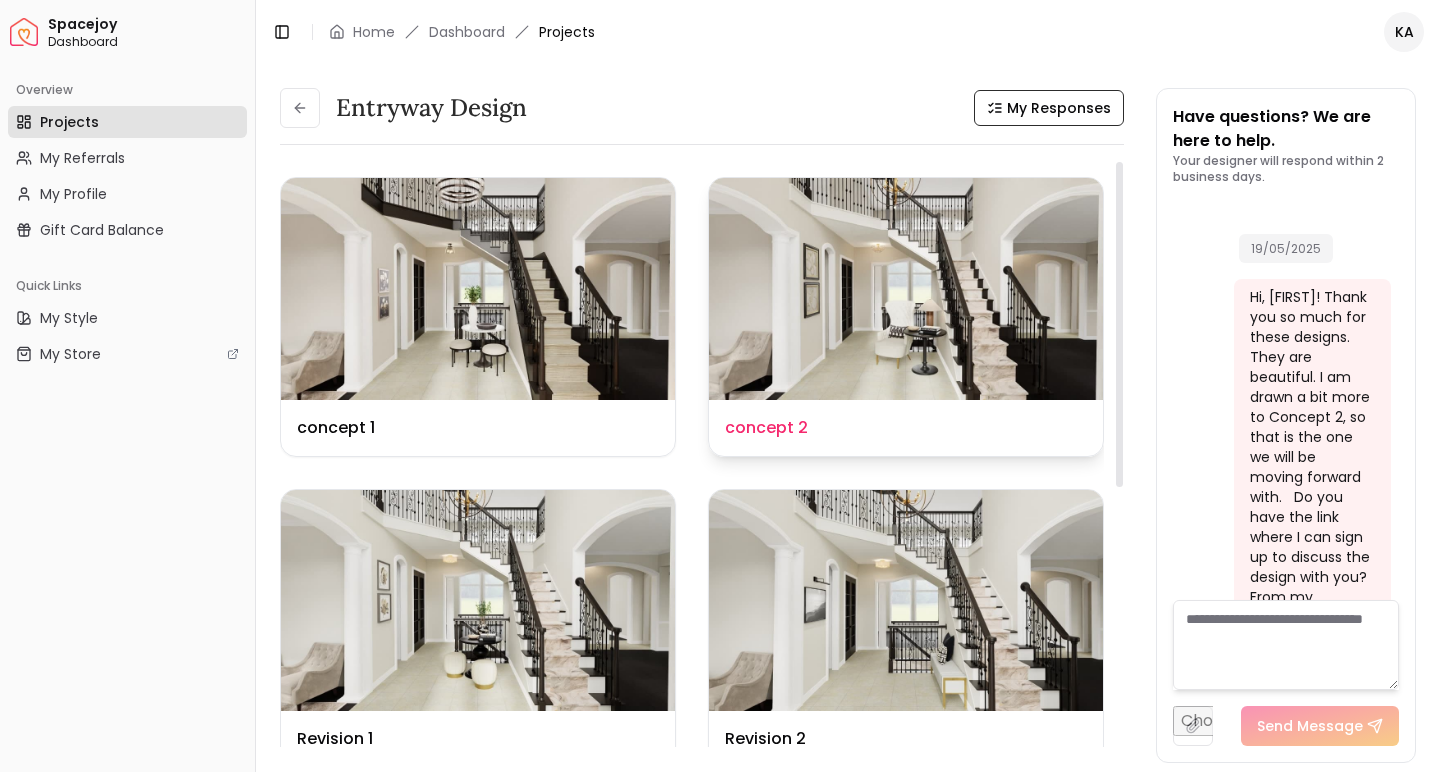 scroll, scrollTop: 8287, scrollLeft: 0, axis: vertical 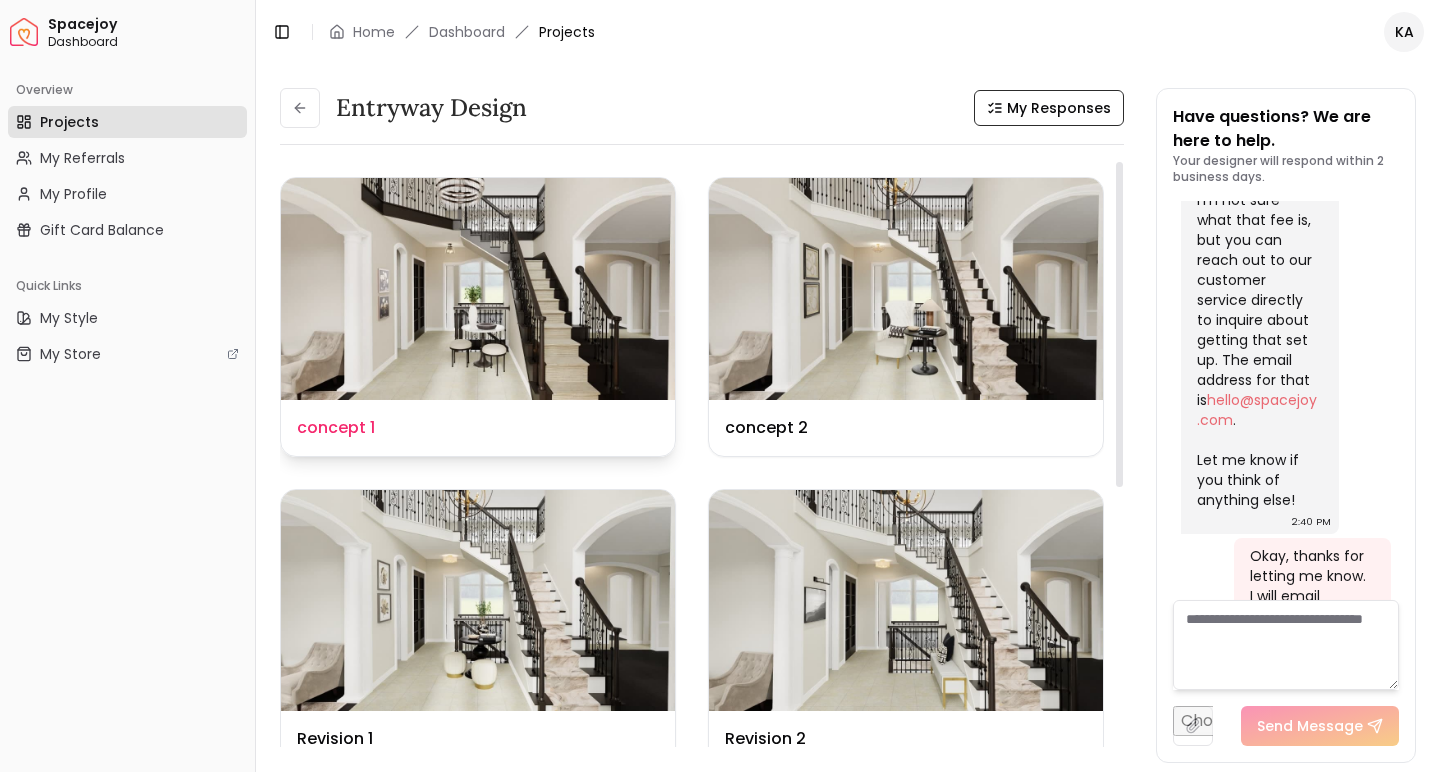 click at bounding box center (478, 289) 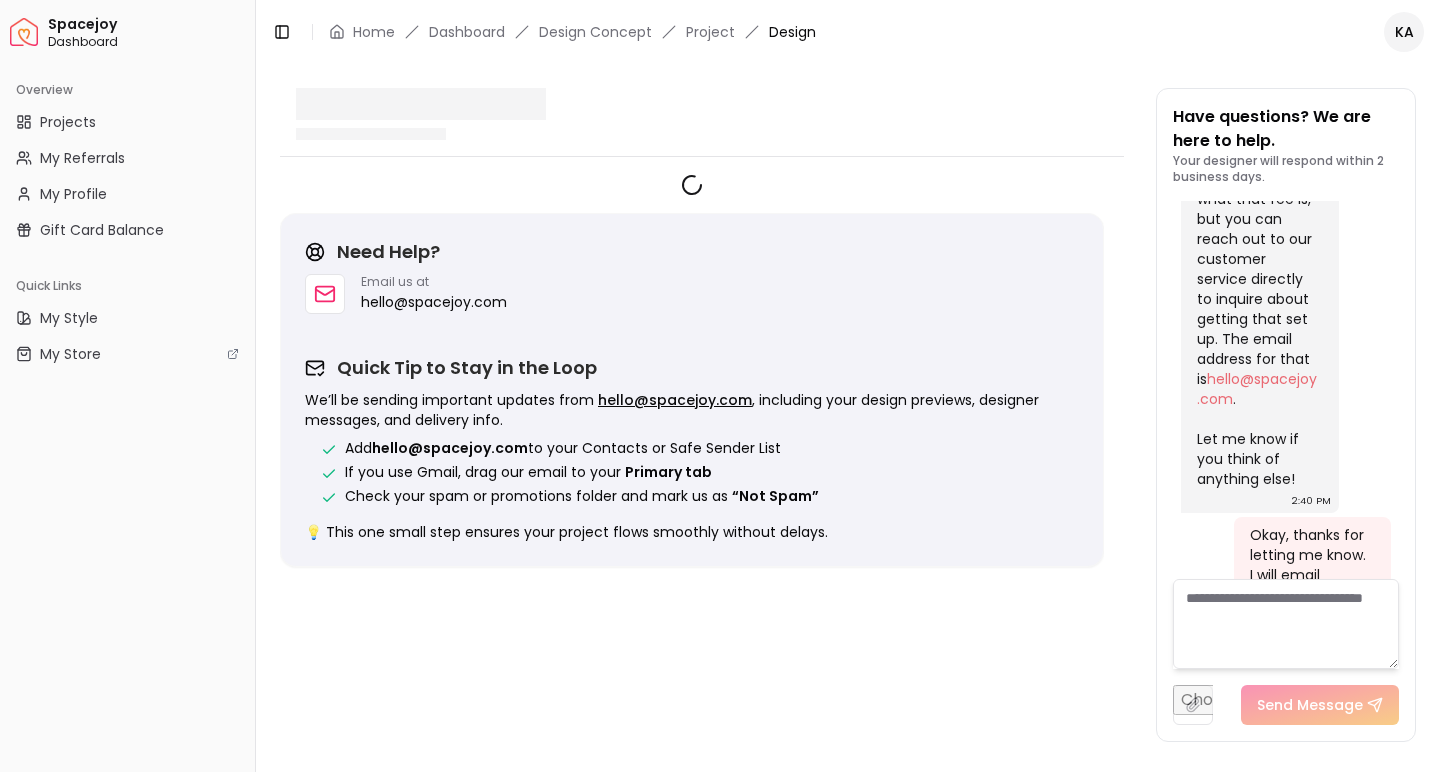 scroll, scrollTop: 8271, scrollLeft: 0, axis: vertical 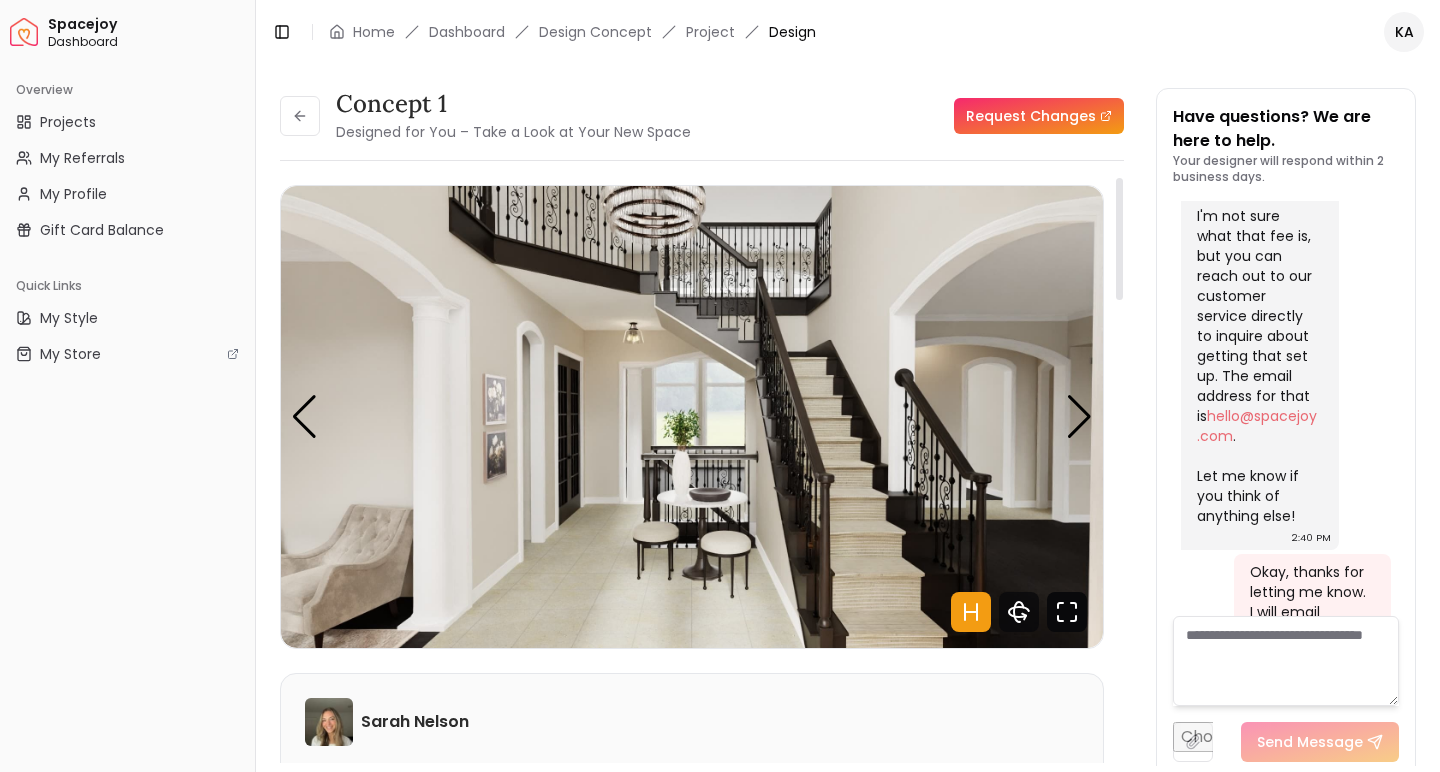 click 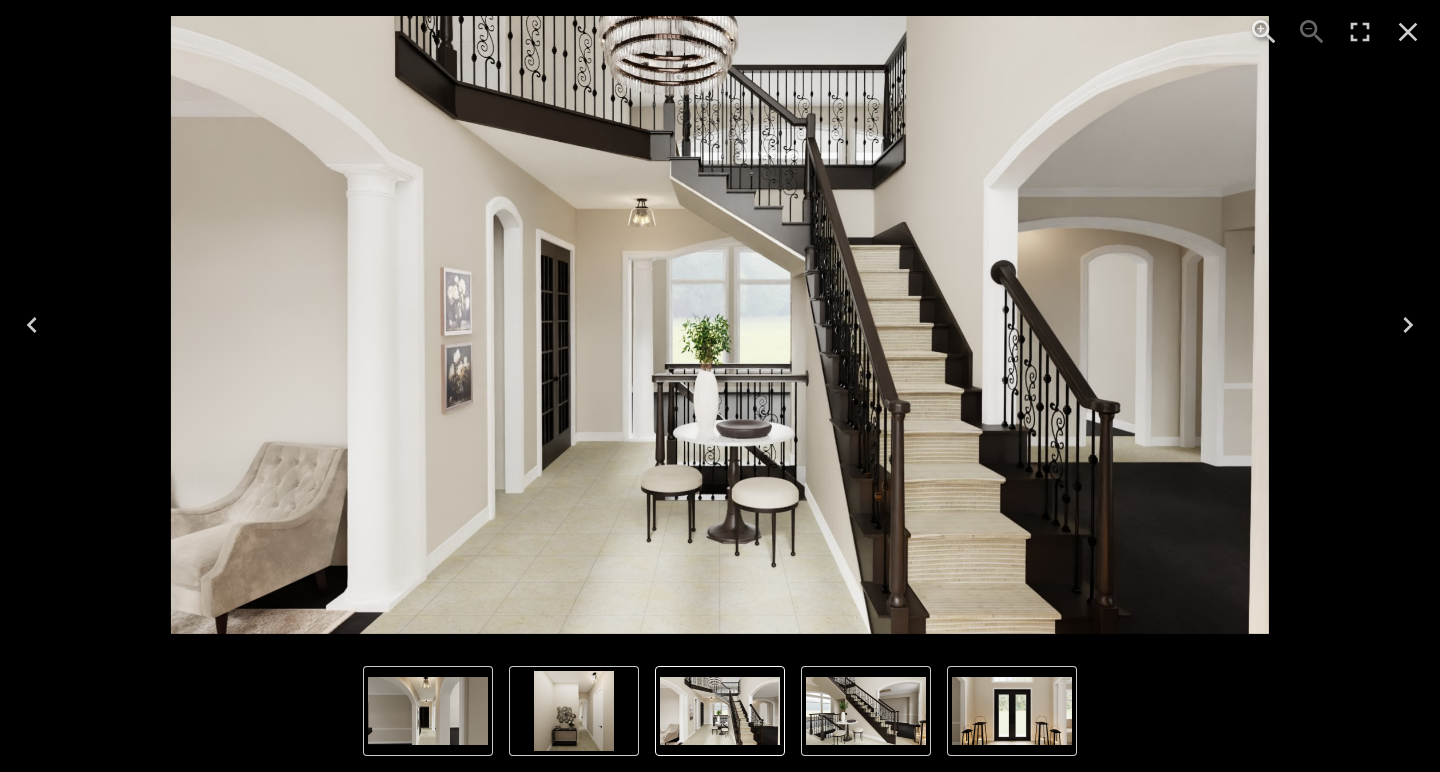 click 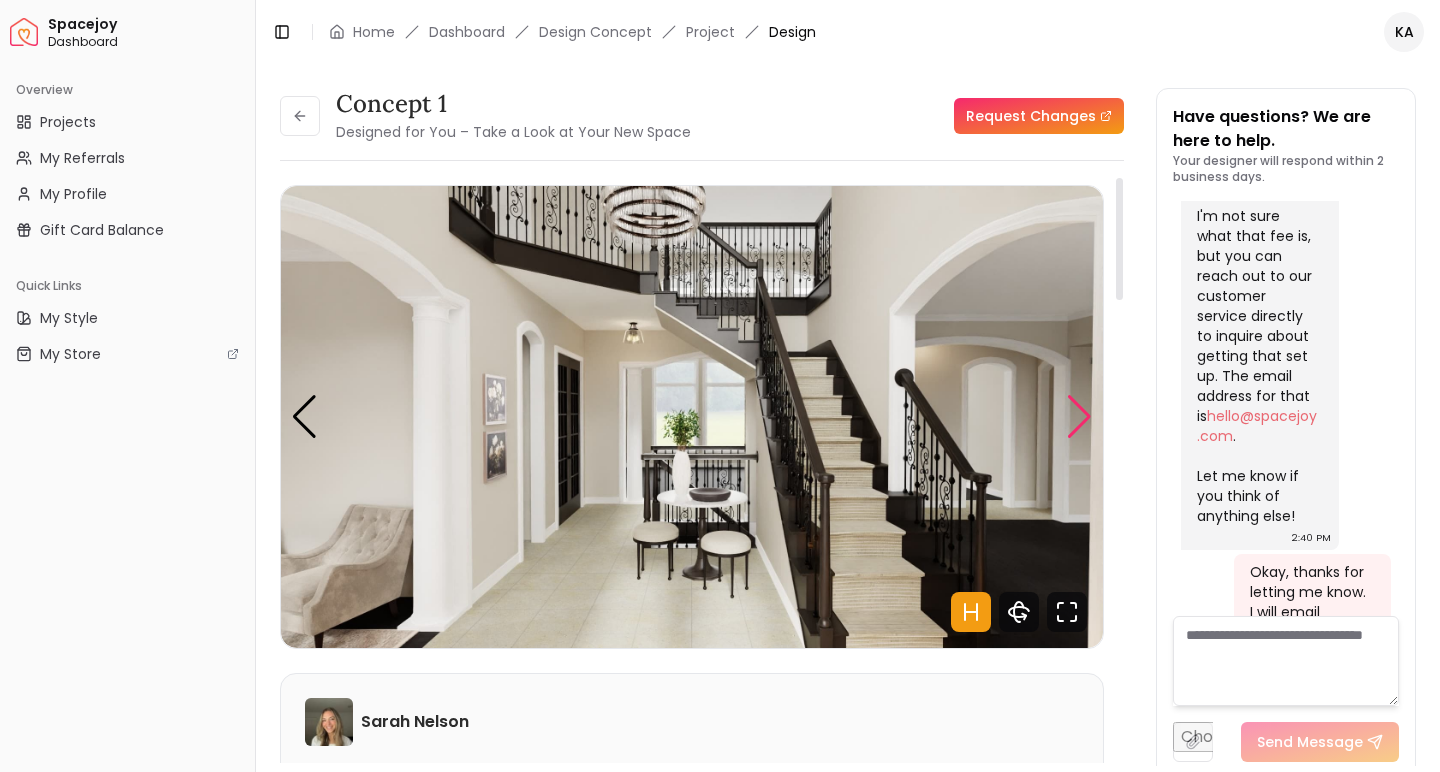 click at bounding box center [1079, 417] 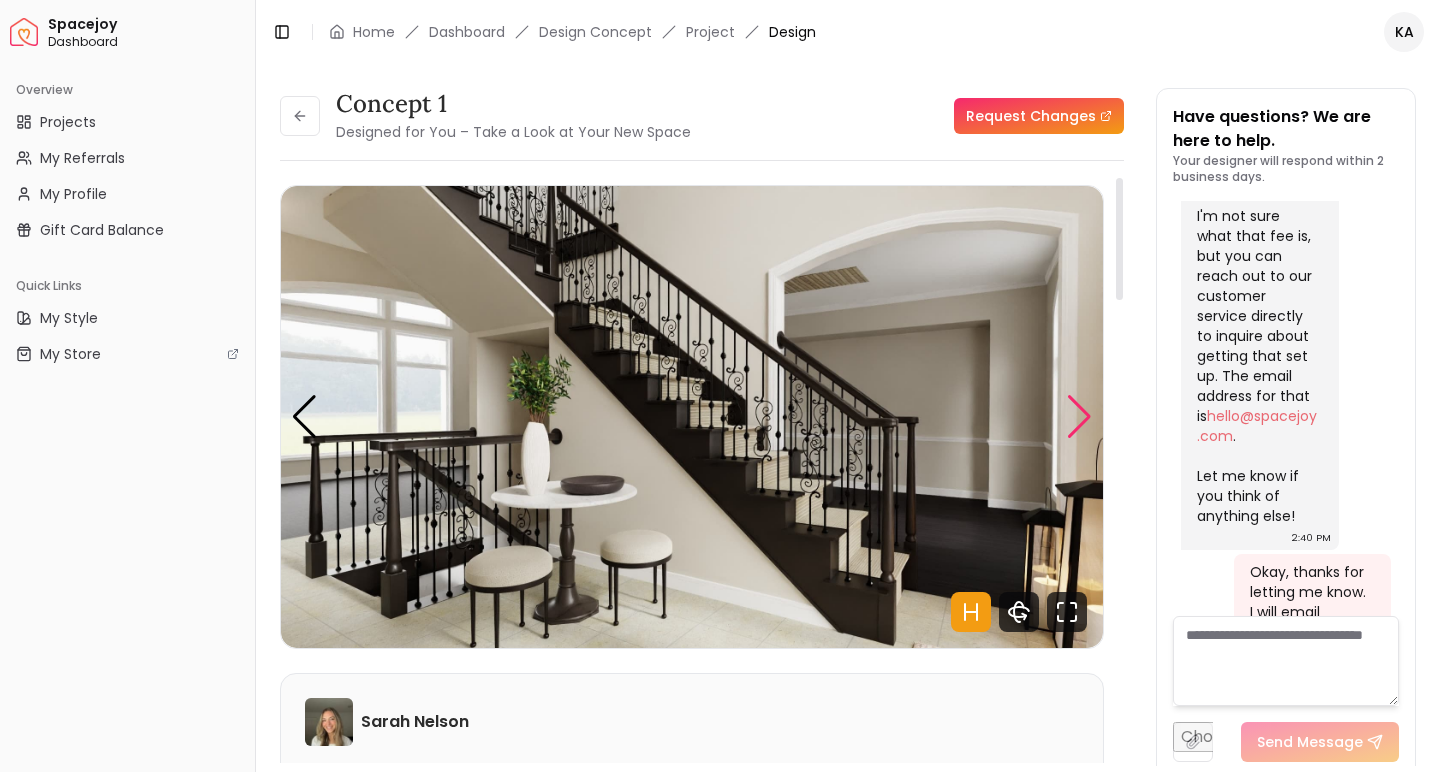 click at bounding box center (1079, 417) 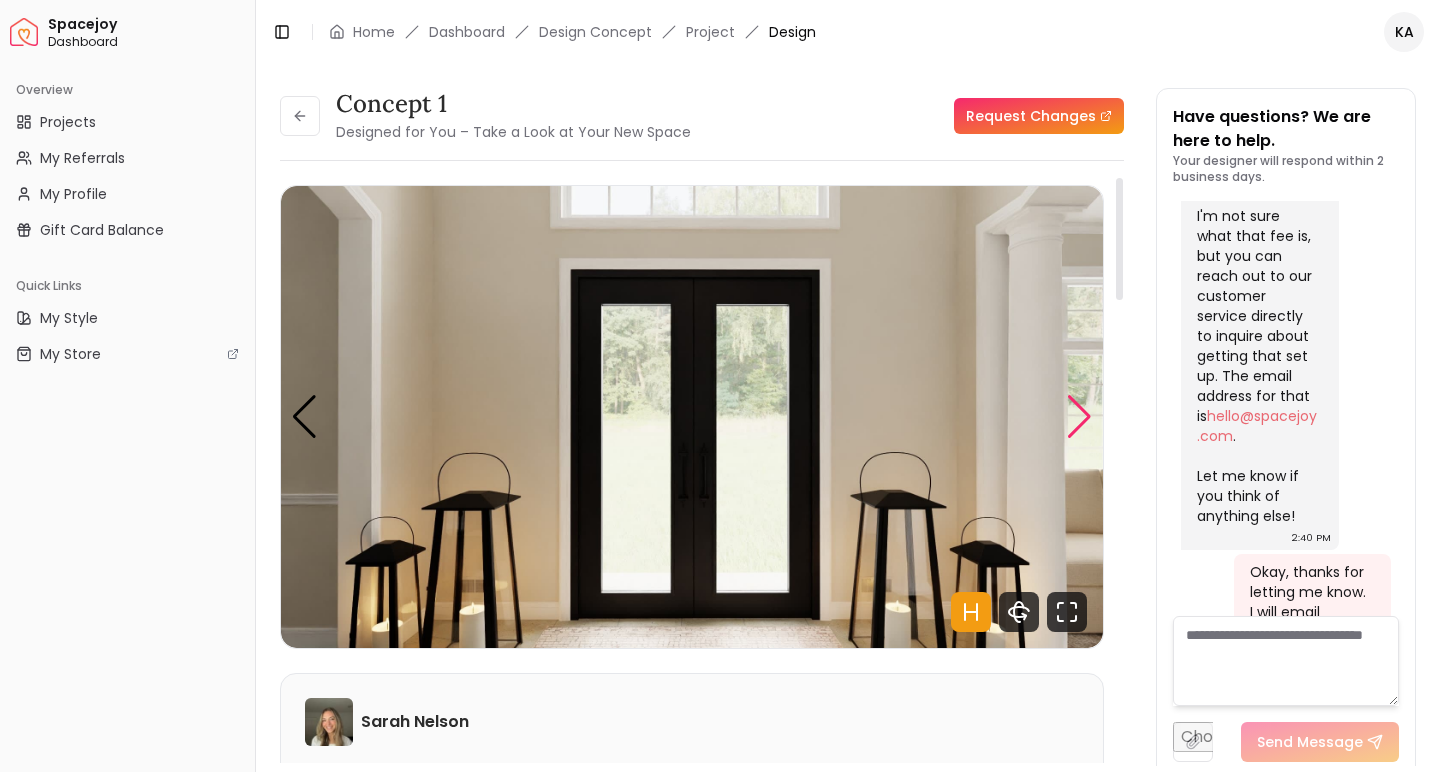 click at bounding box center (1079, 417) 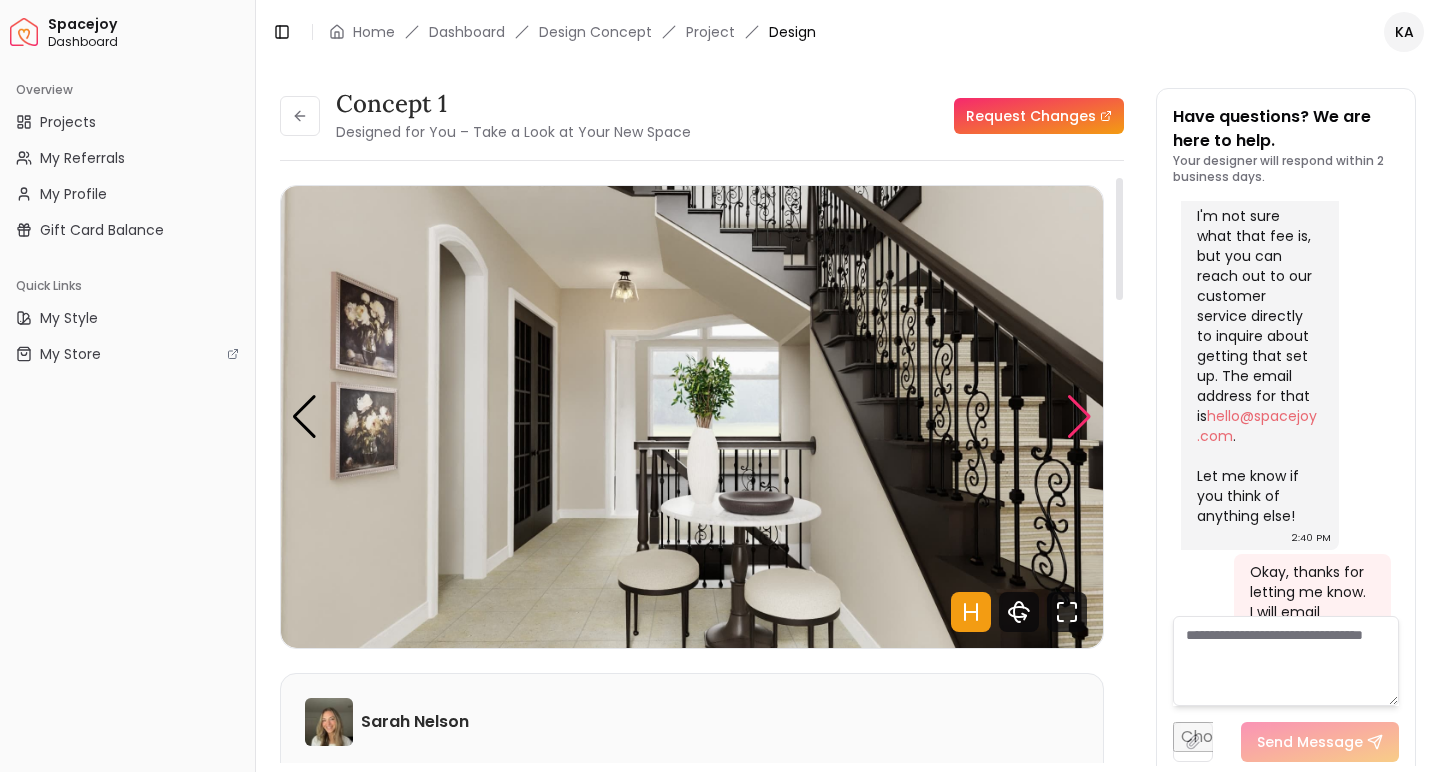 click at bounding box center [1079, 417] 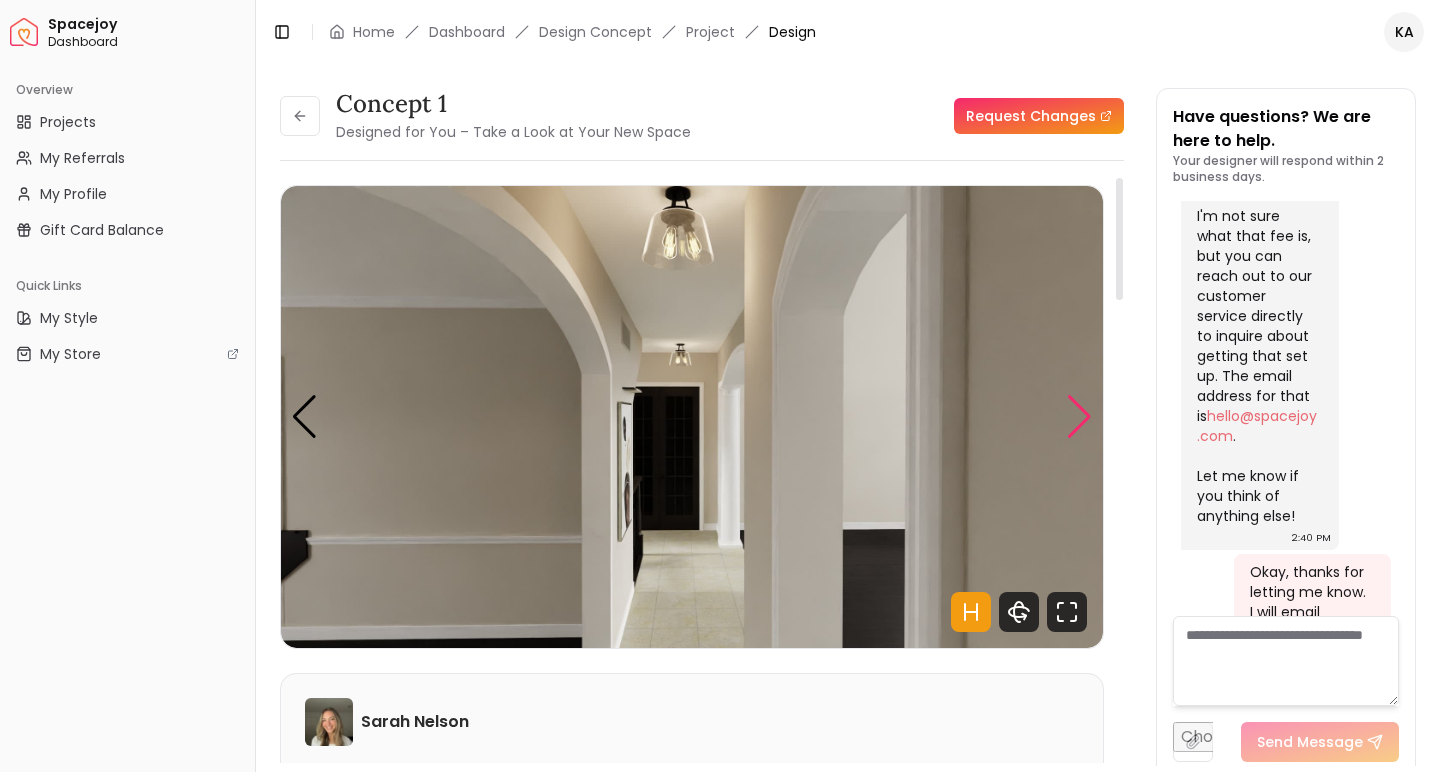 click at bounding box center (1079, 417) 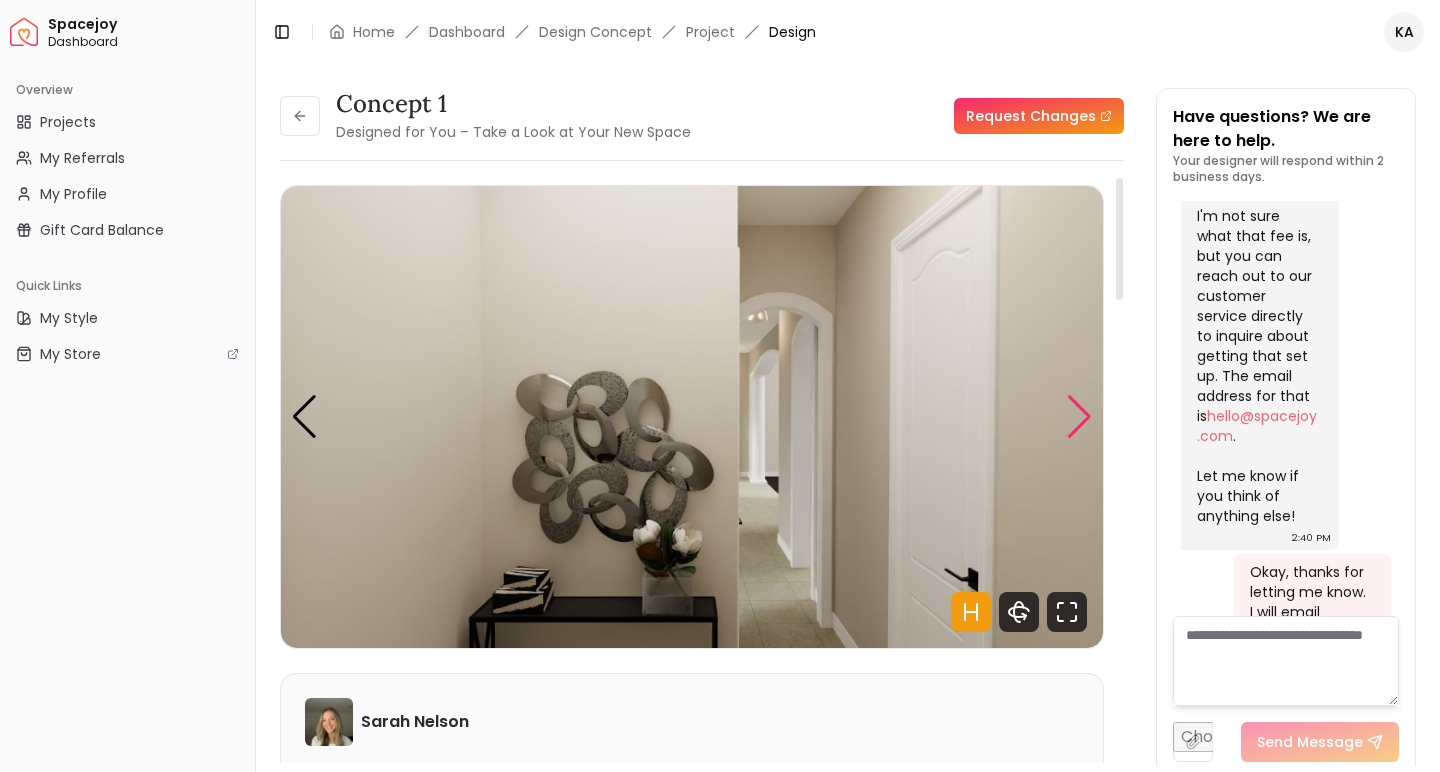 click at bounding box center [1079, 417] 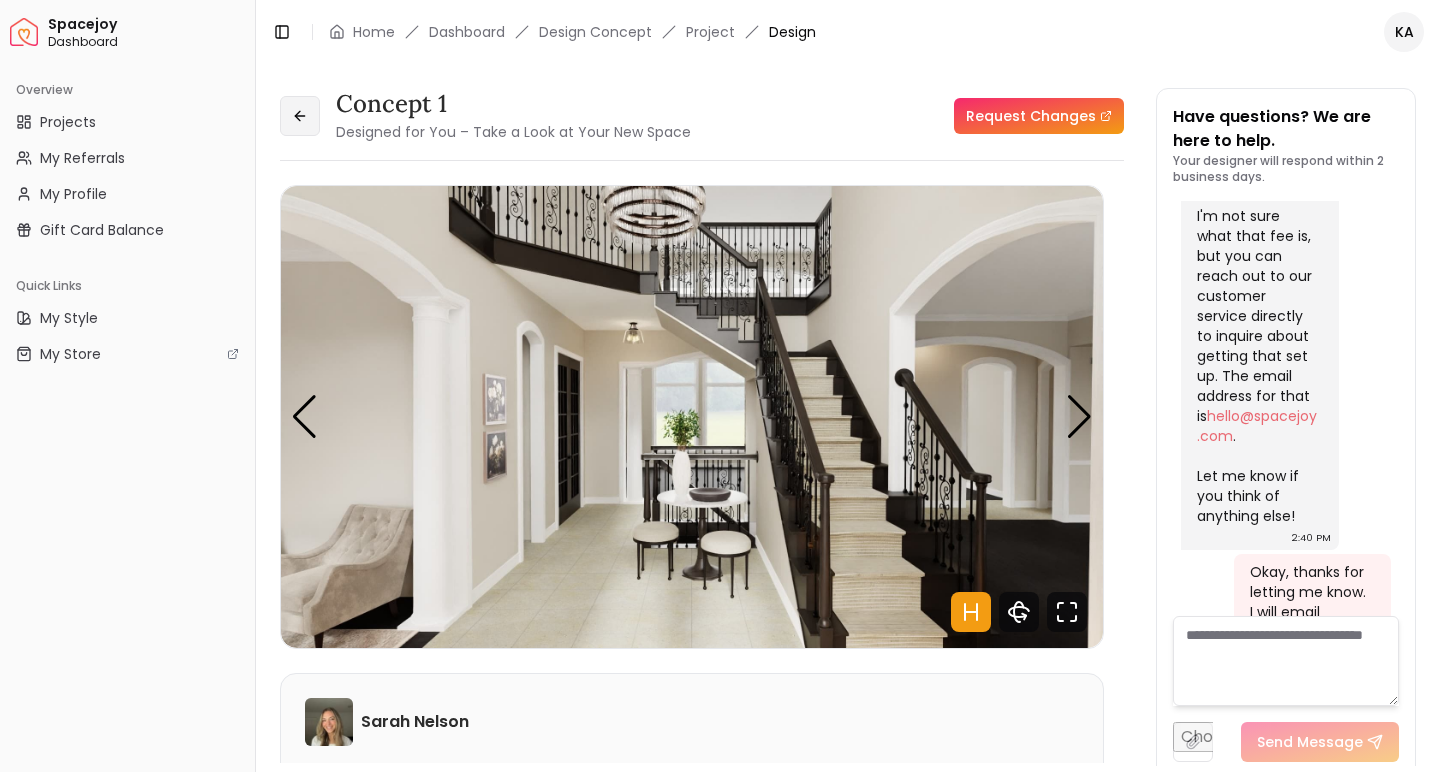 click 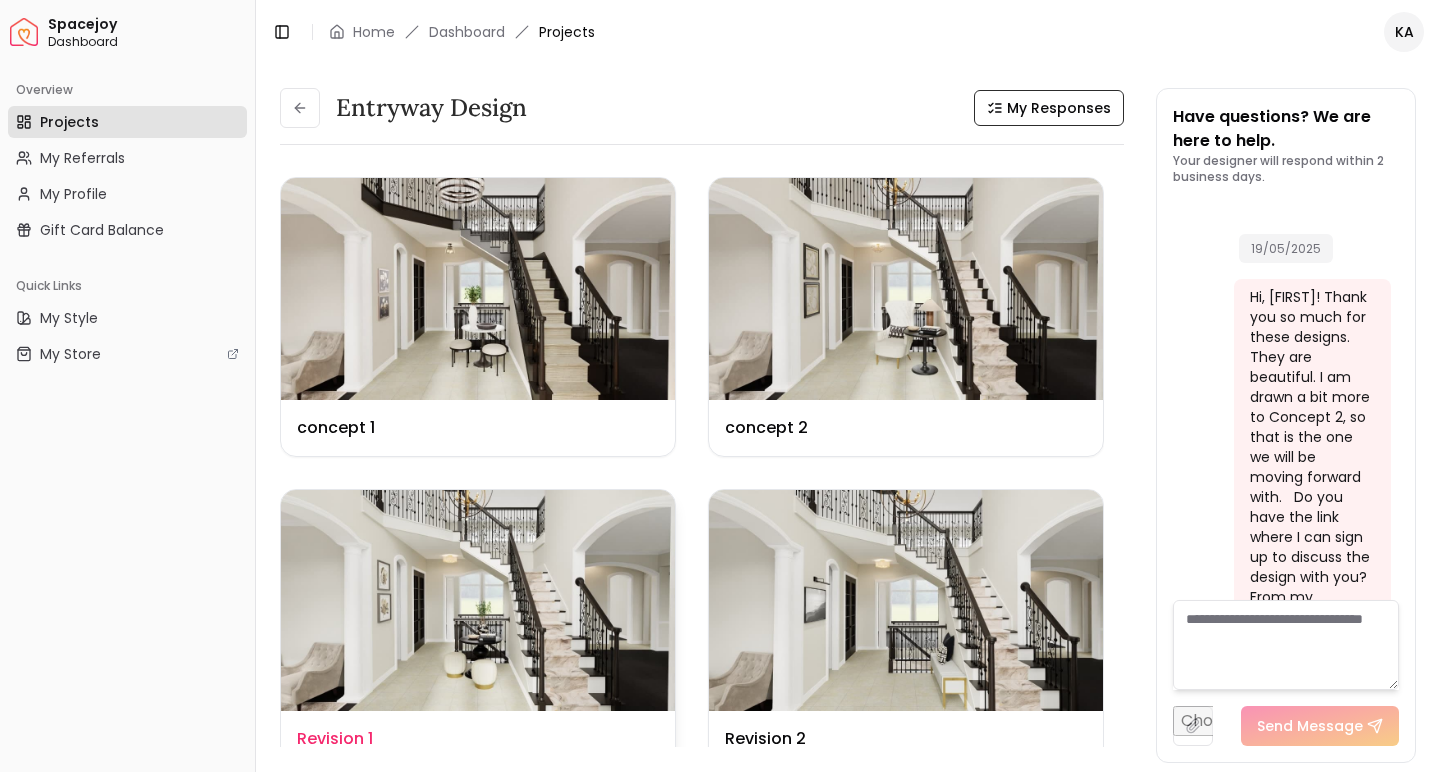 scroll, scrollTop: 8287, scrollLeft: 0, axis: vertical 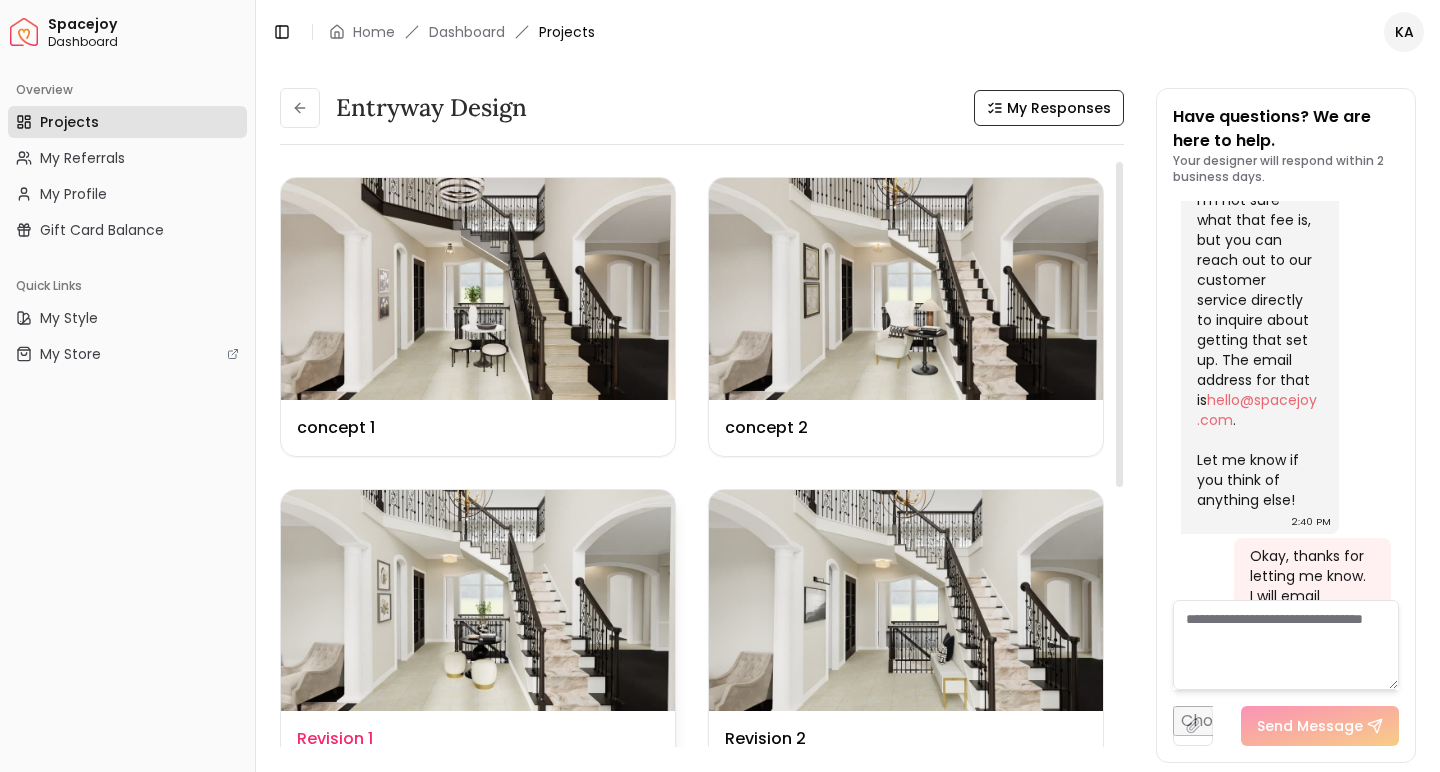 click at bounding box center [478, 601] 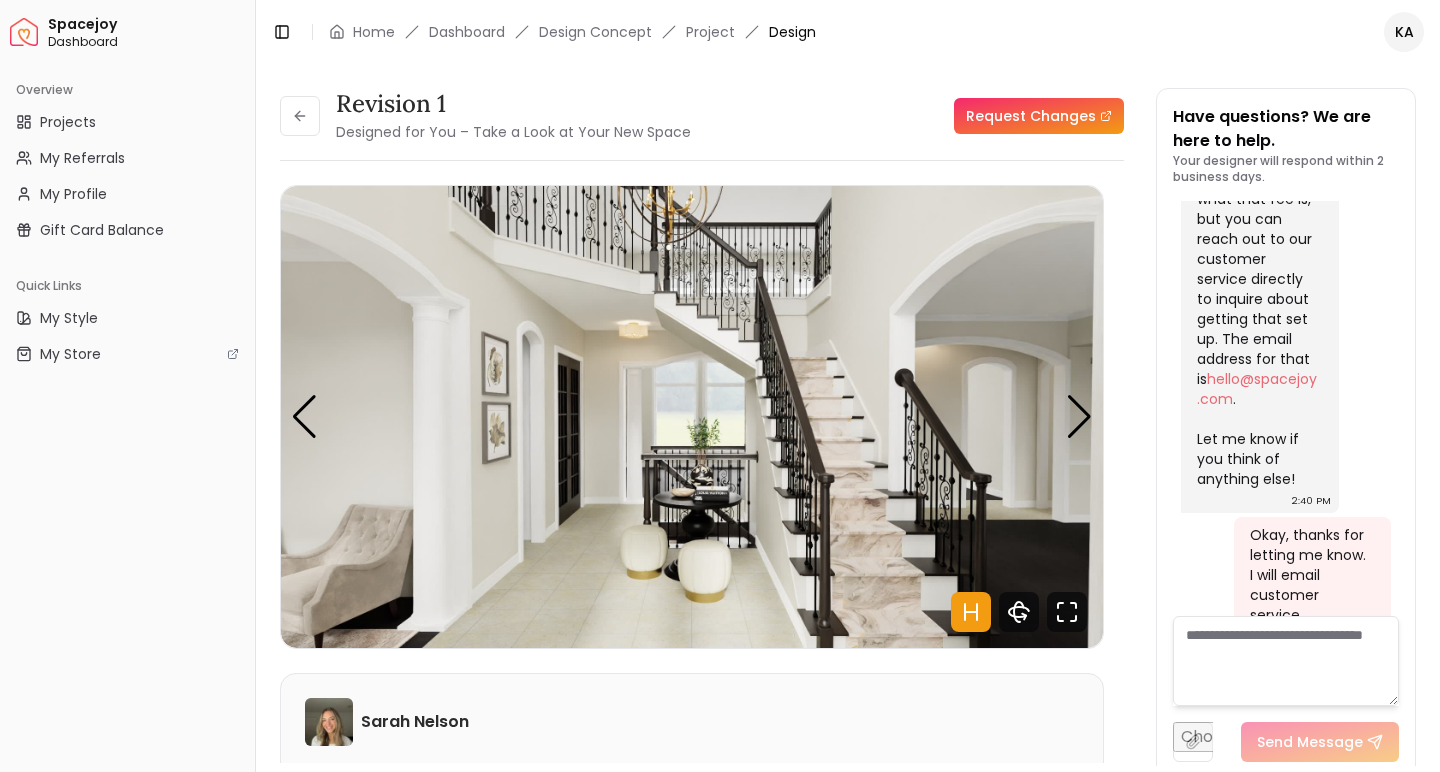 scroll, scrollTop: 8271, scrollLeft: 0, axis: vertical 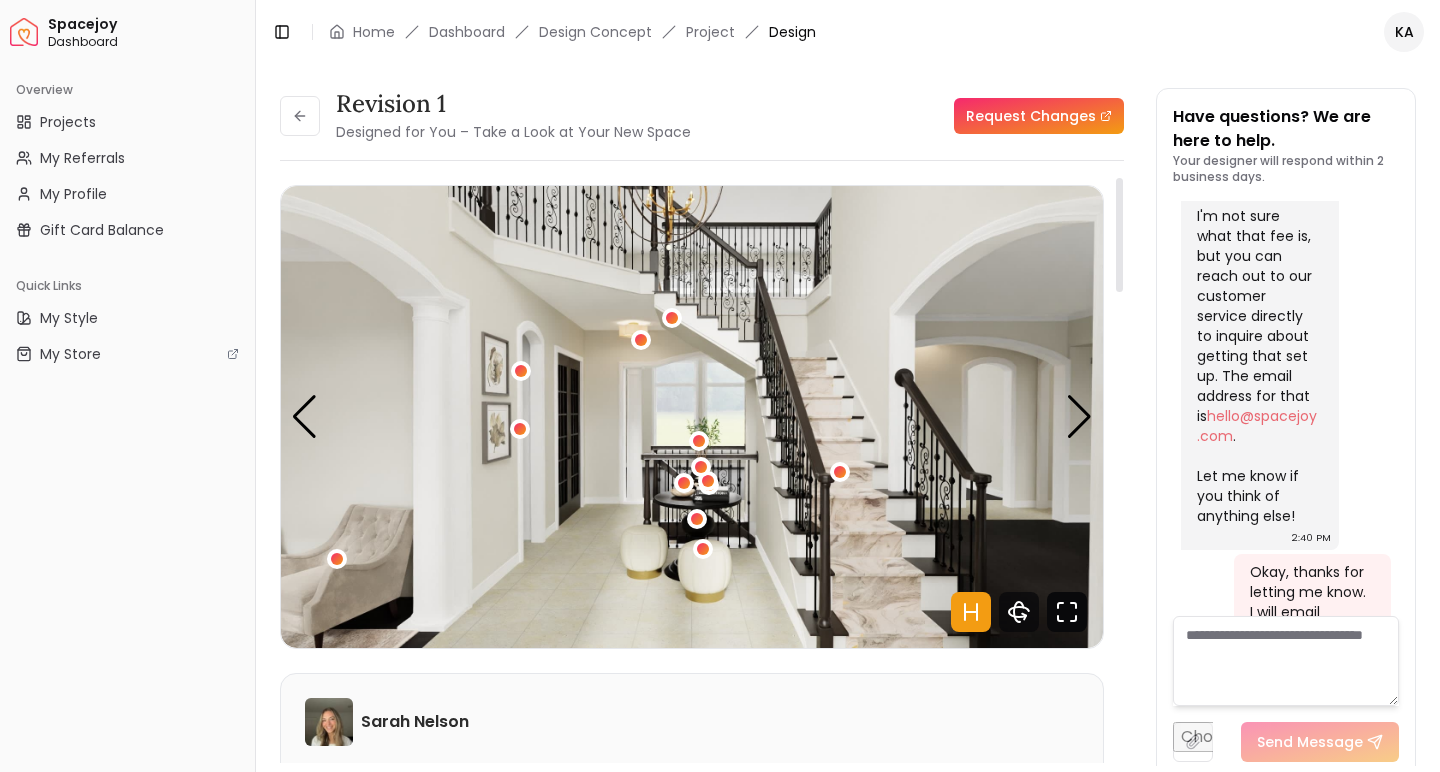 click 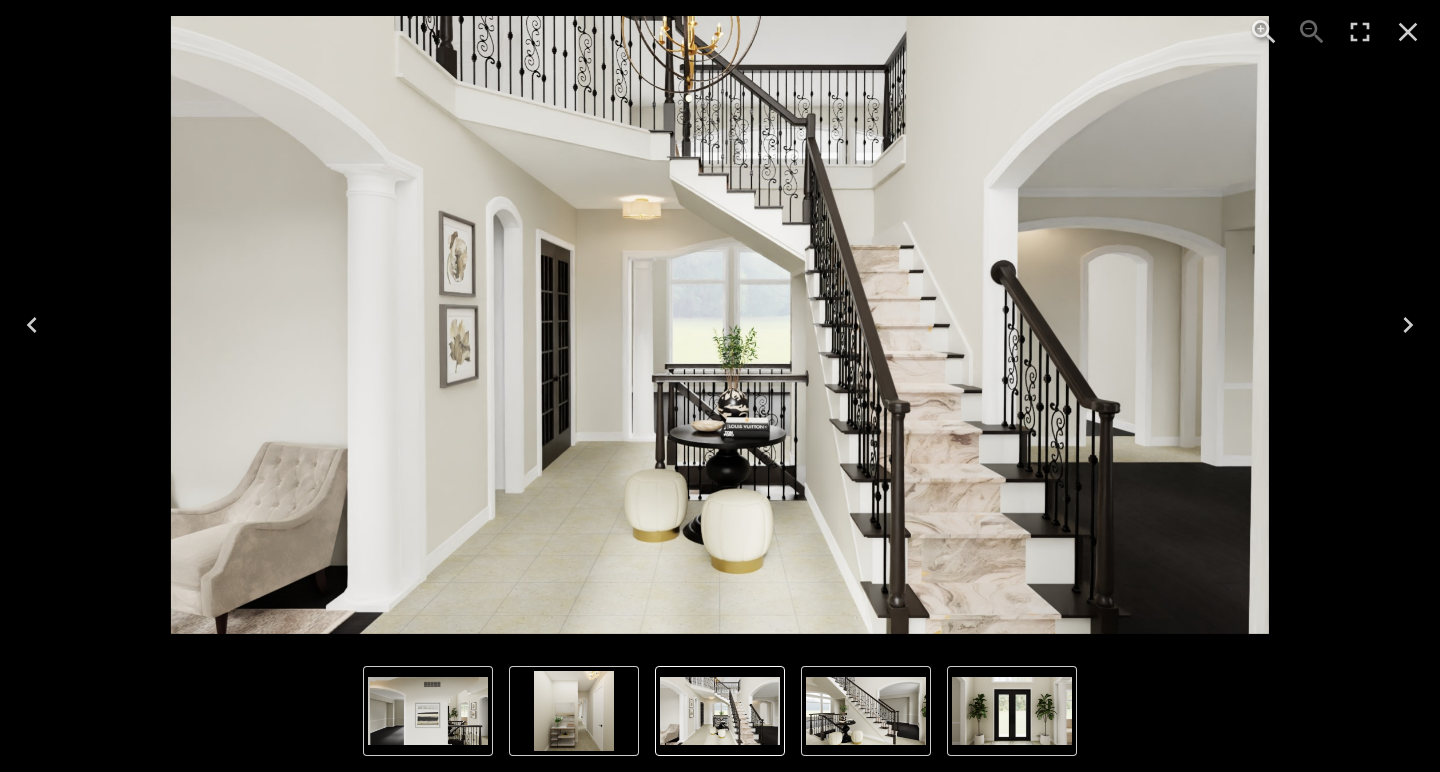 click 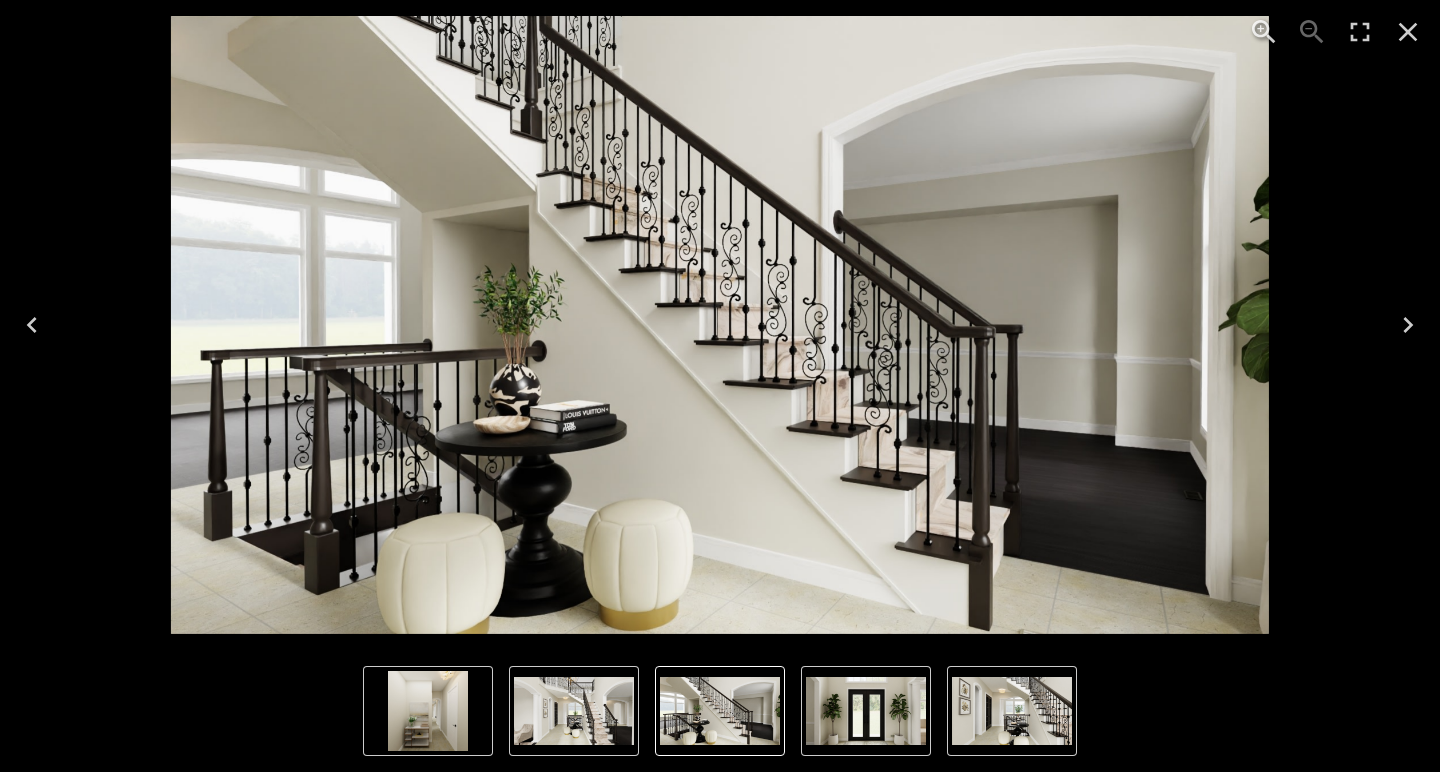 click 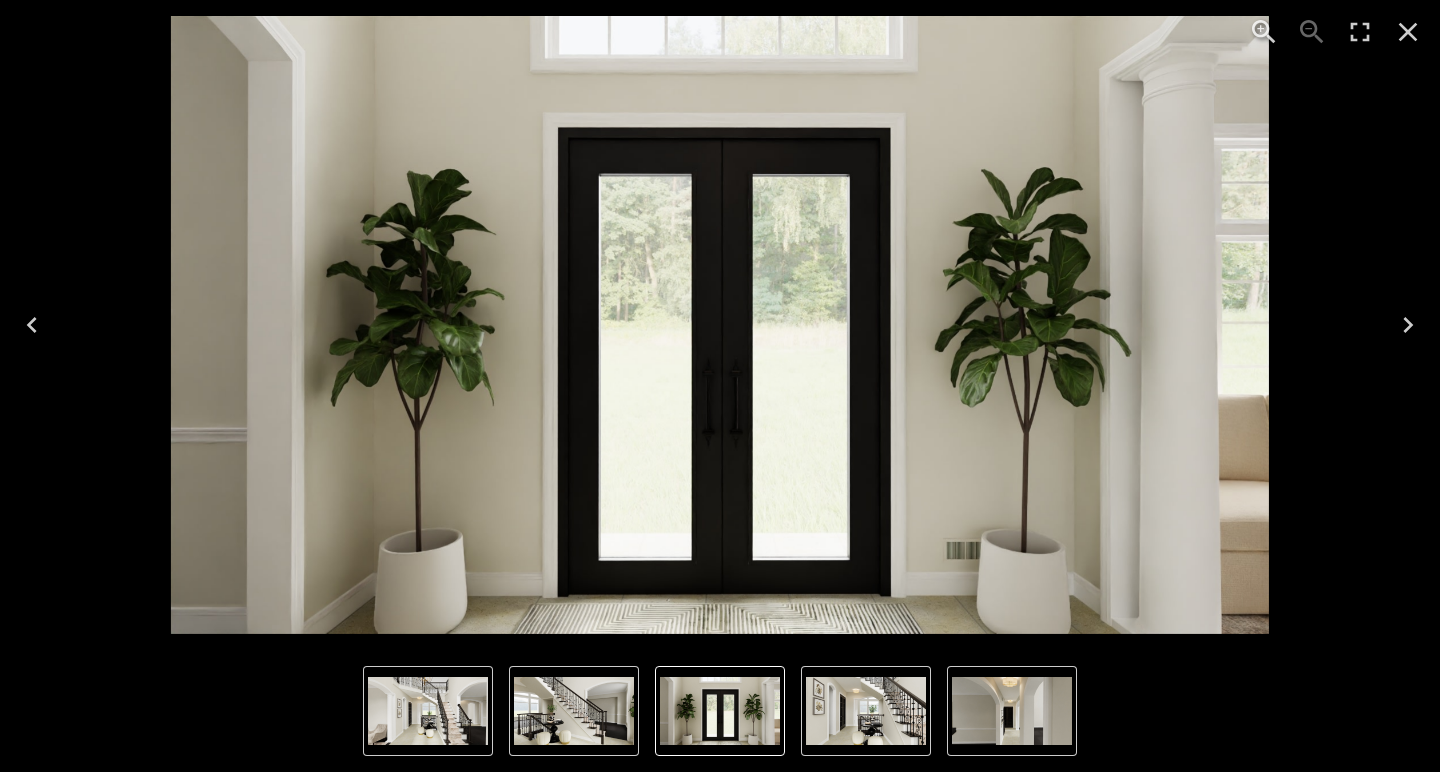 click 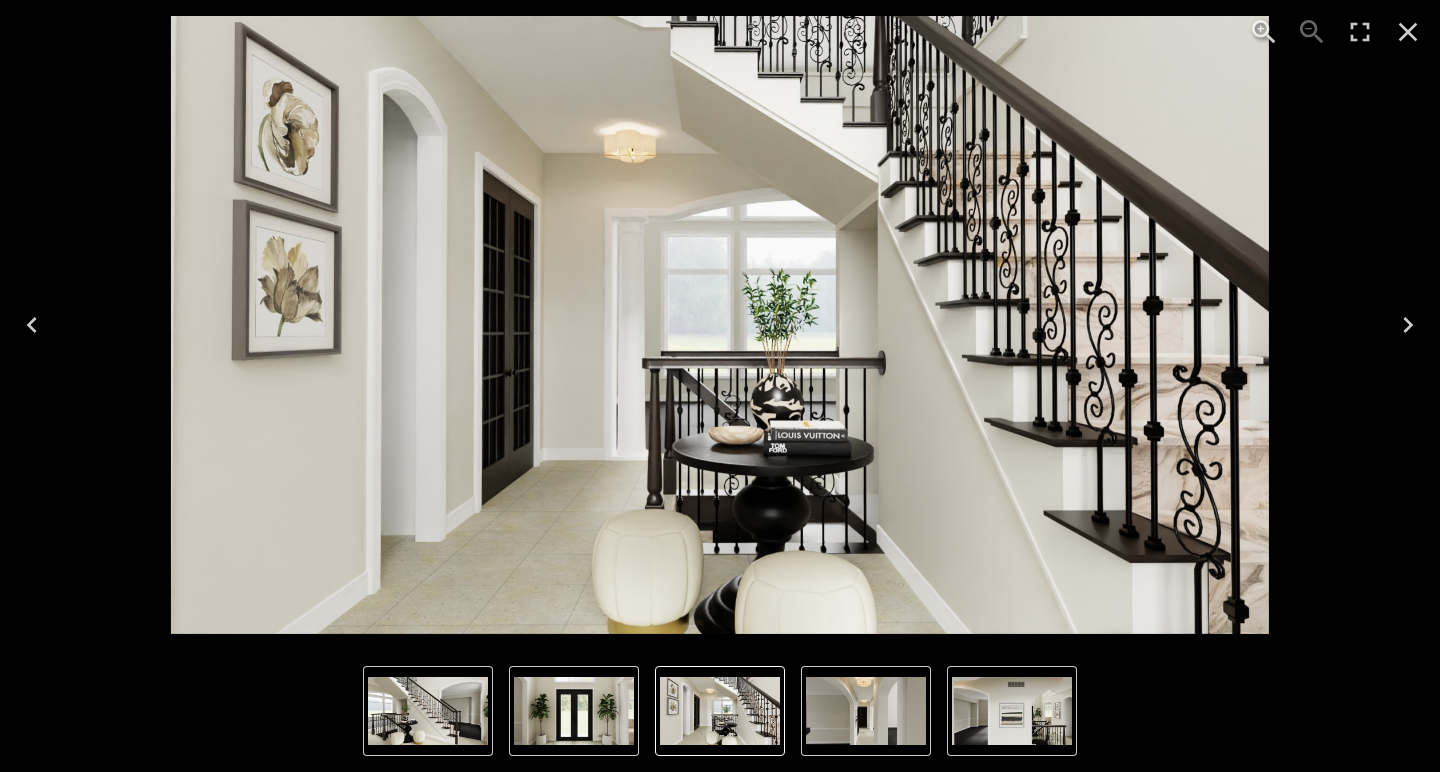 click 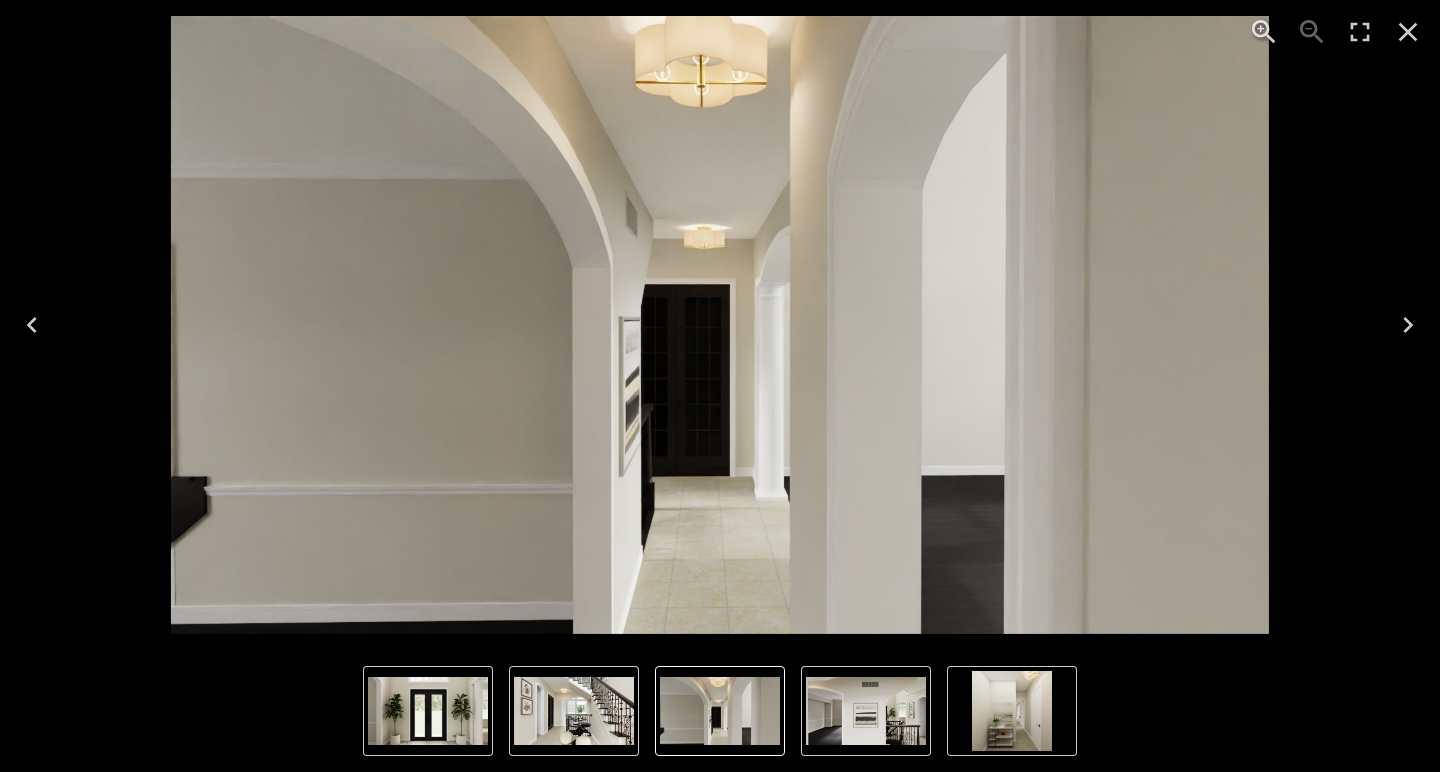 click 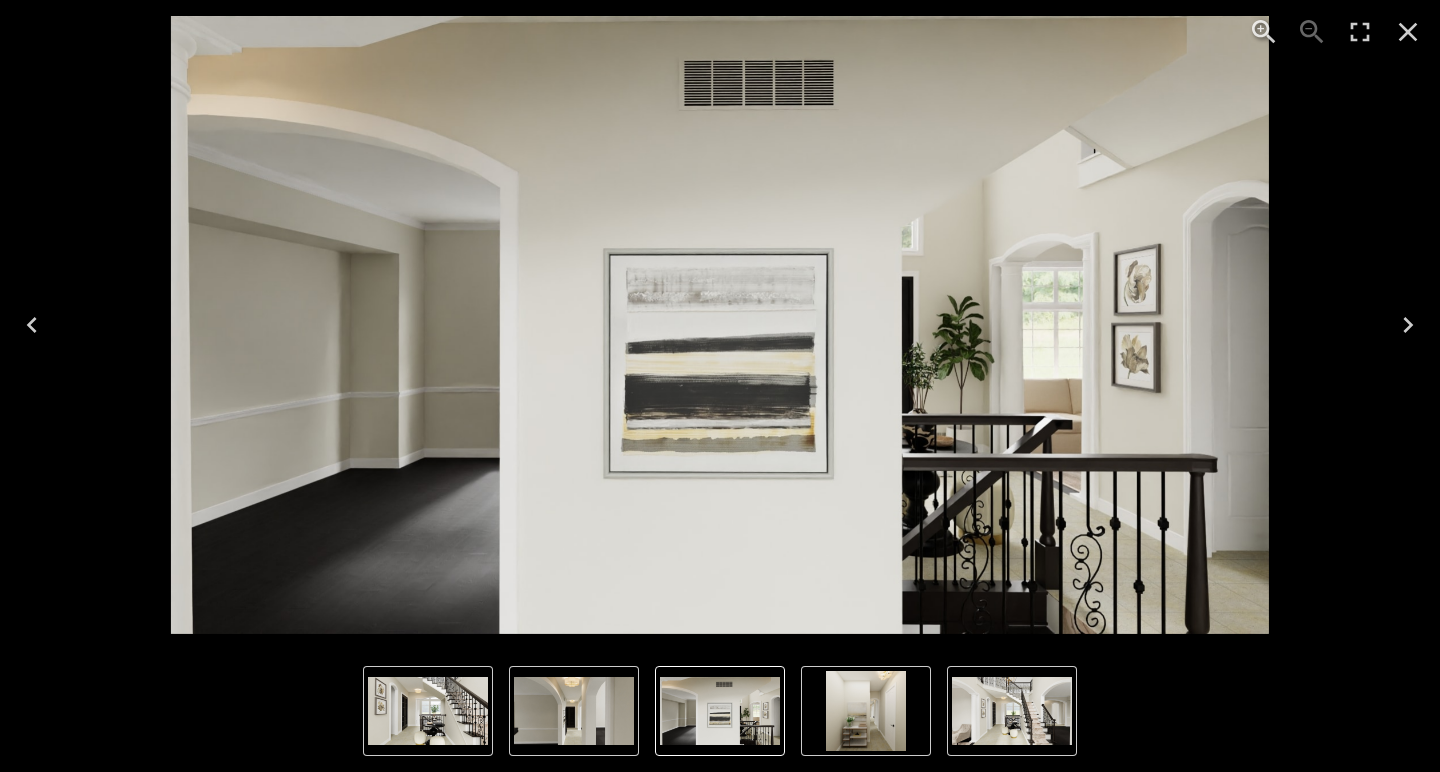 click 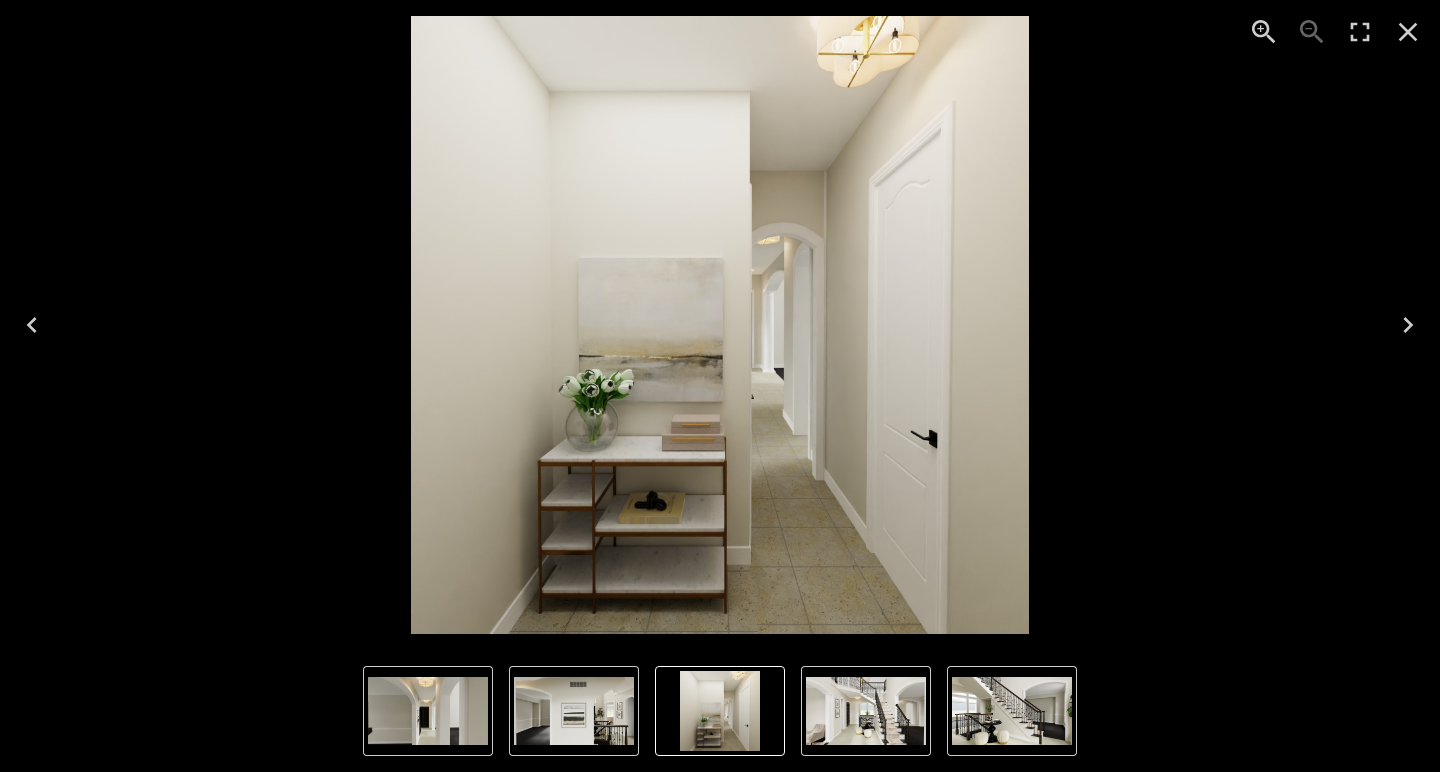 click 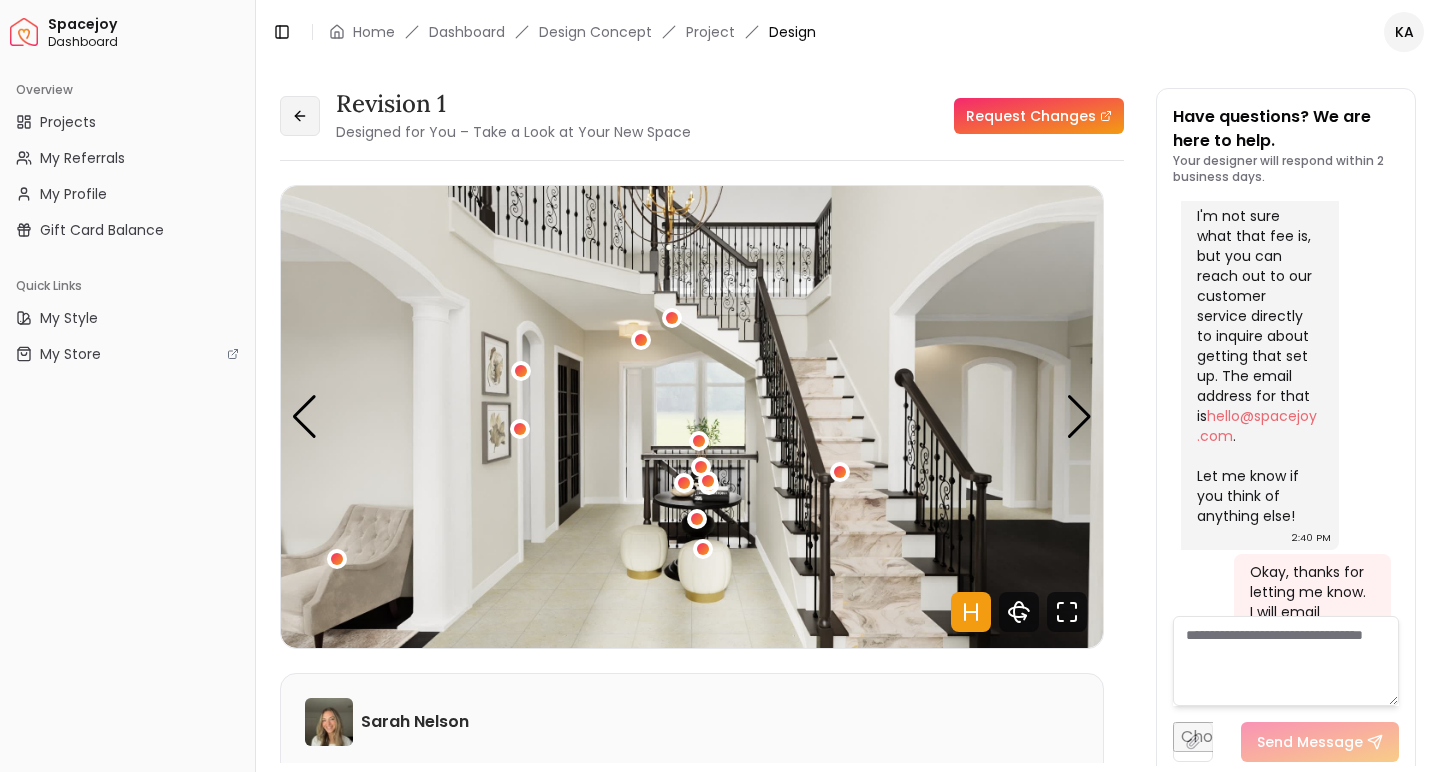 click at bounding box center (300, 116) 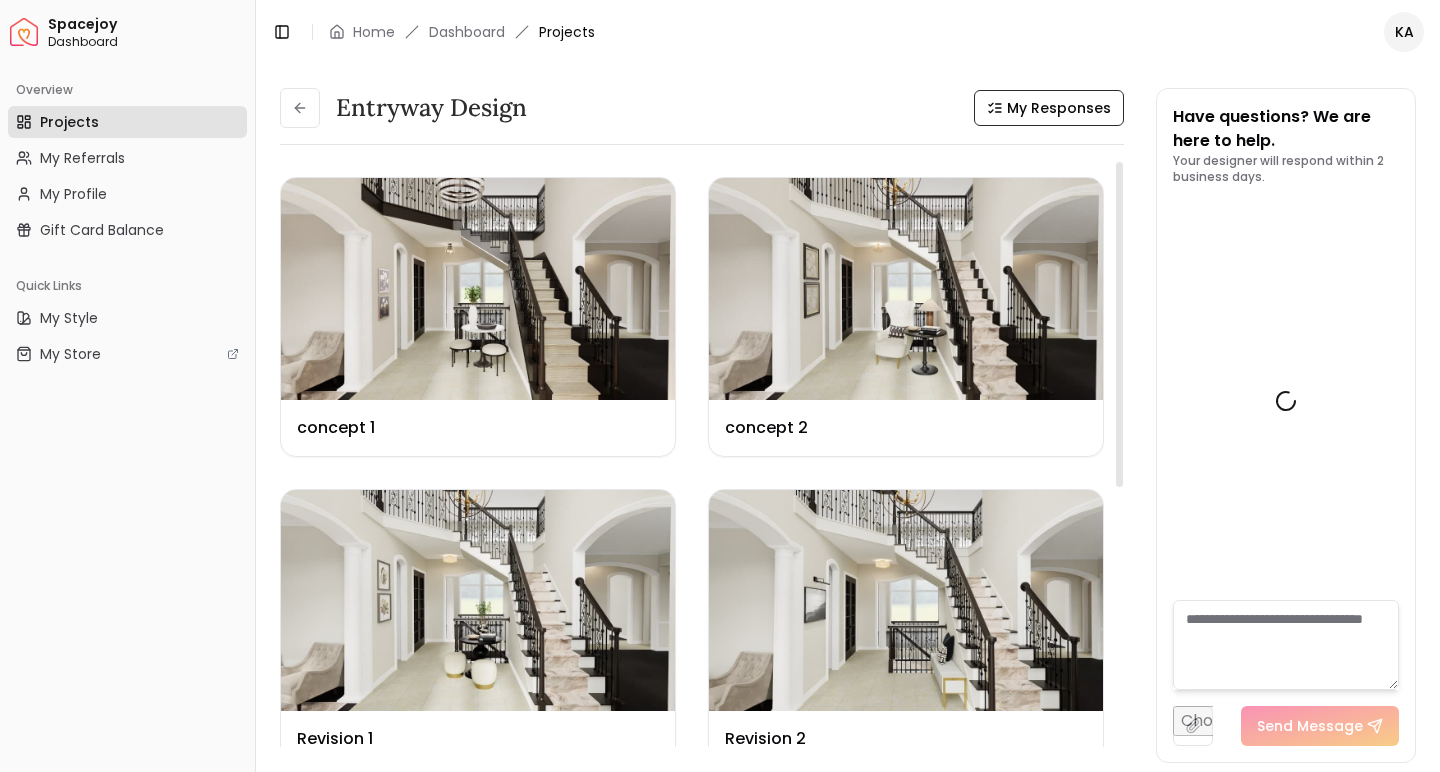 scroll, scrollTop: 8287, scrollLeft: 0, axis: vertical 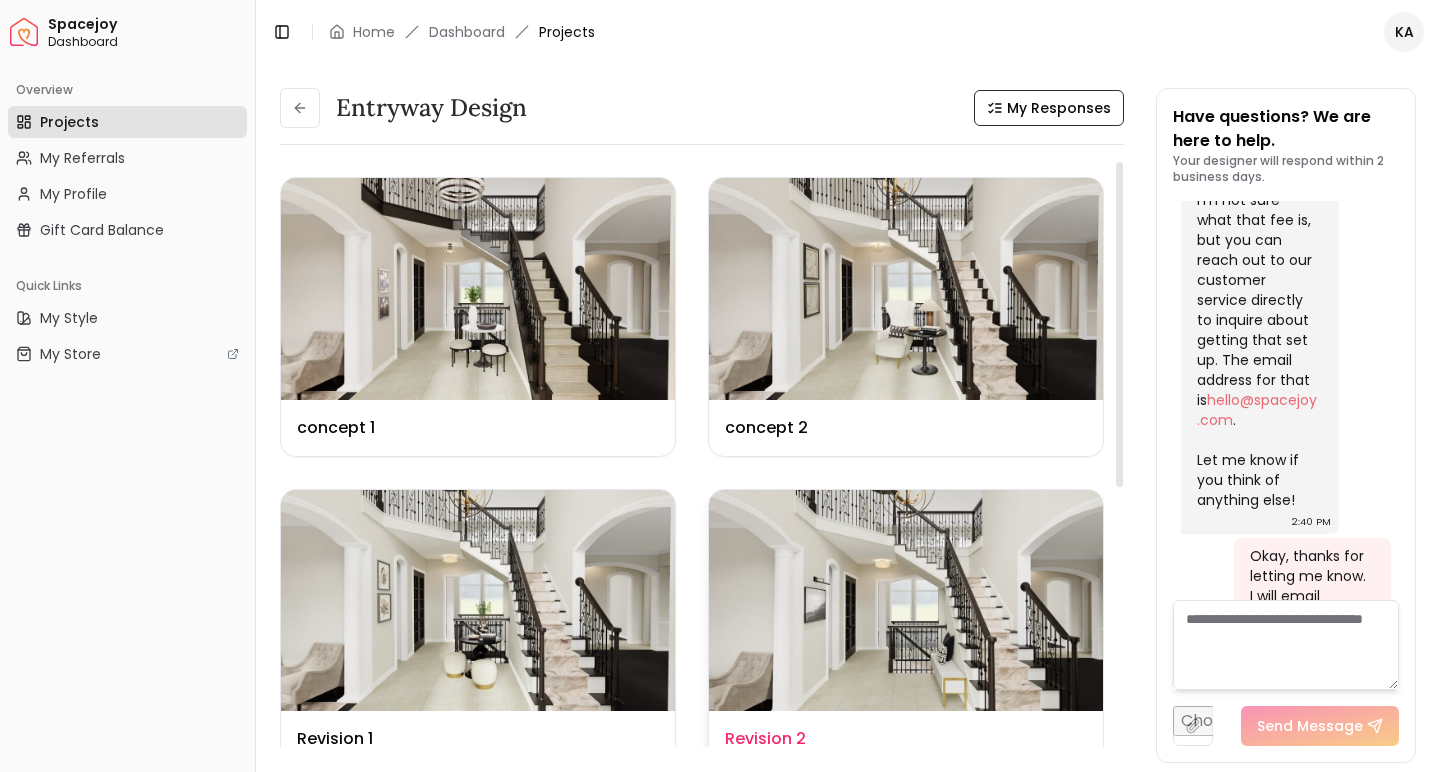 click at bounding box center [906, 601] 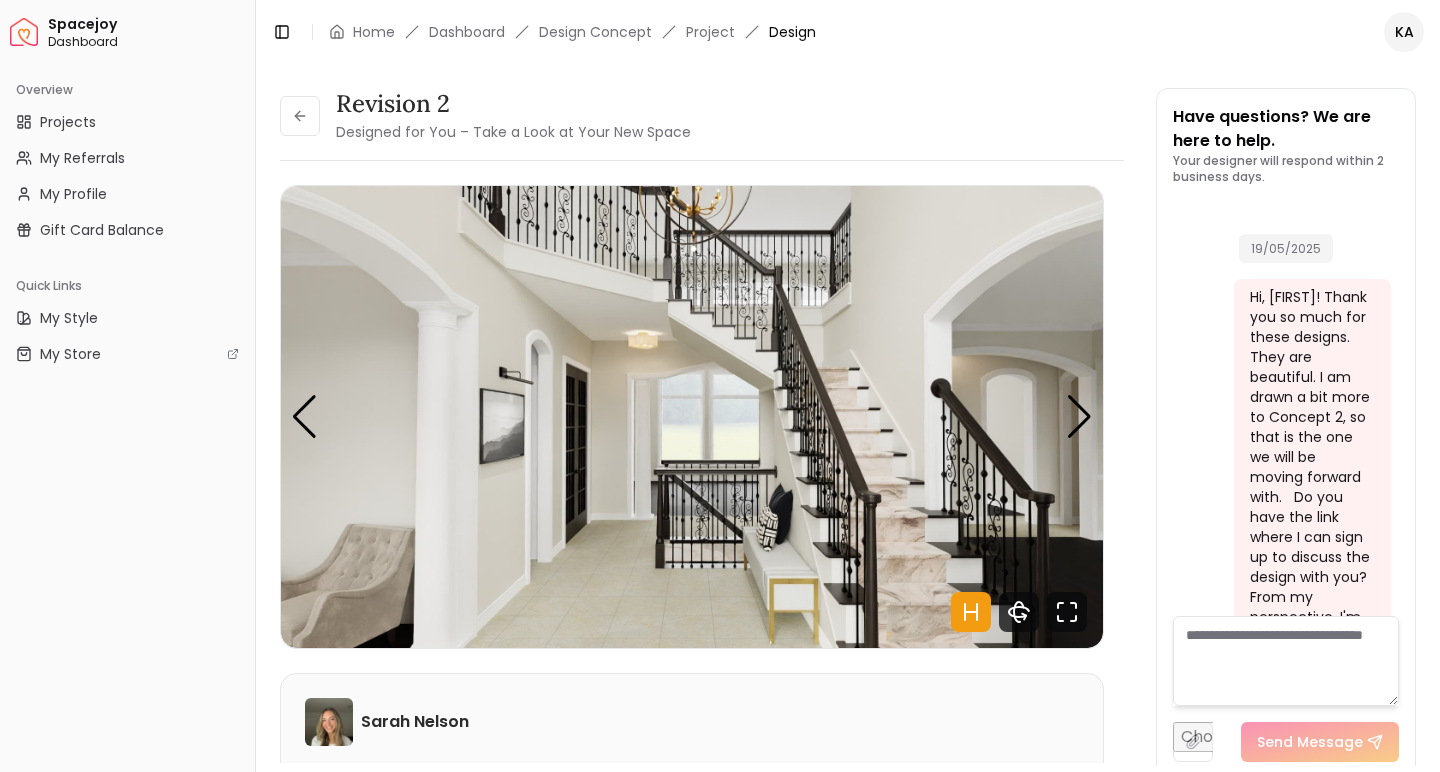 scroll, scrollTop: 8271, scrollLeft: 0, axis: vertical 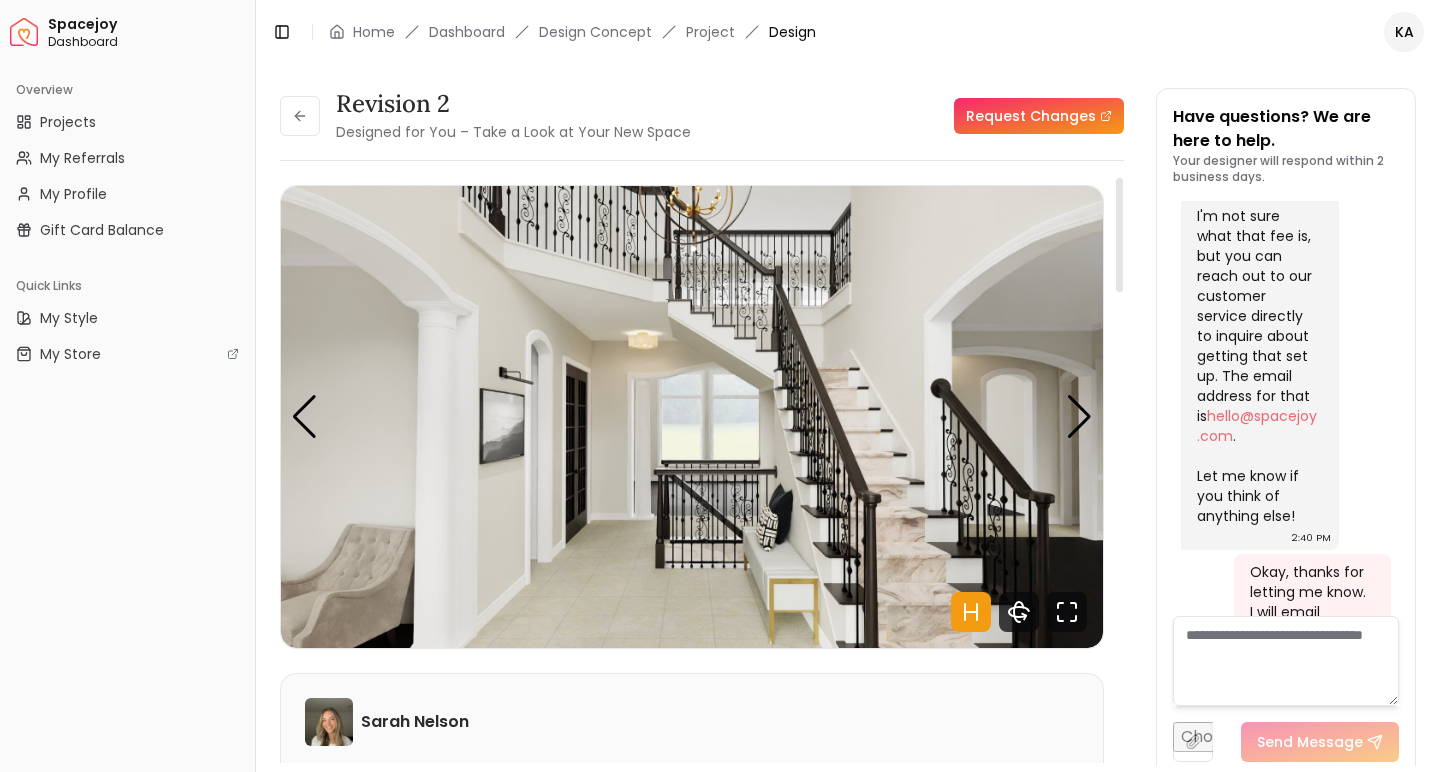 drag, startPoint x: 1123, startPoint y: 221, endPoint x: 1142, endPoint y: 163, distance: 61.03278 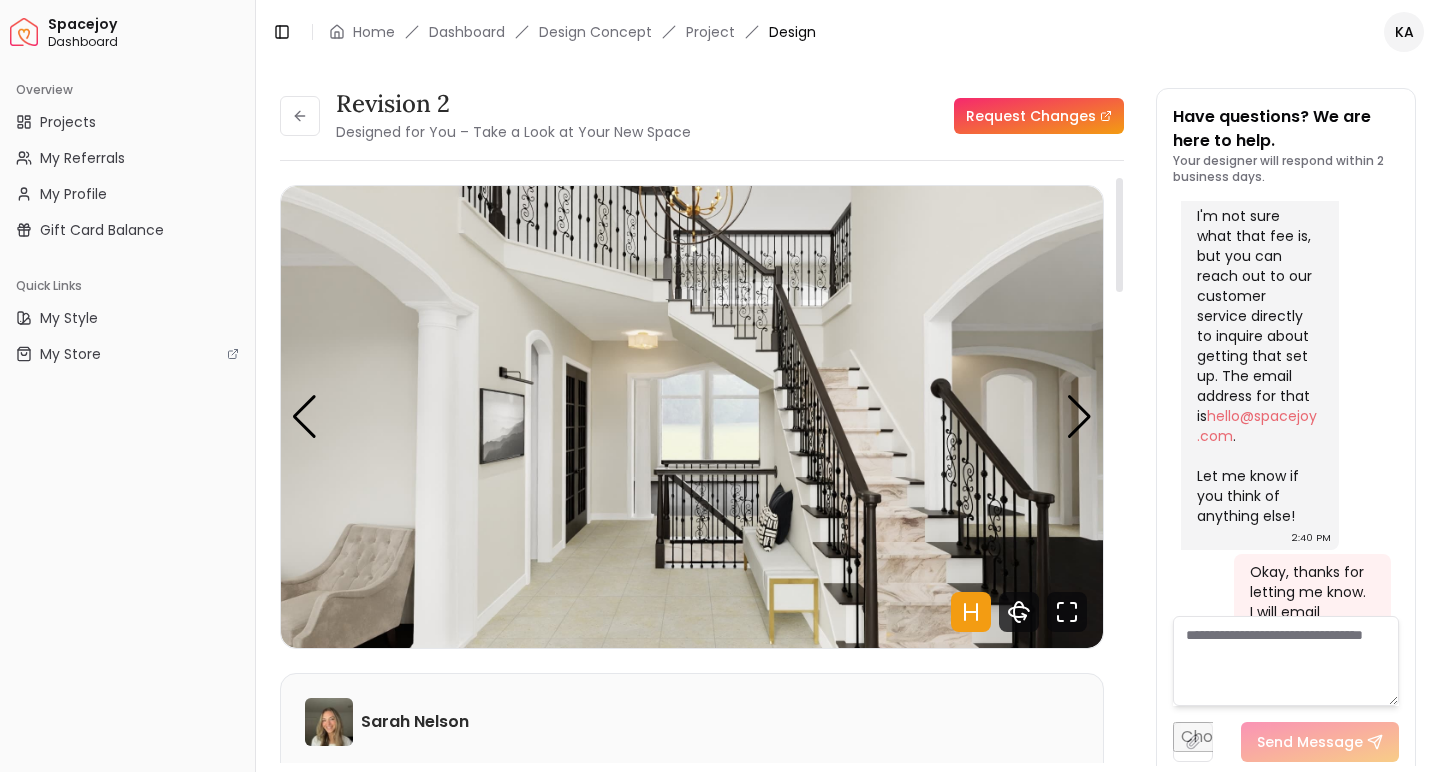 click on "Revision 2 Designed for You – Take a Look at Your New Space Request Changes Revision 2 Designed for You – Take a Look at Your New Space Request Changes Hotspots On Density Show All Pannellum Loading... Start [FIRST] [LAST] Concept 2 leans slightly more modern and glamorous. In the stair nook, you'll find a tall tufted wingback chair paired with a side table and lamp, creating a warm and inviting setup. The ceiling light combines gold and black for an elegant touch. I’ve simplified the stair railing by removing the orn... Read more Audio Note: Audio Note  1 0:00  /  1:56 Transcript:  Hi [NAME], here are the renderings for your entryway revision featuring the... Read more Wall Paints Featured in Your Design Sherwin Williams Alabaster Why Shop with Spacejoy? Shopping through Spacejoy isn’t just convenient — it’s smarter. Here’s why: One Cart, All Brands Our concierge places your orders across all retailers—no juggling multiple accounts. Track Everything, In One Place Returns? Refunds? Relax. ( 18" at bounding box center (848, 415) 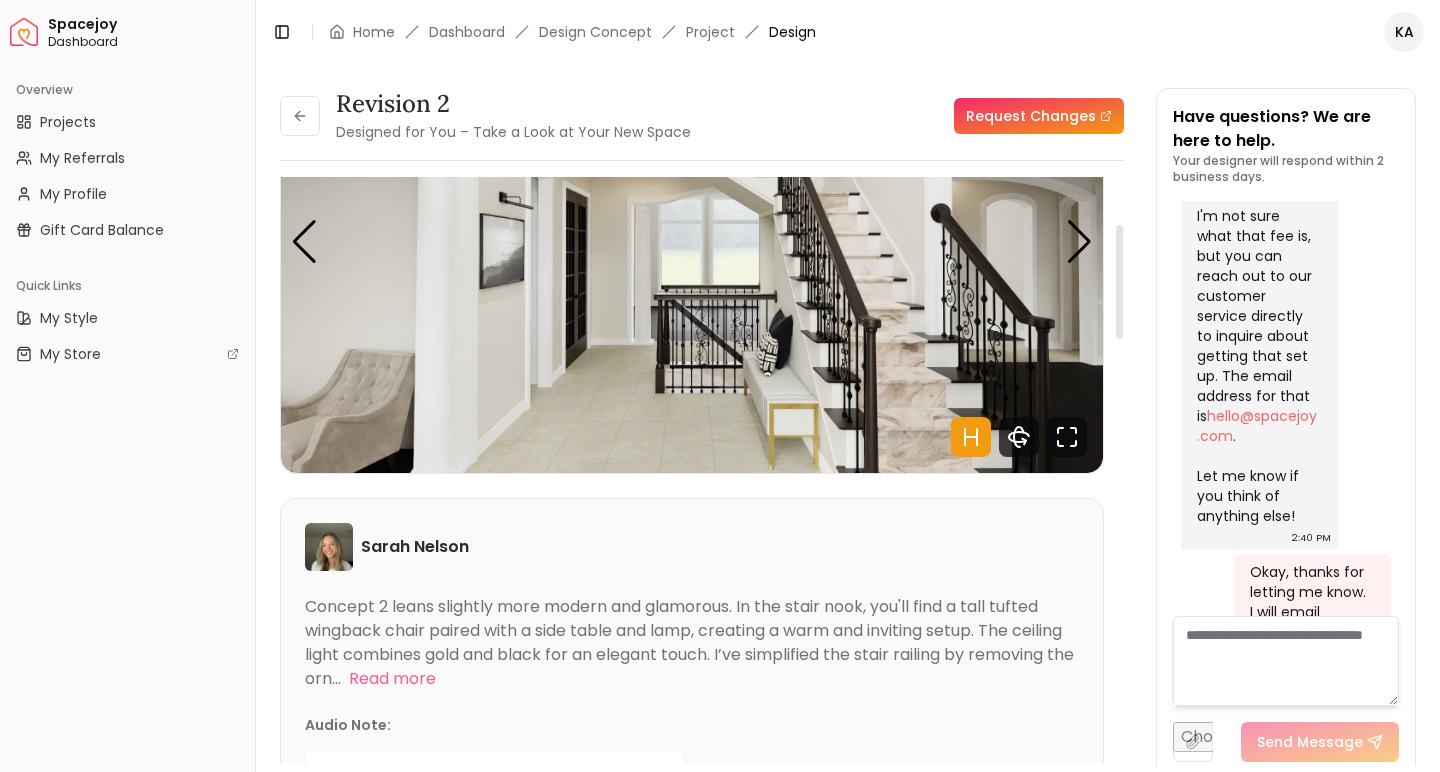 scroll, scrollTop: 0, scrollLeft: 0, axis: both 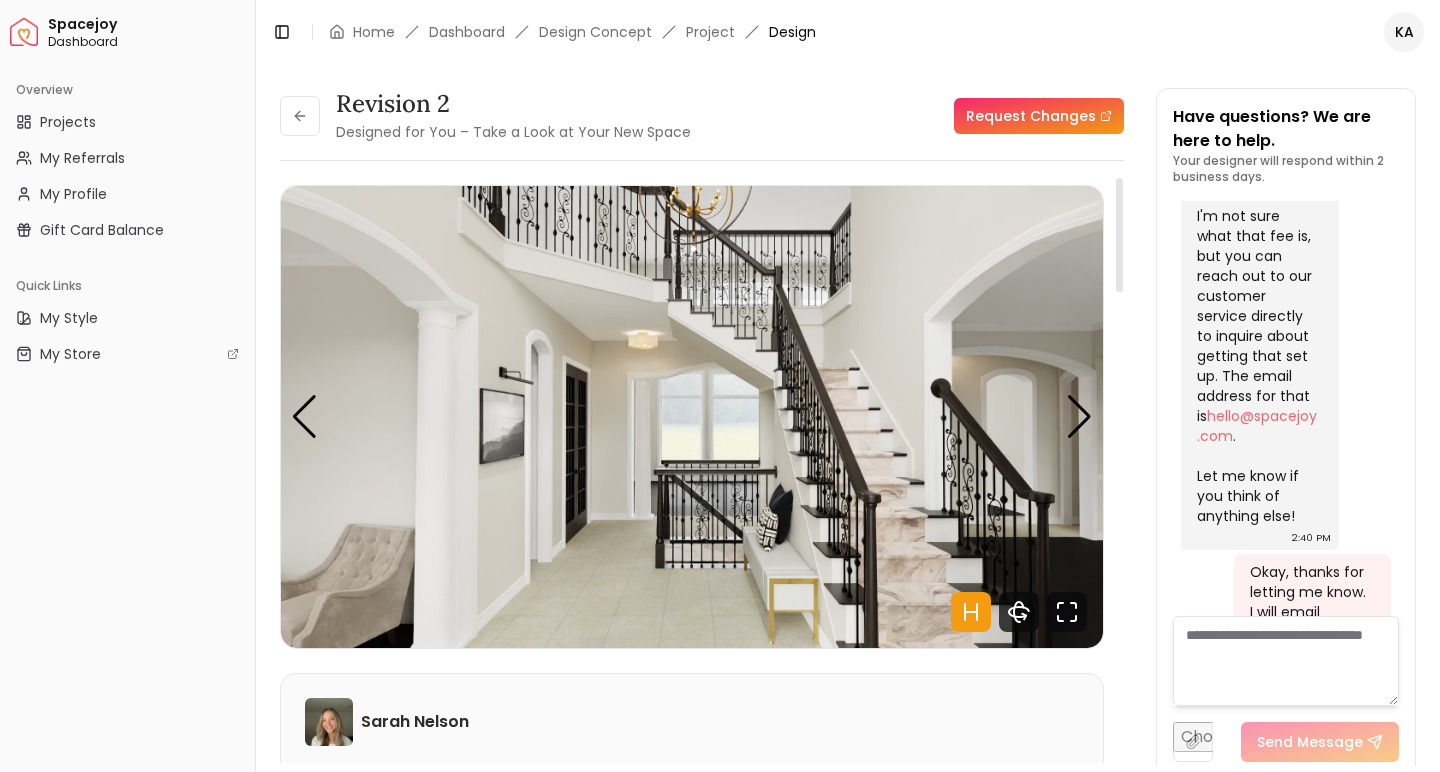 drag, startPoint x: 1120, startPoint y: 263, endPoint x: 1158, endPoint y: 162, distance: 107.912 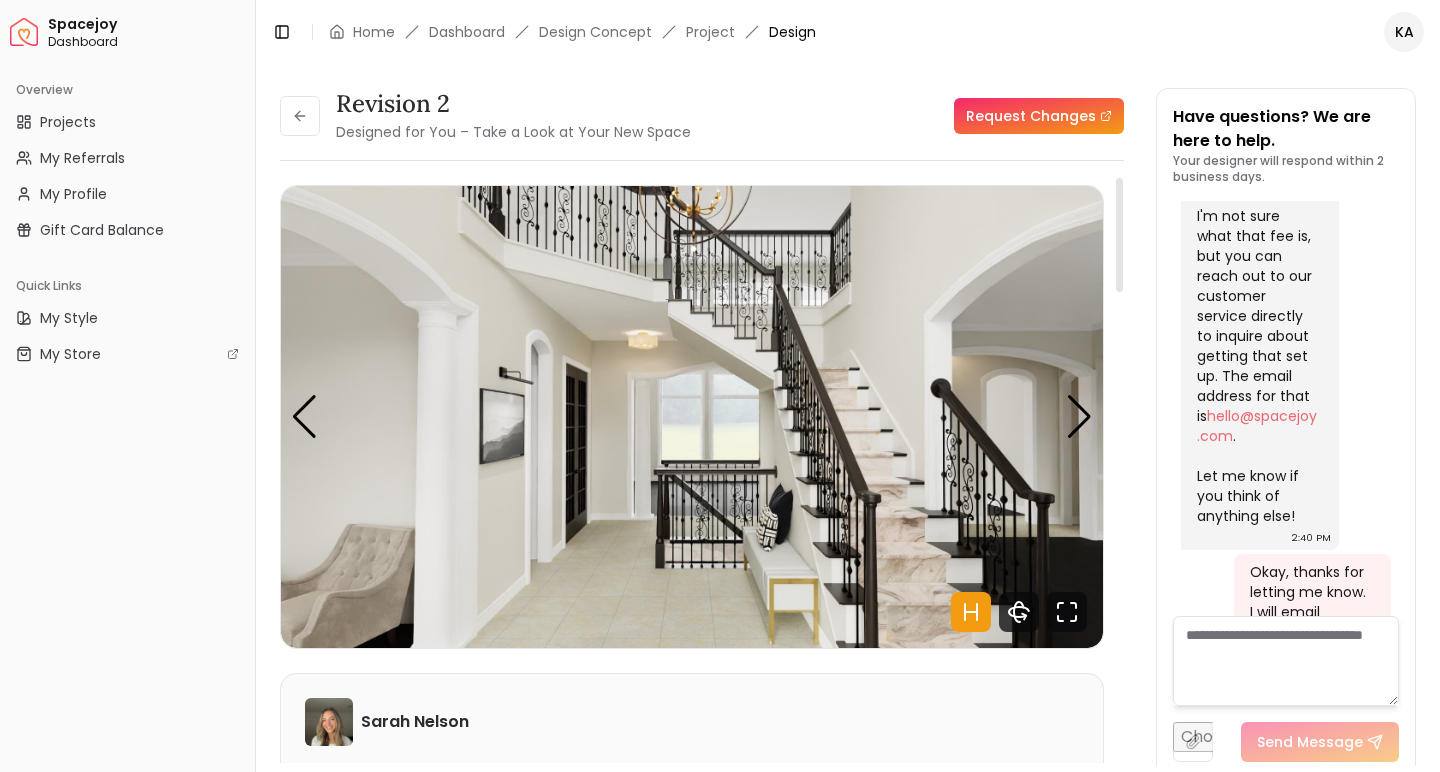 click on "Revision 2 Designed for You – Take a Look at Your New Space Request Changes Revision 2 Designed for You – Take a Look at Your New Space Request Changes Hotspots On Density Show All Pannellum Loading... Start [FIRST] [LAST] Concept 2 leans slightly more modern and glamorous. In the stair nook, you'll find a tall tufted wingback chair paired with a side table and lamp, creating a warm and inviting setup. The ceiling light combines gold and black for an elegant touch. I’ve simplified the stair railing by removing the orn... Read more Audio Note: Audio Note  1 0:00  /  1:56 Transcript:  Hi [NAME], here are the renderings for your entryway revision featuring the... Read more Wall Paints Featured in Your Design Sherwin Williams Alabaster Why Shop with Spacejoy? Shopping through Spacejoy isn’t just convenient — it’s smarter. Here’s why: One Cart, All Brands Our concierge places your orders across all retailers—no juggling multiple accounts. Track Everything, In One Place Returns? Refunds? Relax. ( 18" at bounding box center (848, 415) 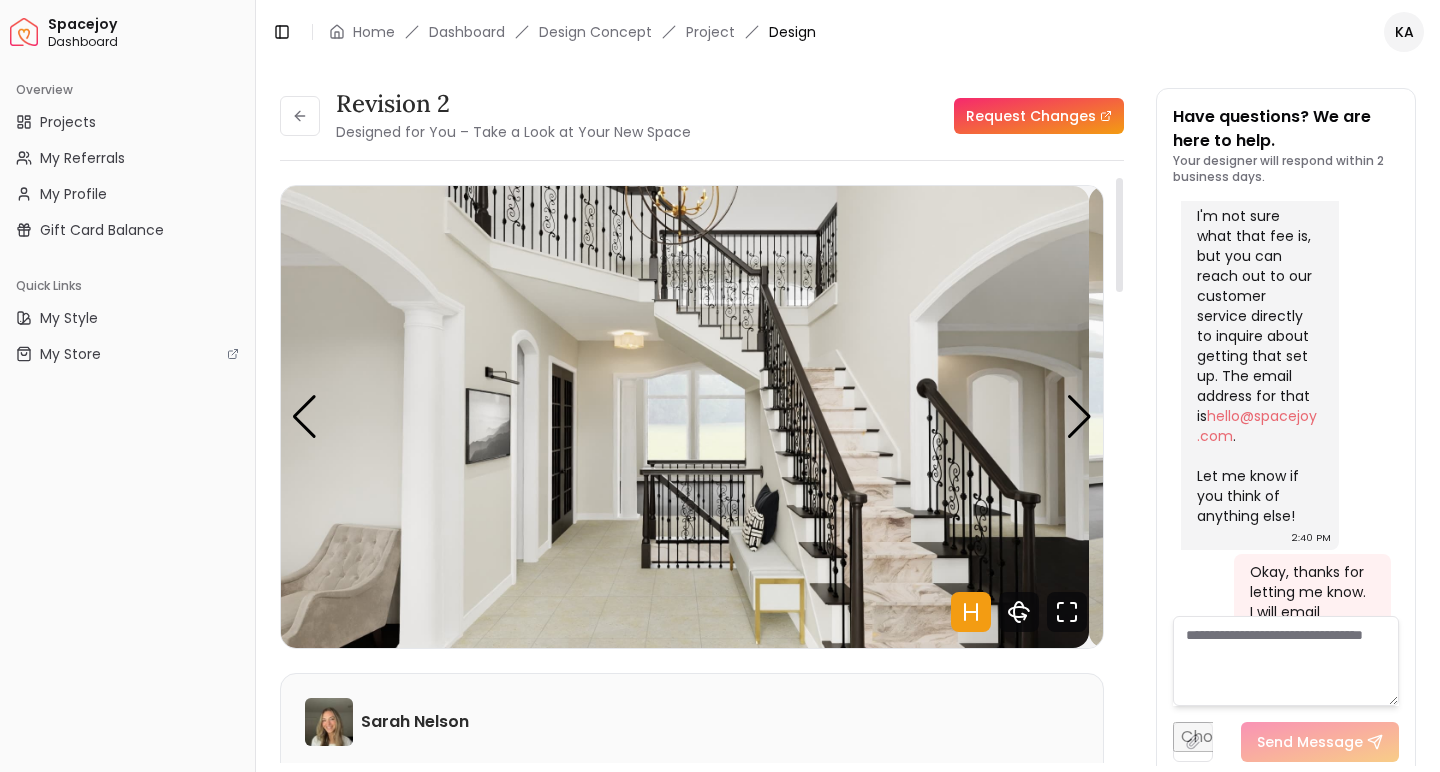 click at bounding box center (678, 417) 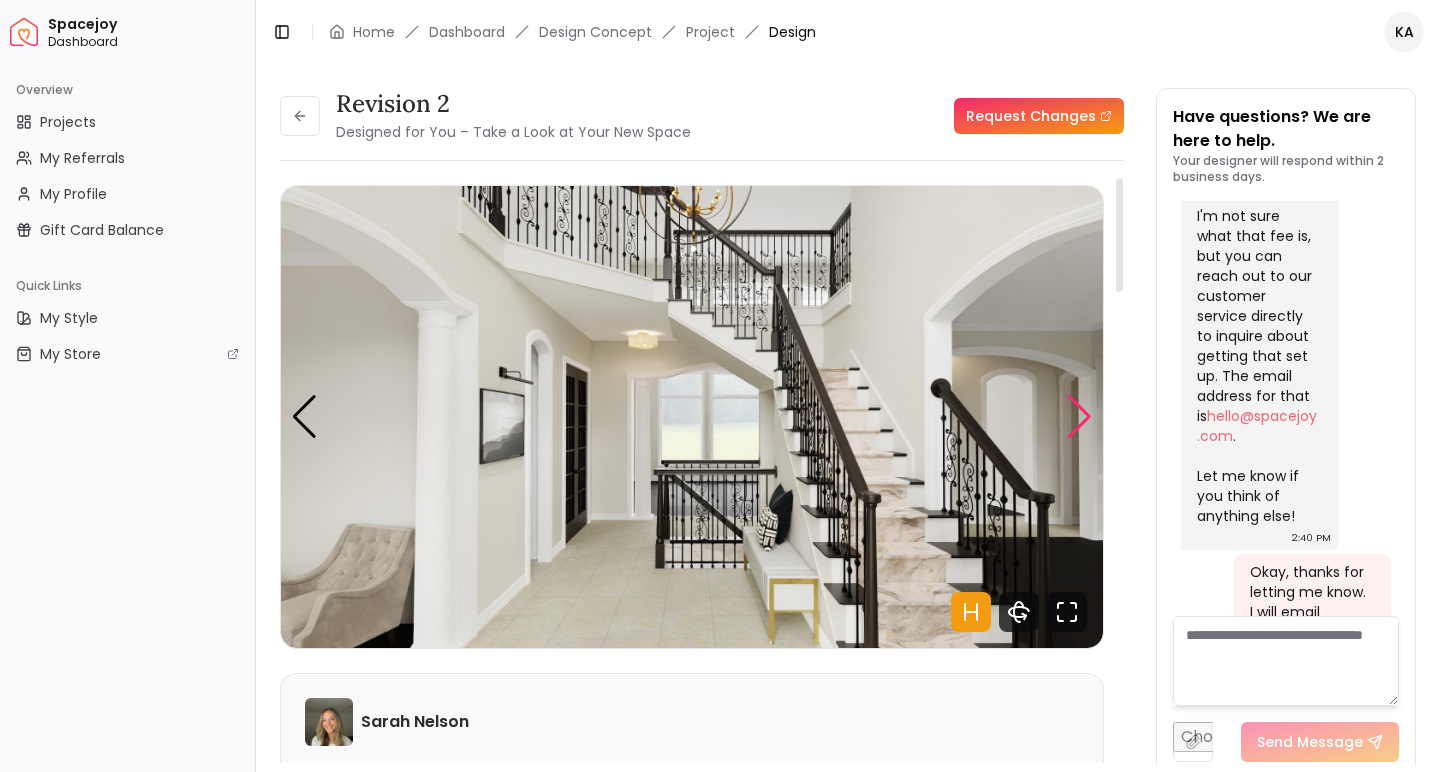 click at bounding box center [1079, 417] 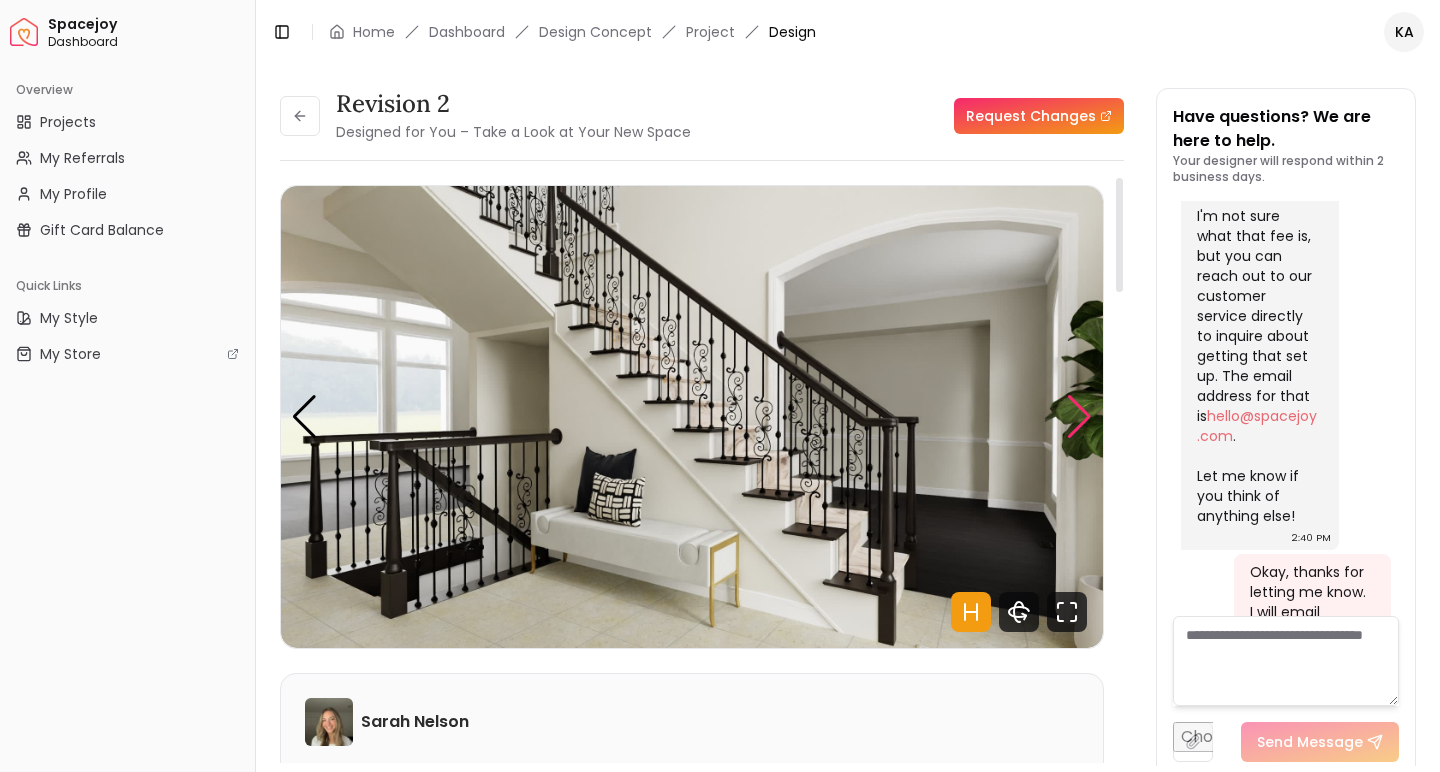 click at bounding box center (1079, 417) 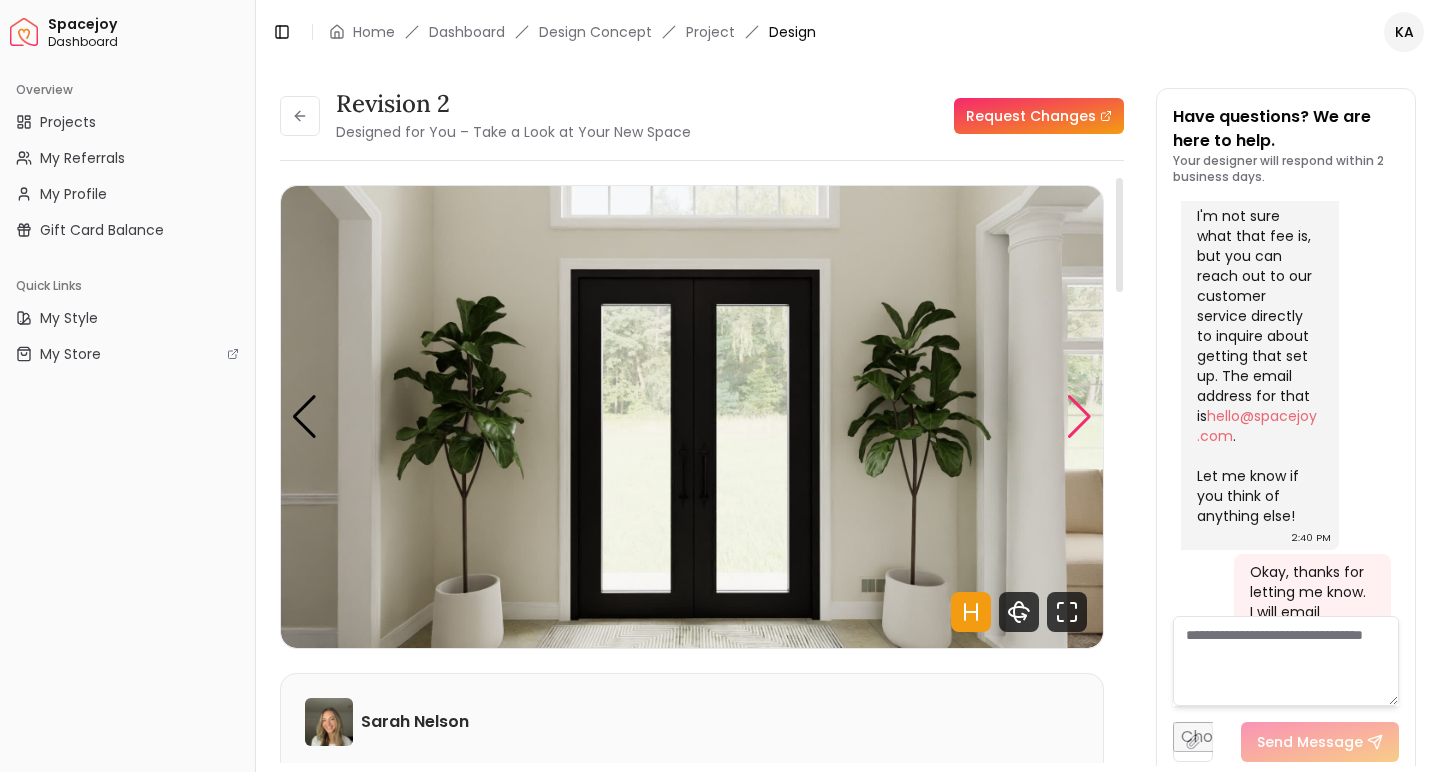 click at bounding box center [1079, 417] 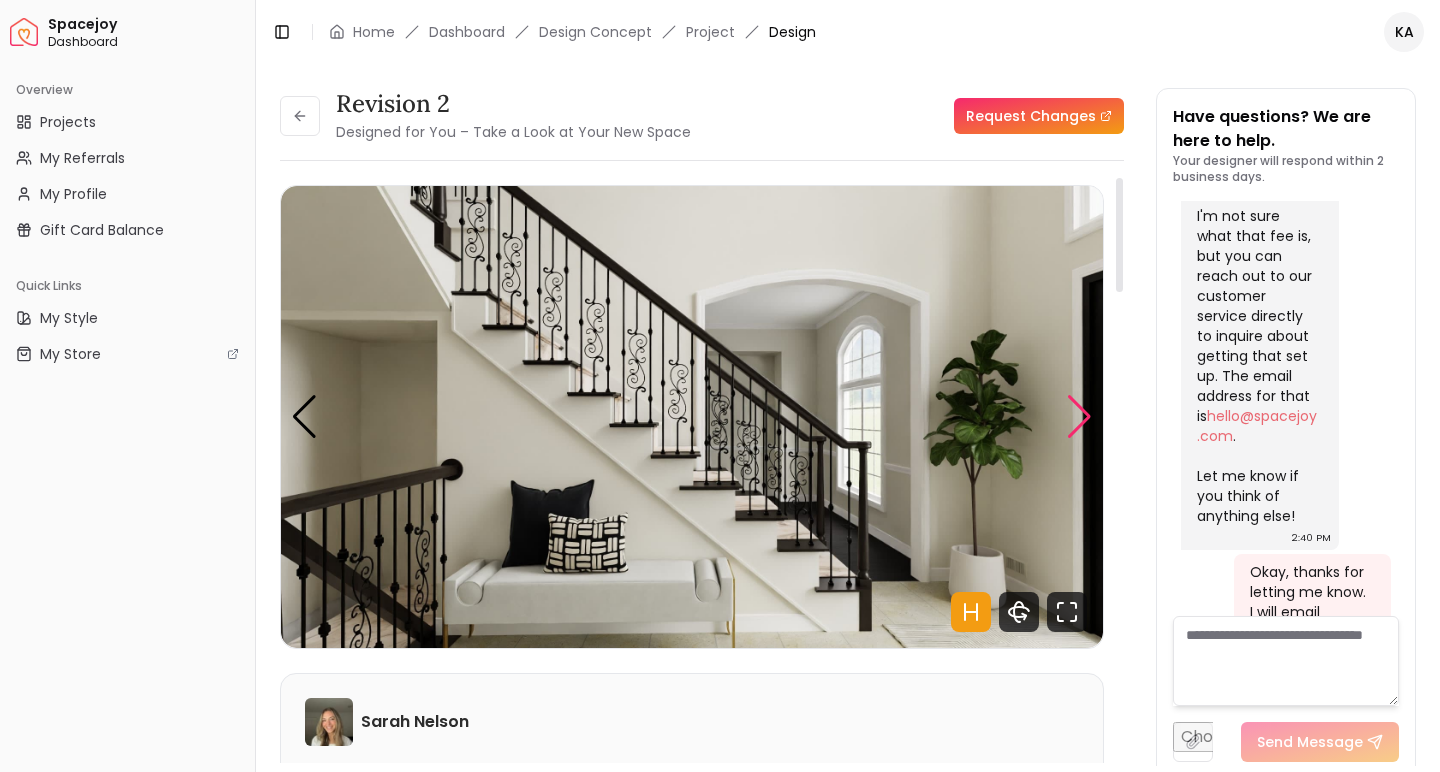 click at bounding box center [1079, 417] 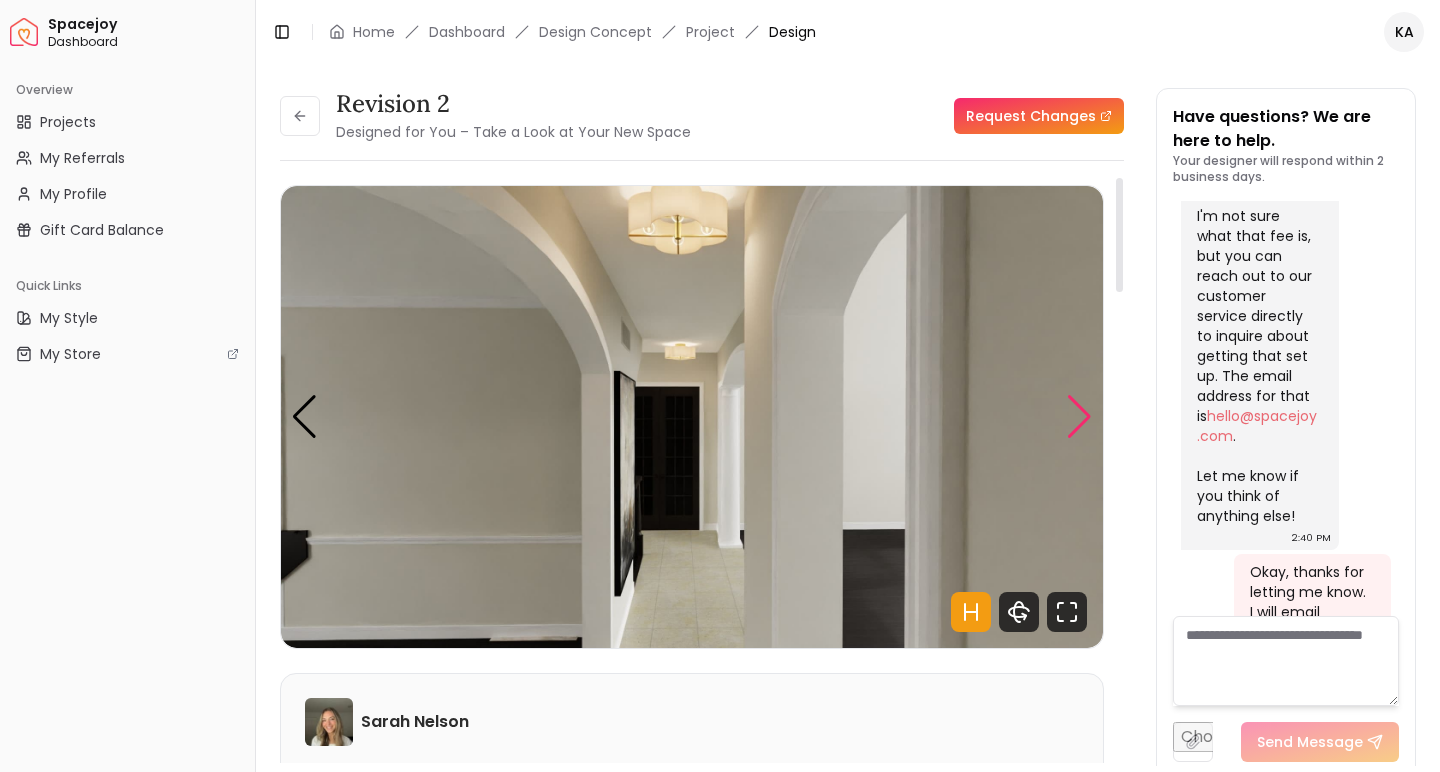 click at bounding box center (1079, 417) 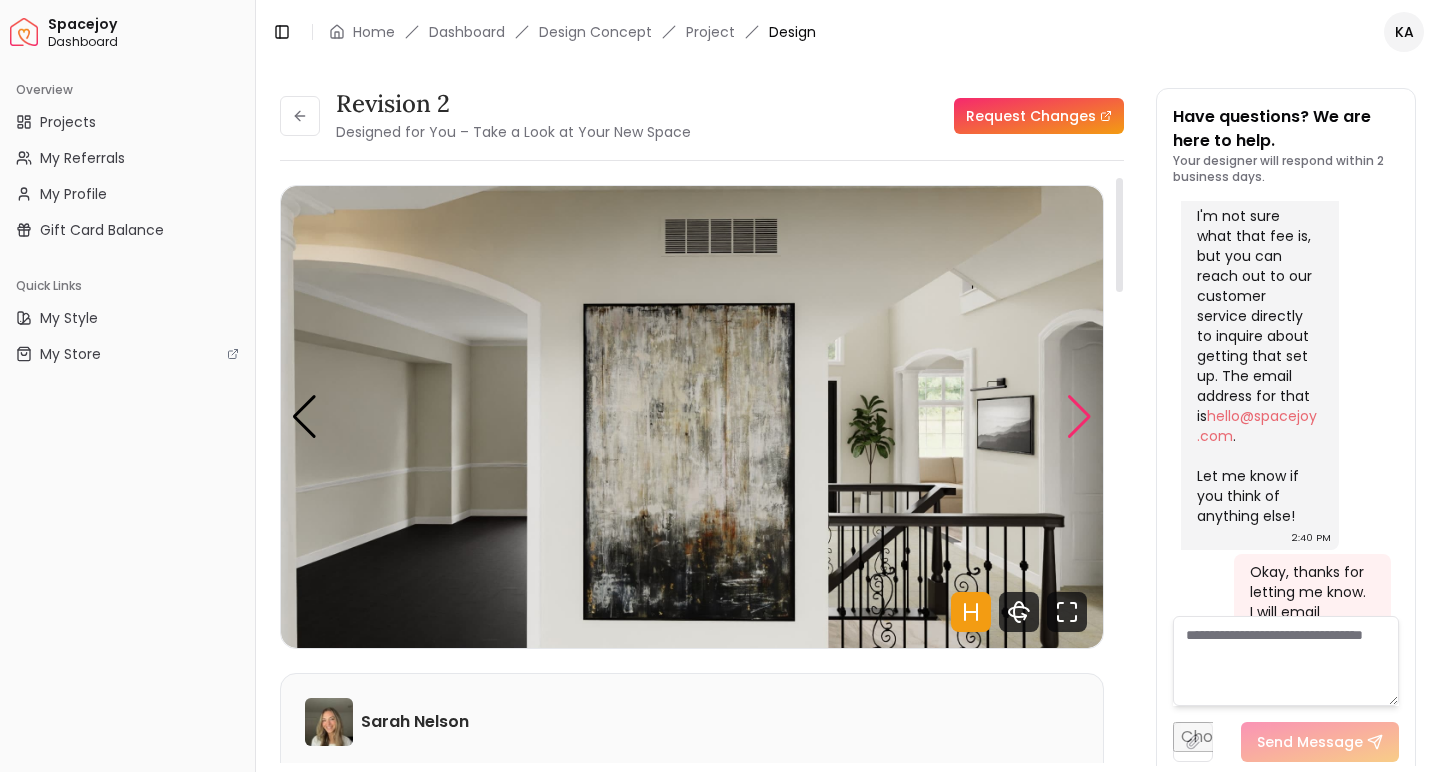 click at bounding box center (1079, 417) 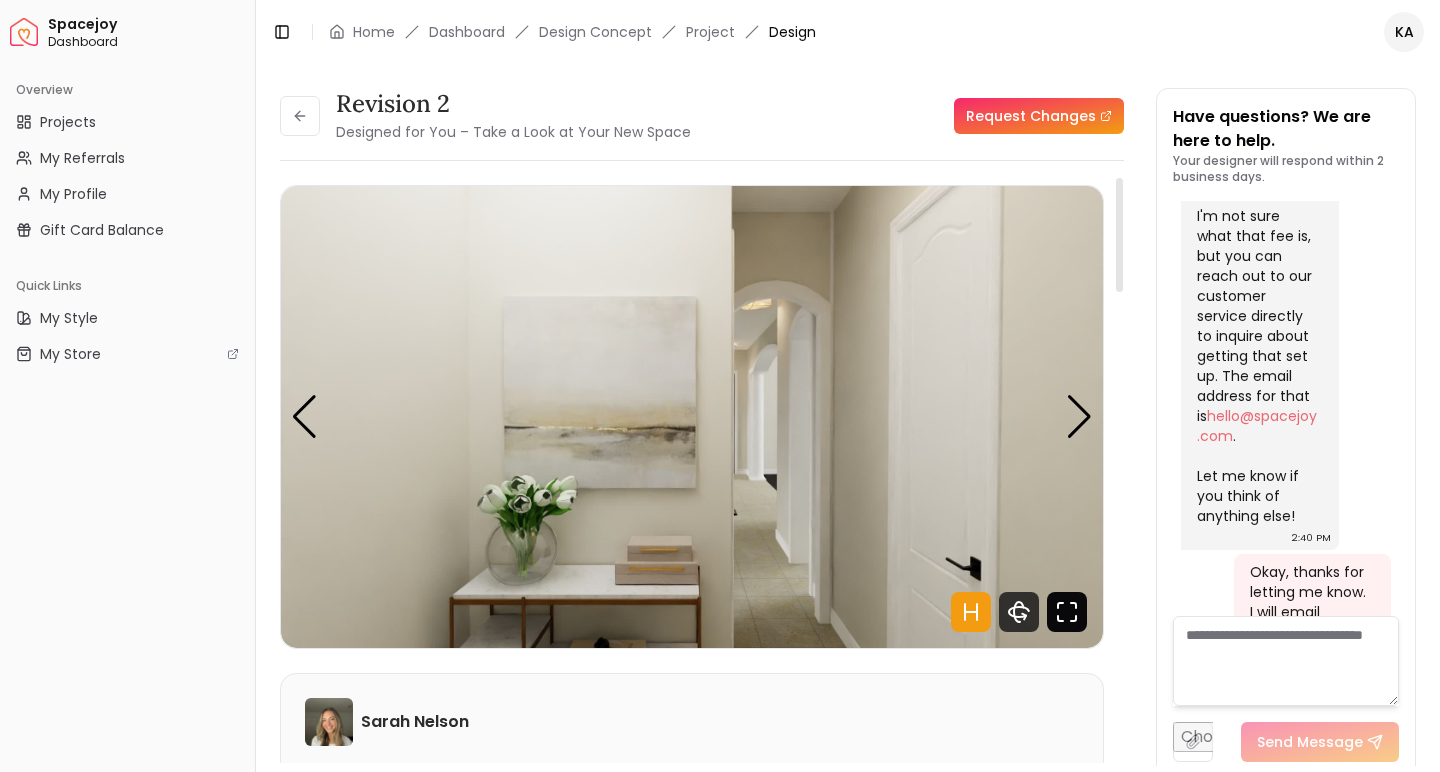 click 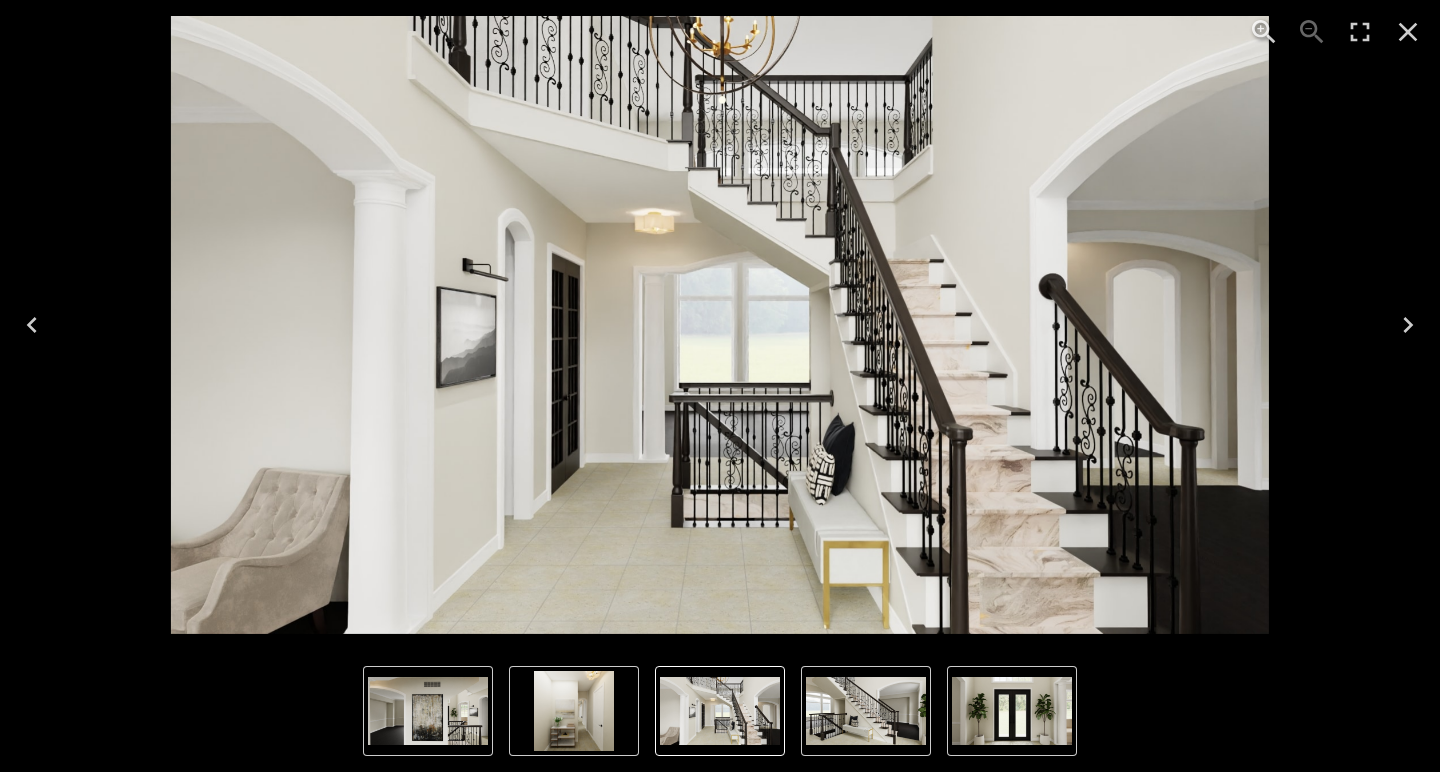 click 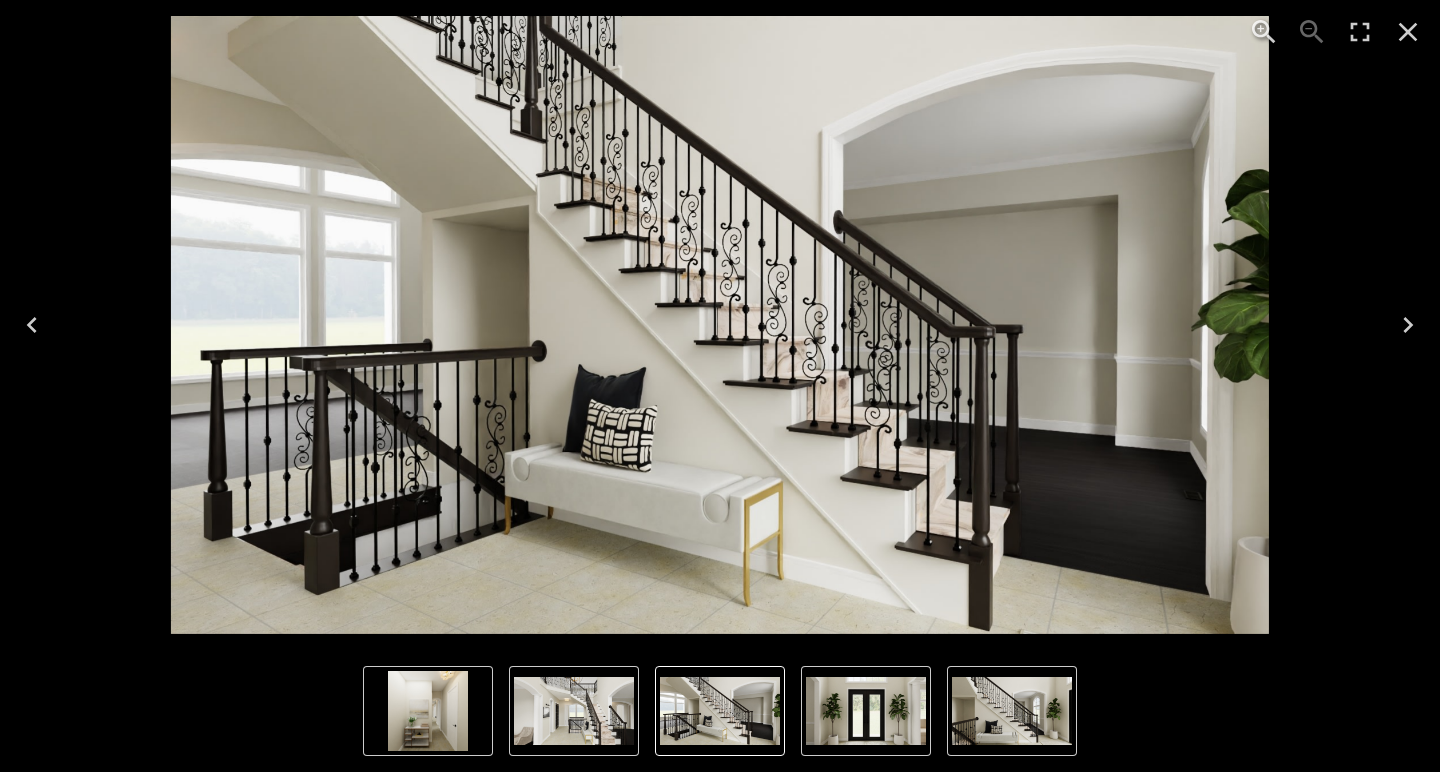 click 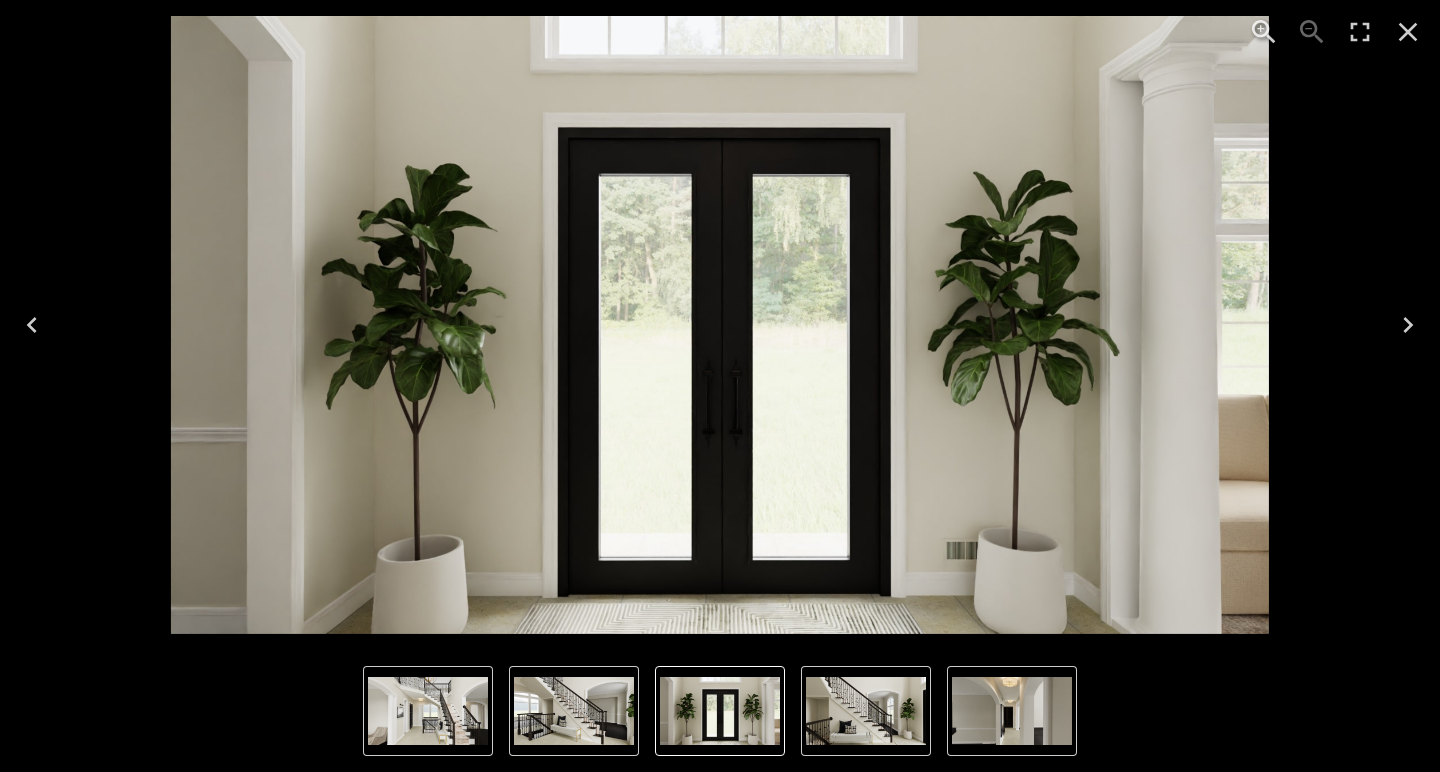 click 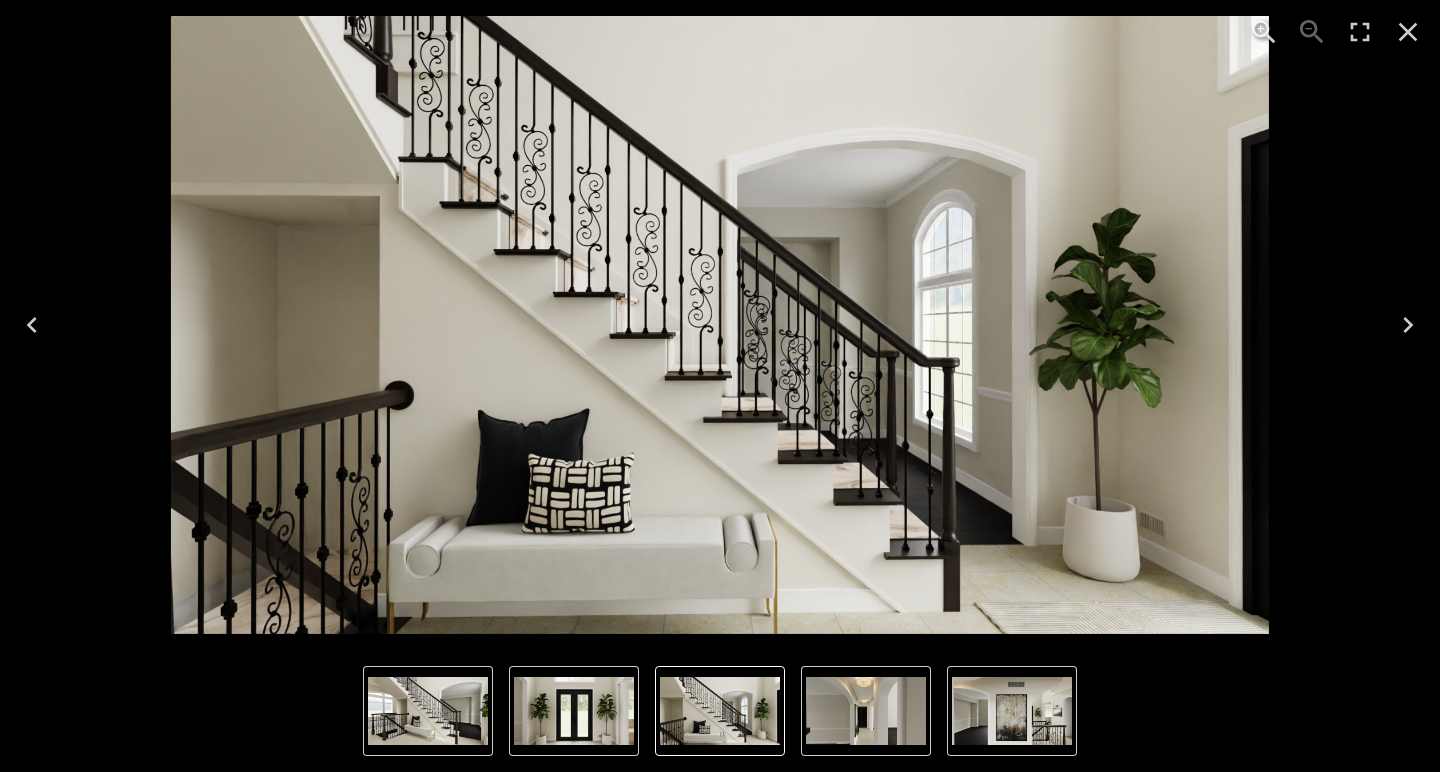 click 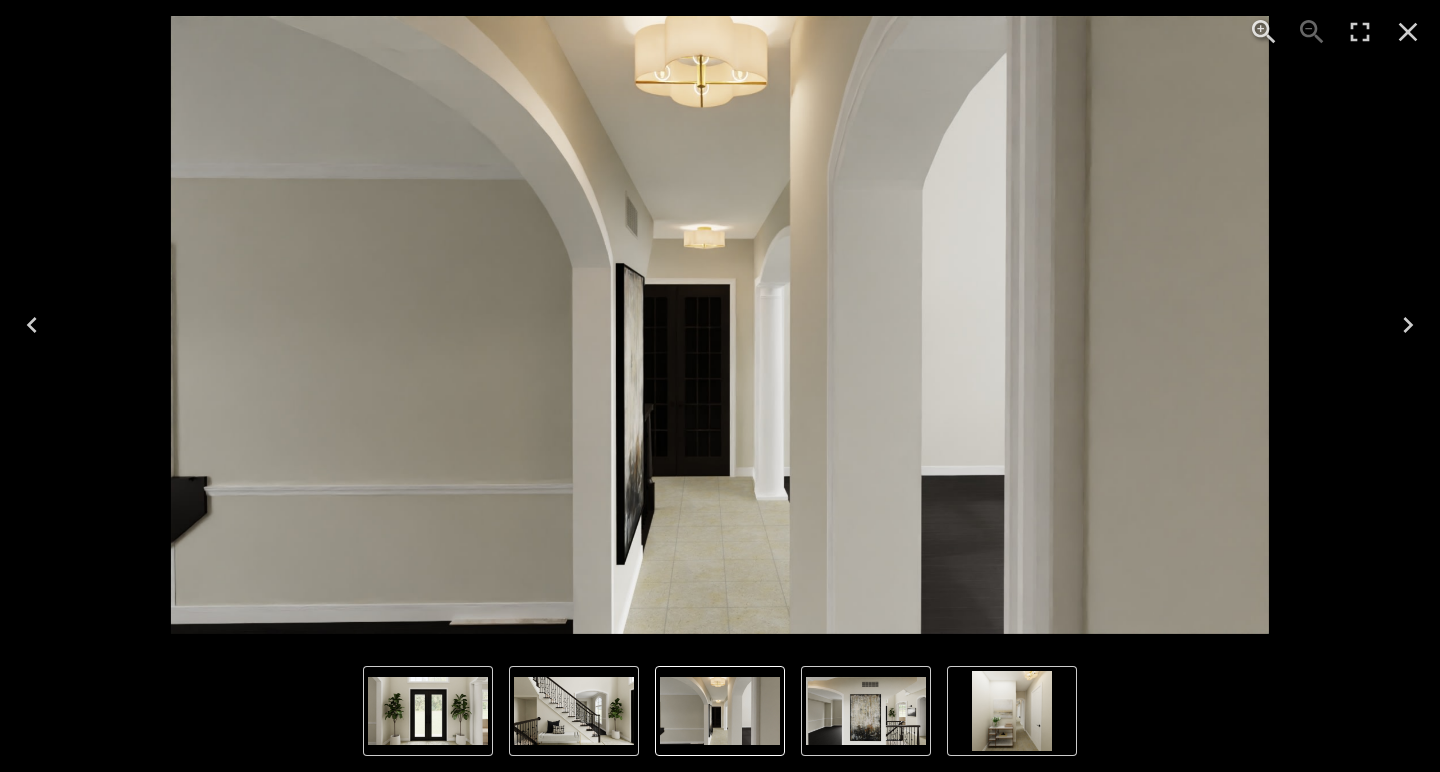 click 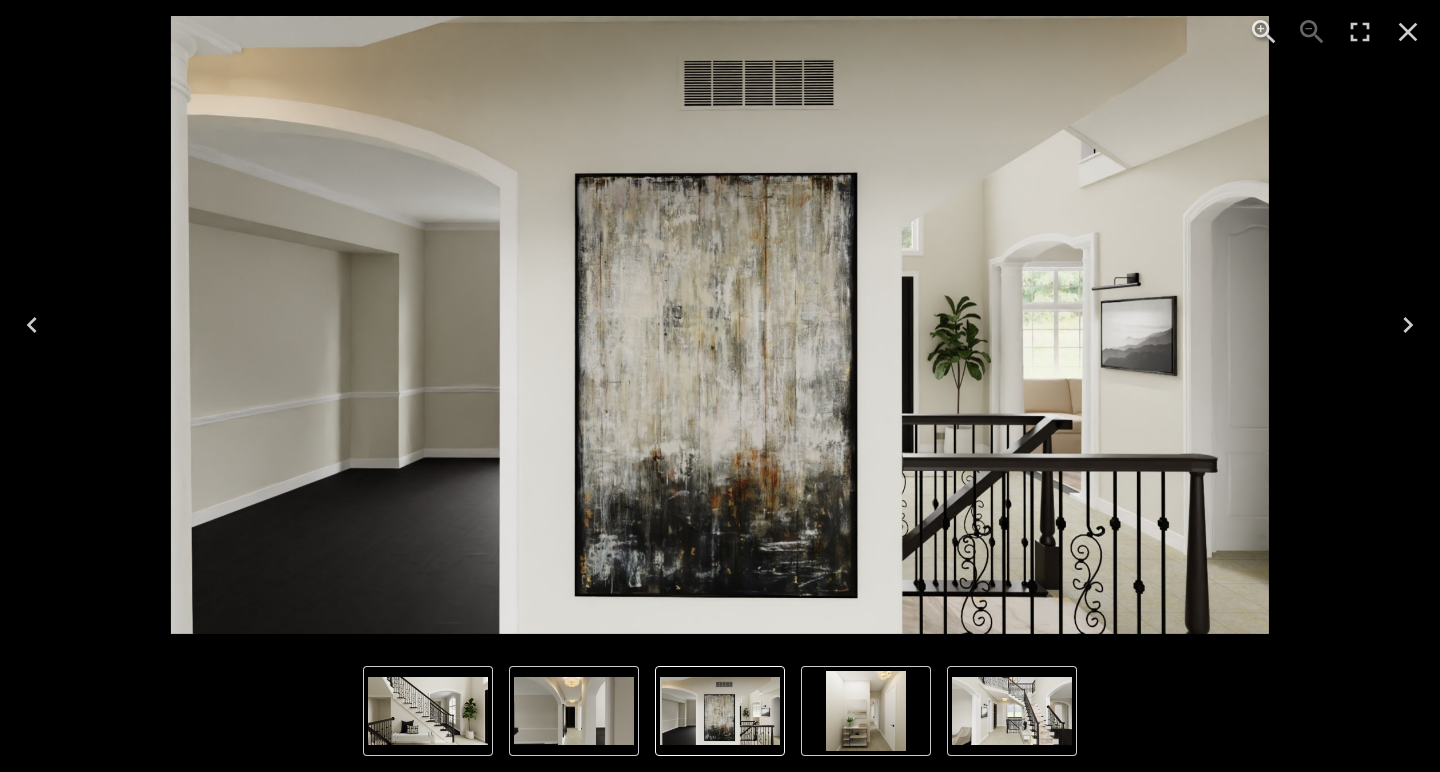 click 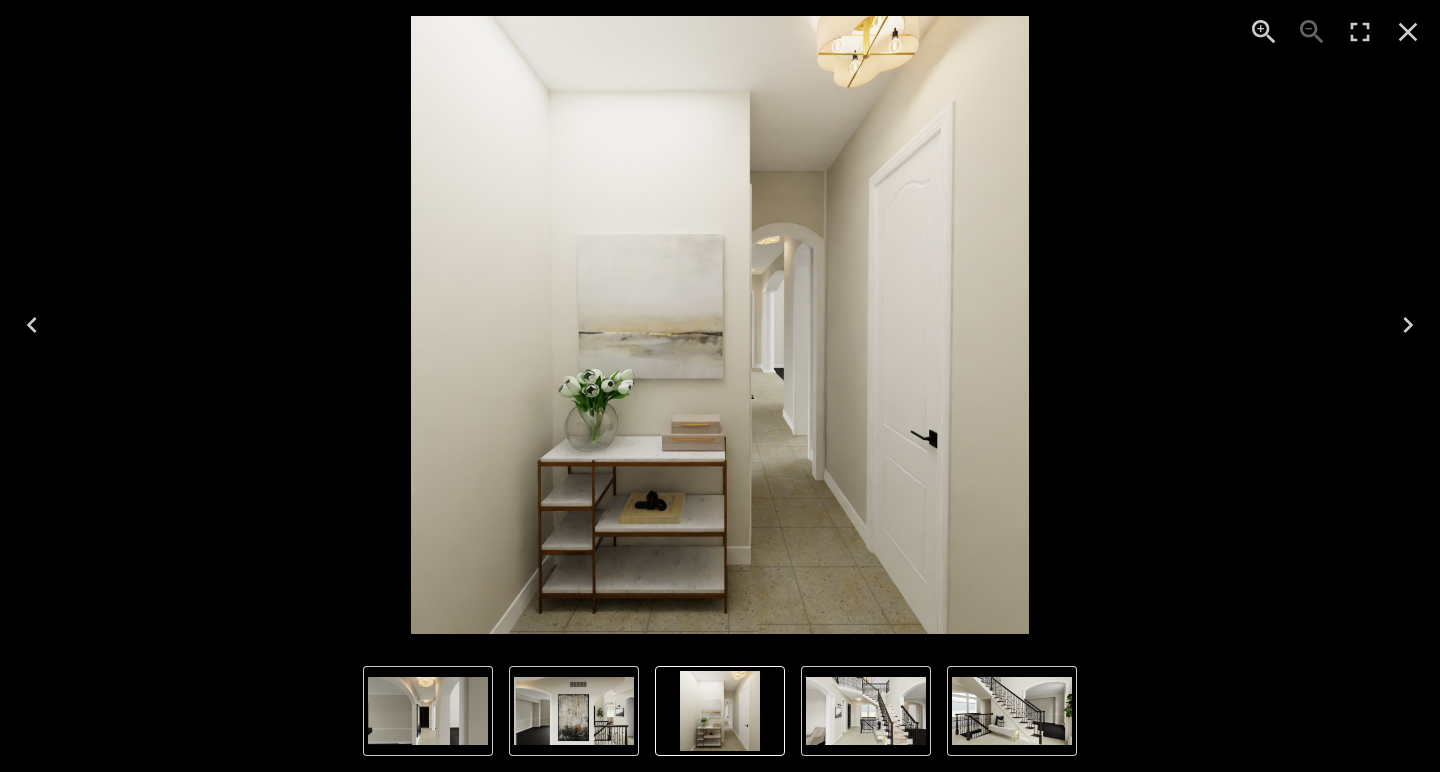 click 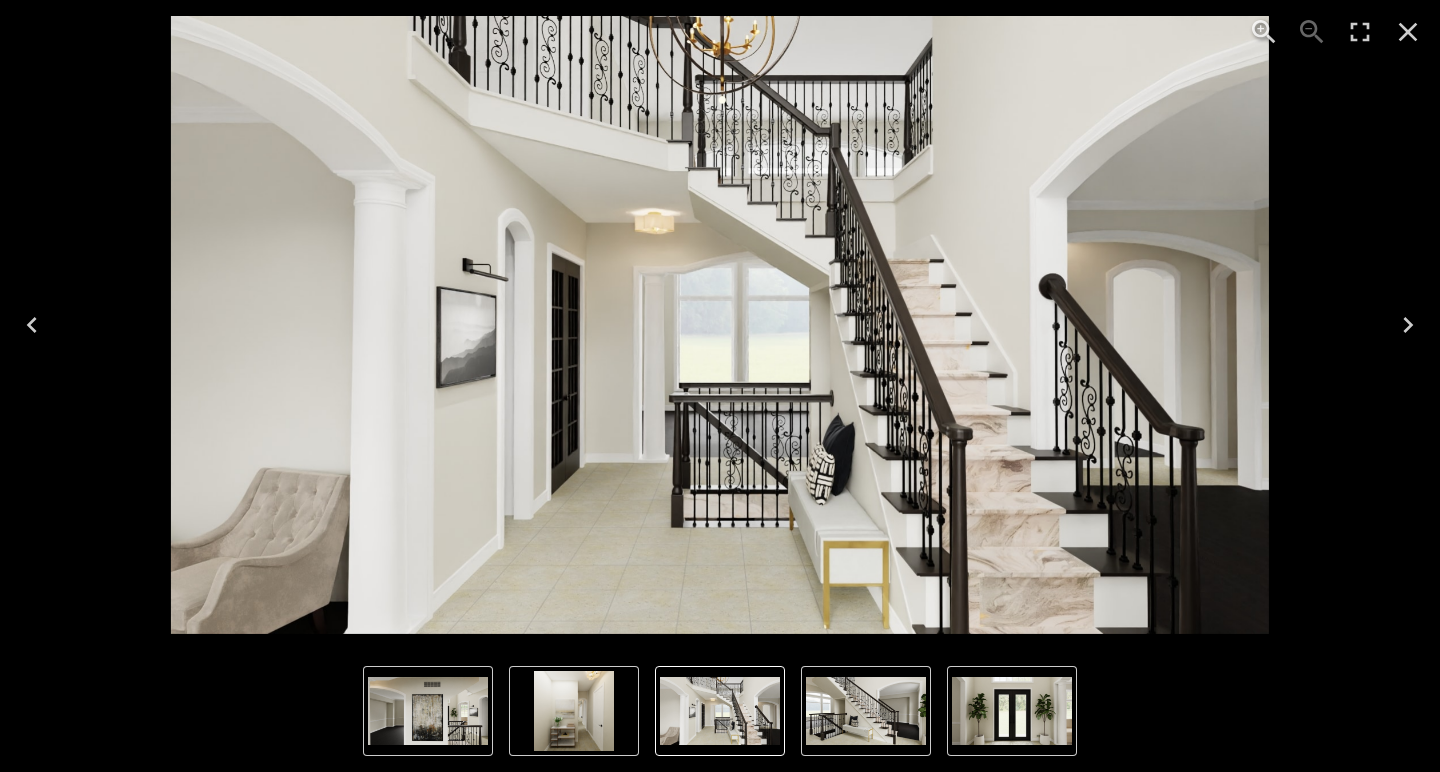 click 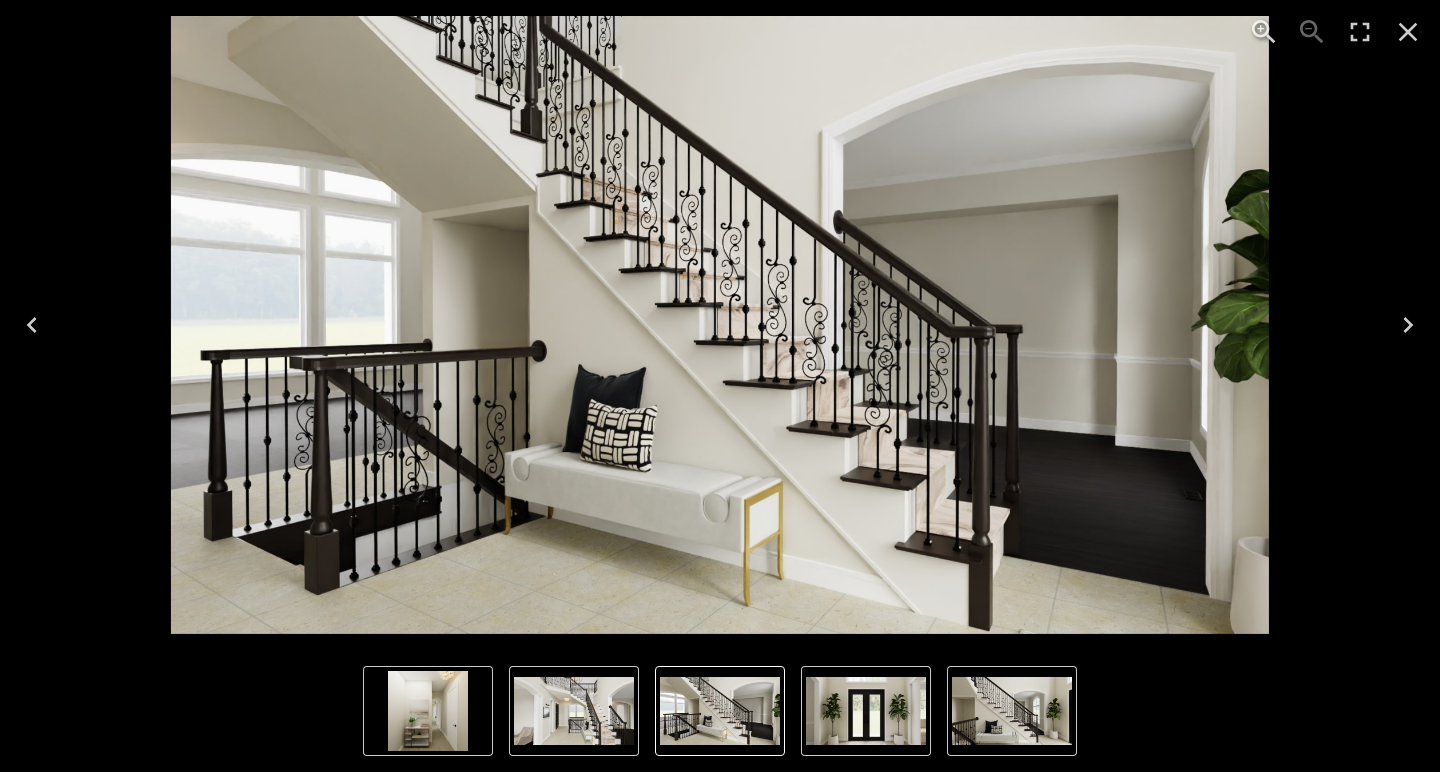 click 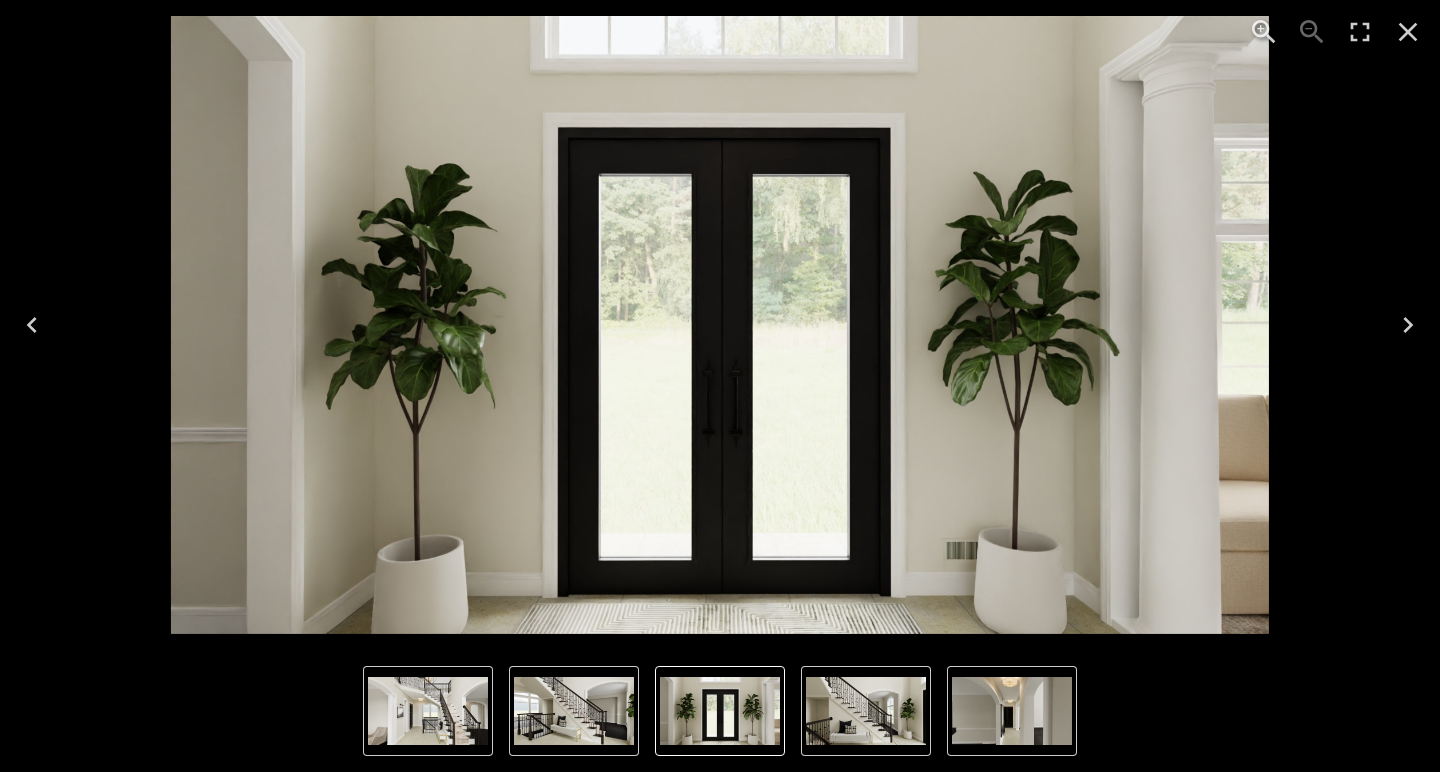 click 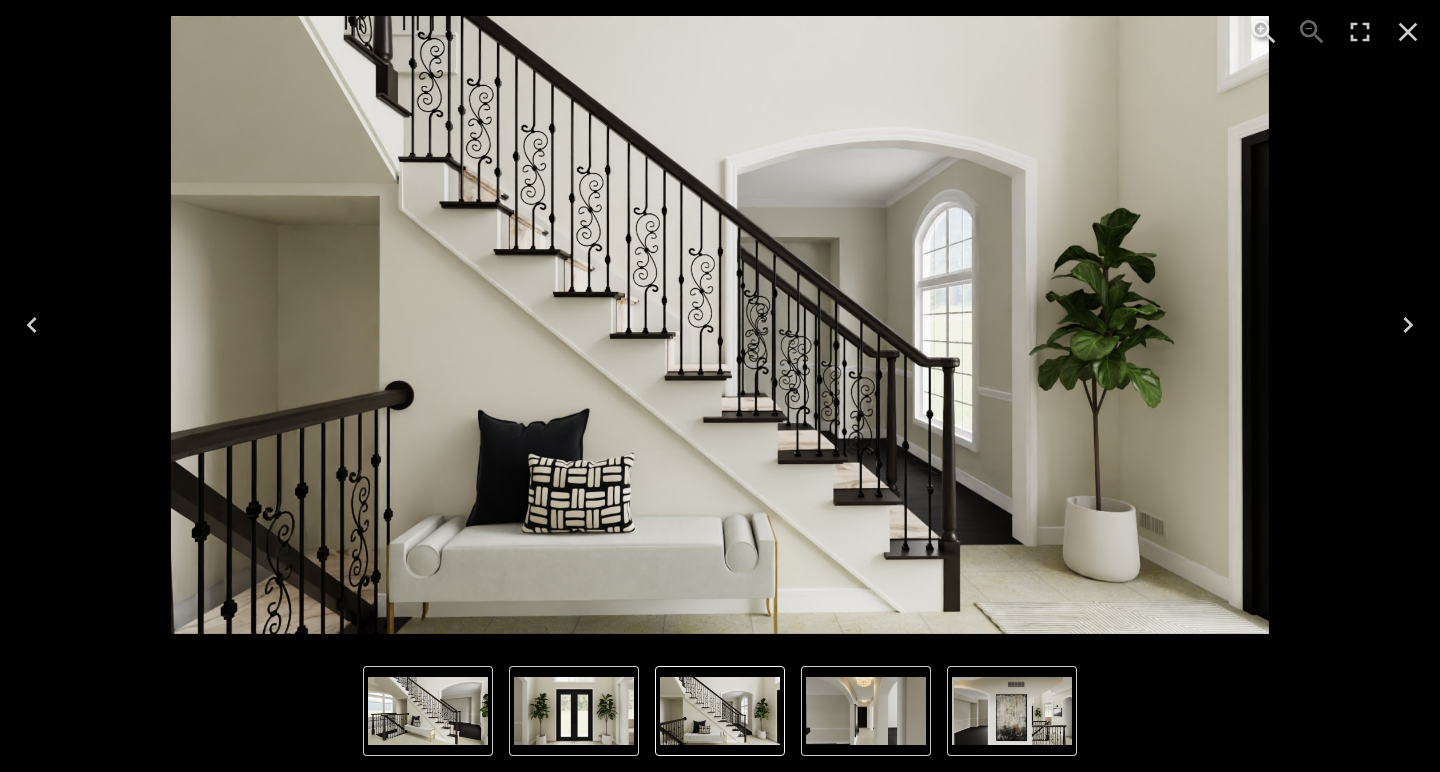 click 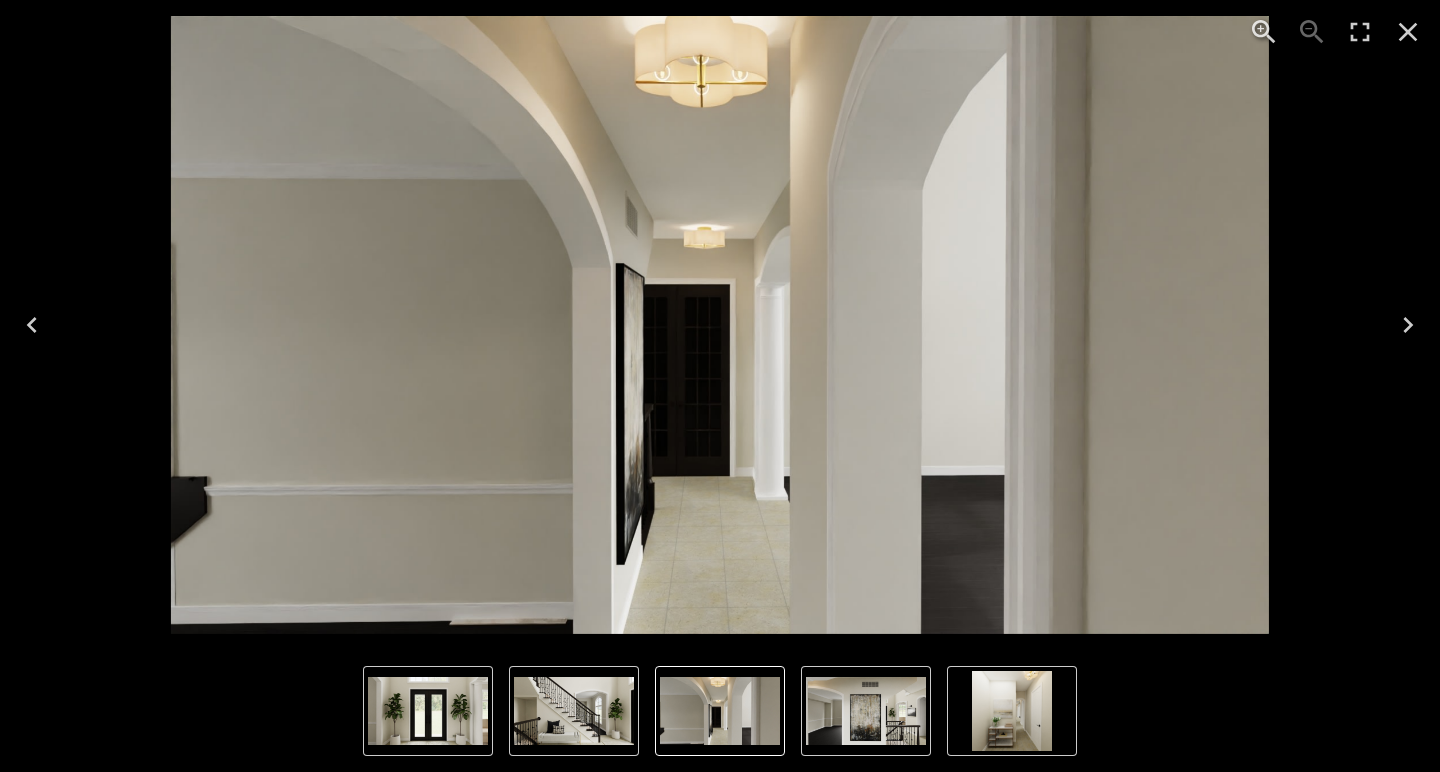 click 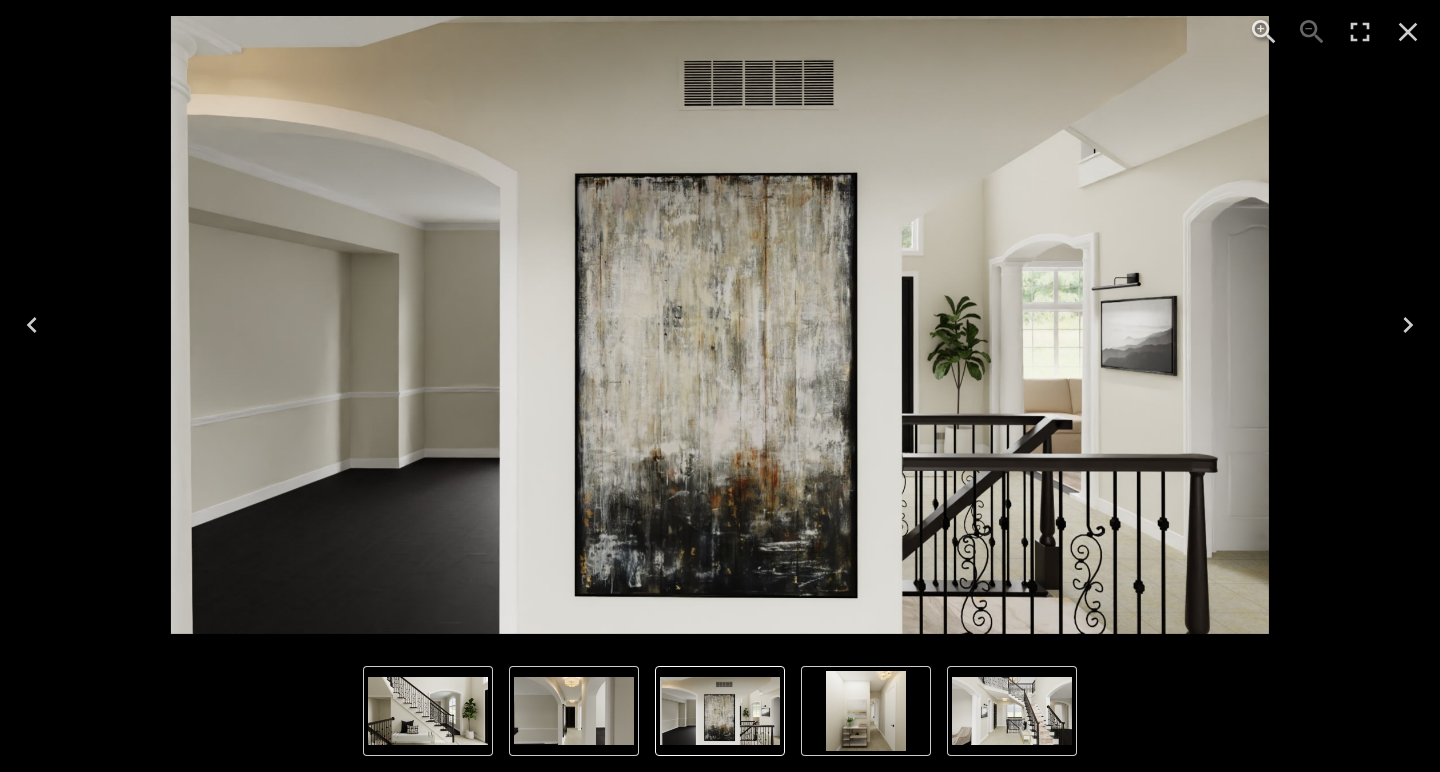 click 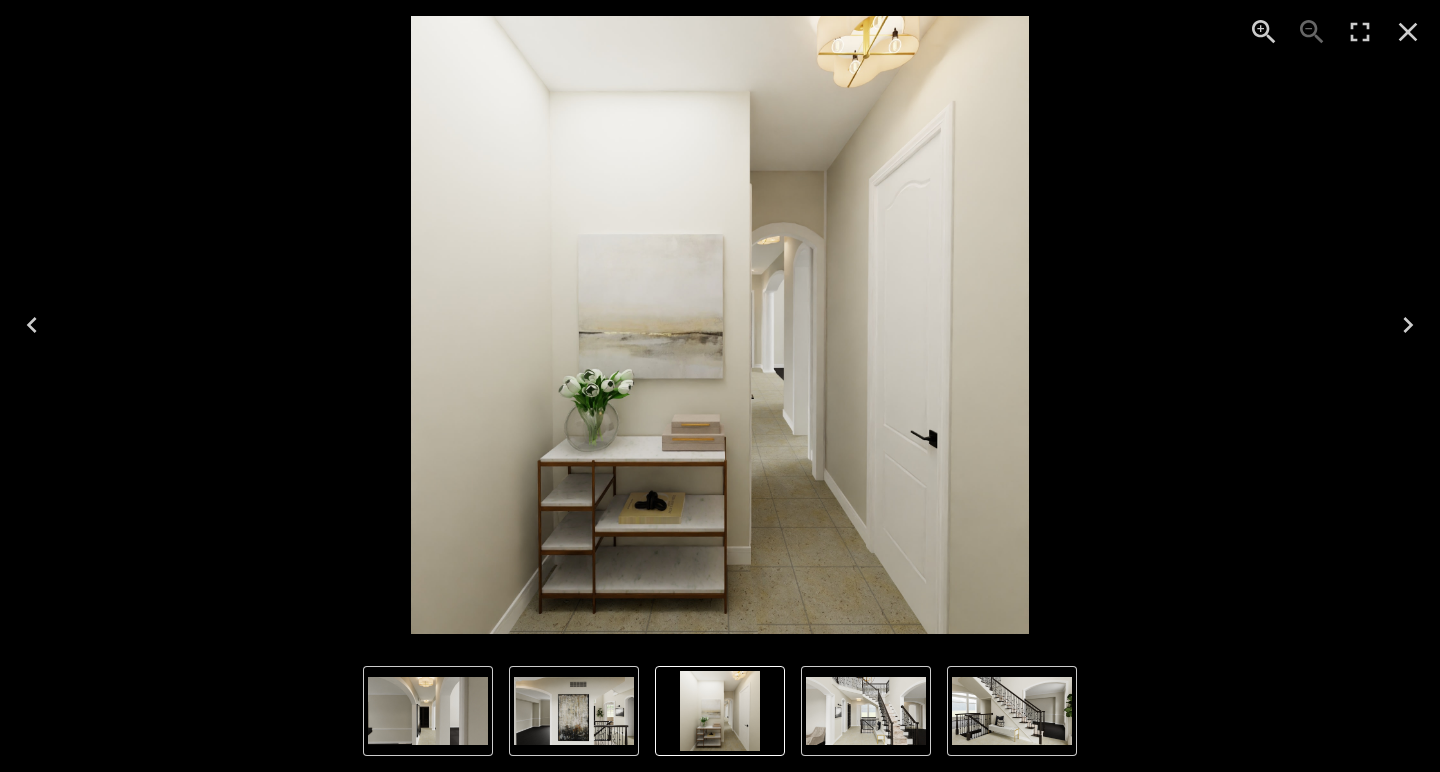 click 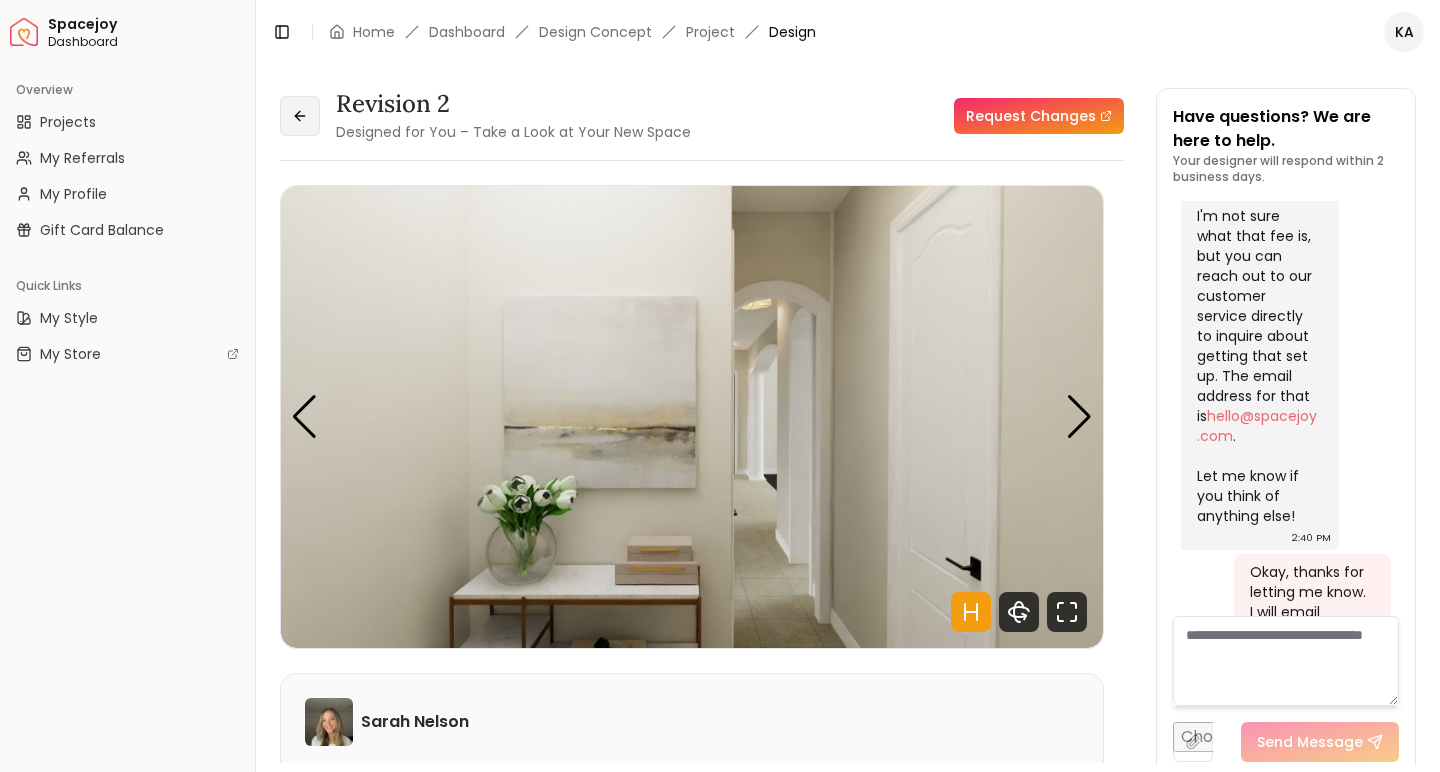 click at bounding box center [300, 116] 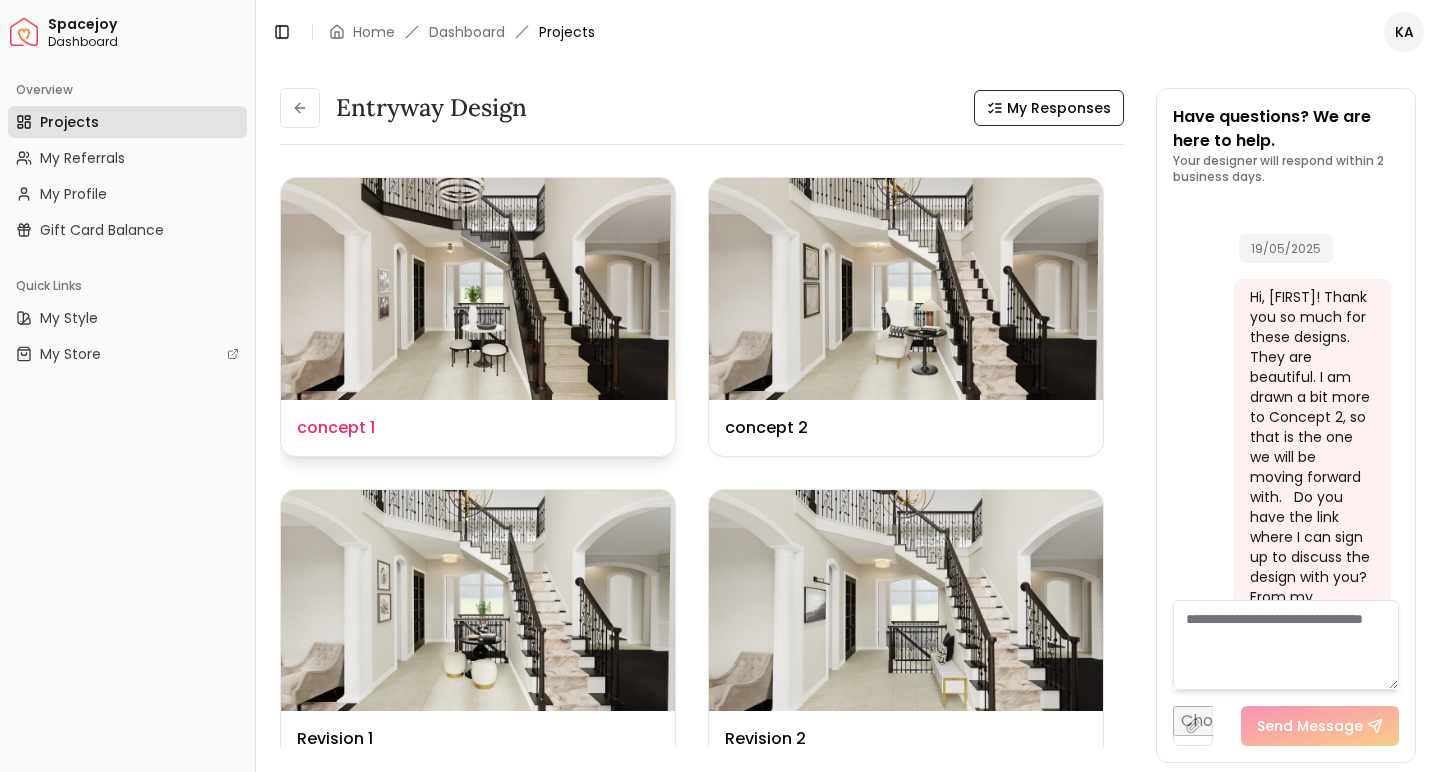 scroll, scrollTop: 8287, scrollLeft: 0, axis: vertical 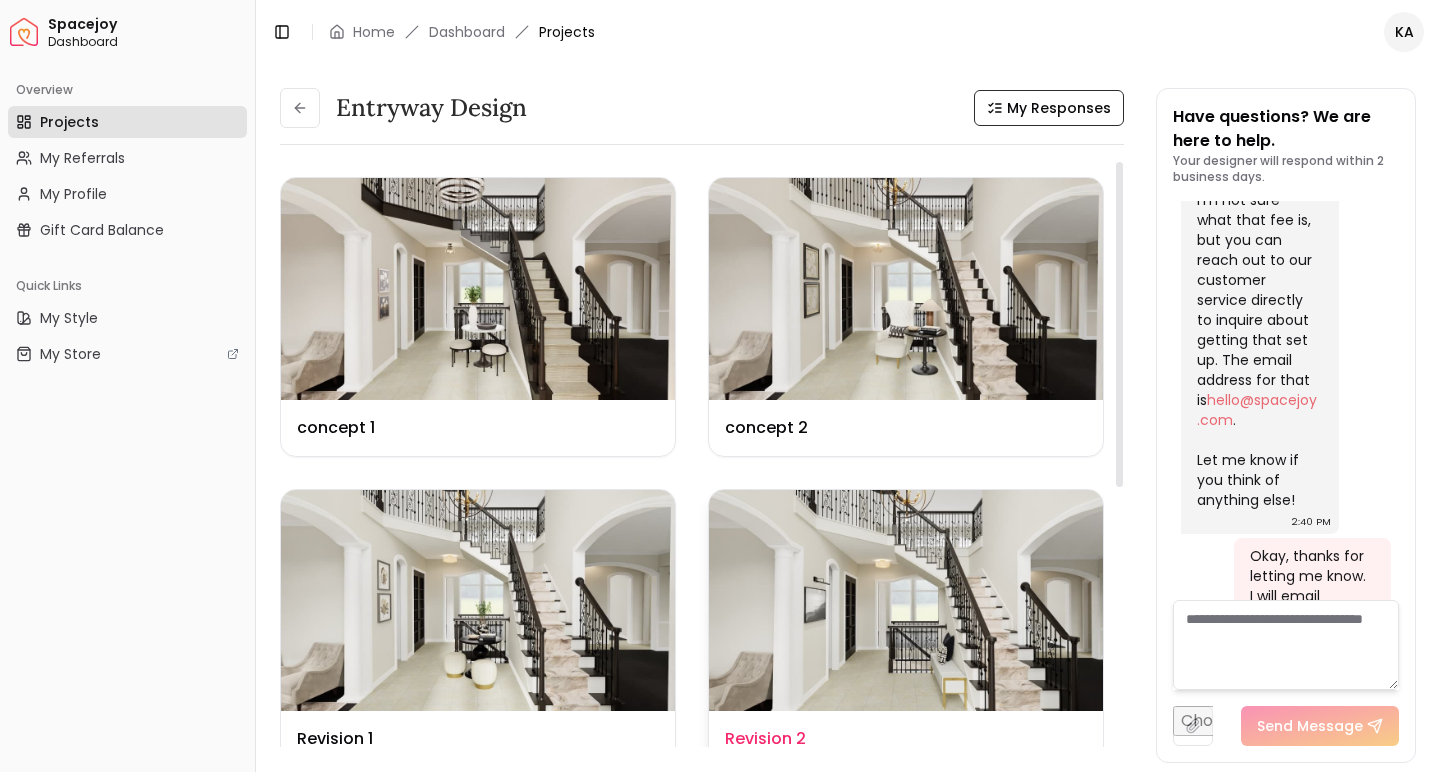 click at bounding box center (906, 601) 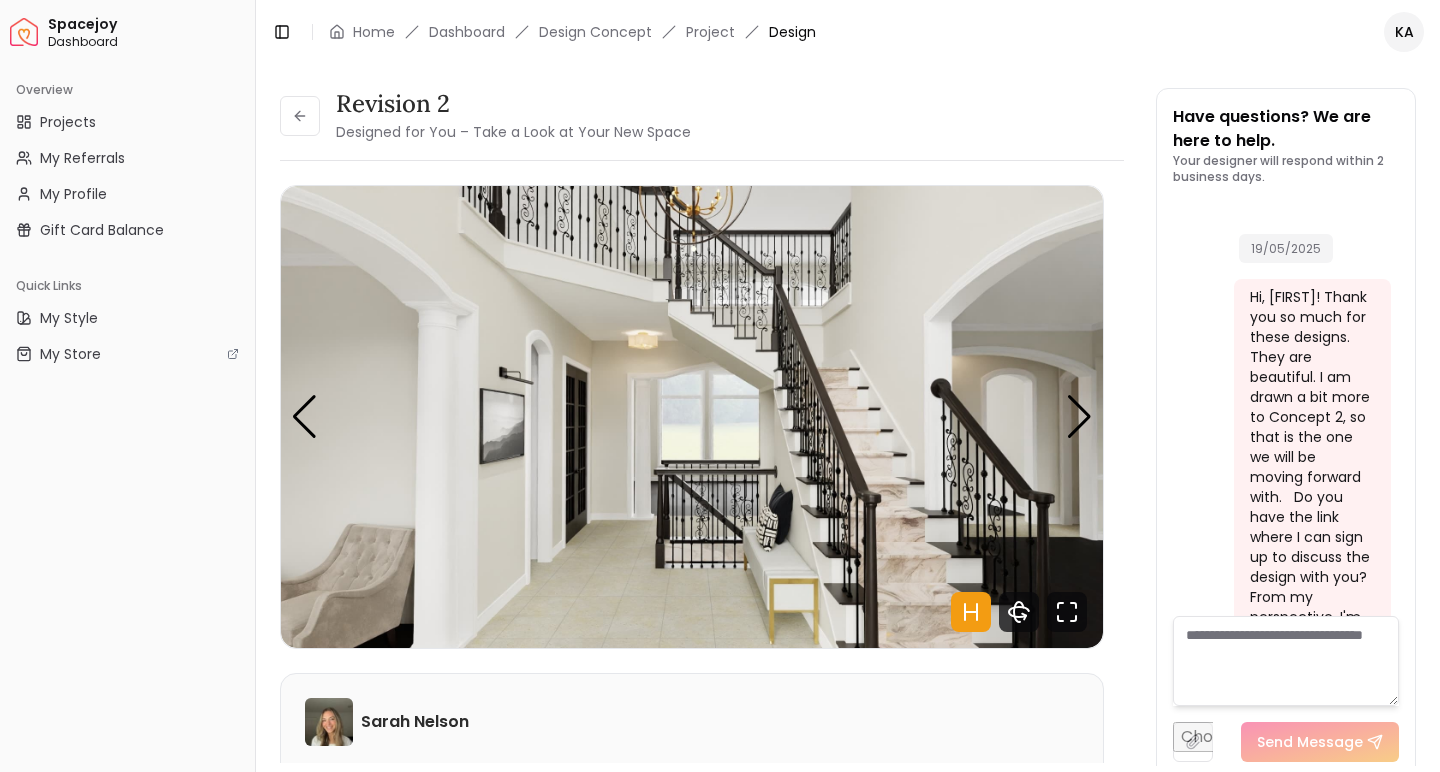scroll, scrollTop: 8271, scrollLeft: 0, axis: vertical 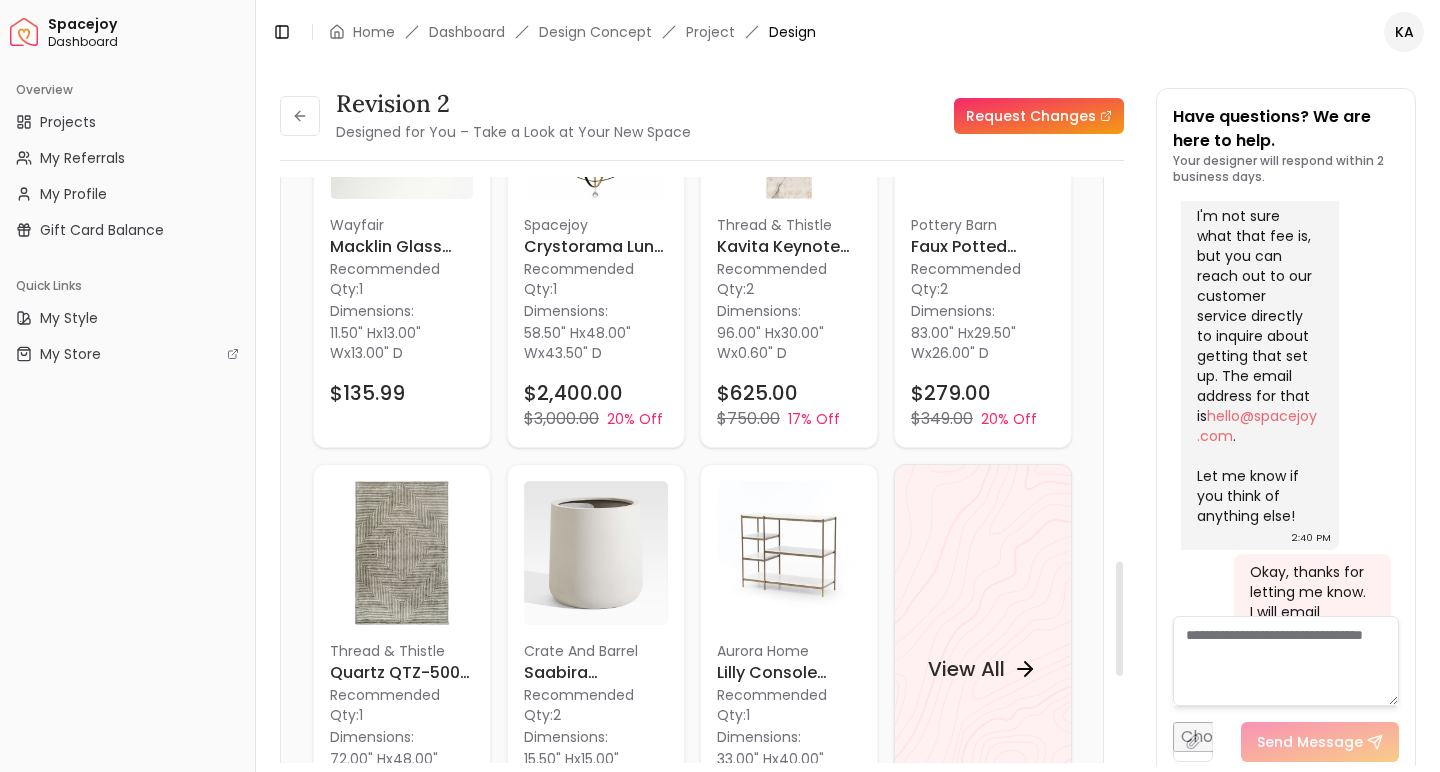 drag, startPoint x: 1117, startPoint y: 274, endPoint x: 1090, endPoint y: 670, distance: 396.91937 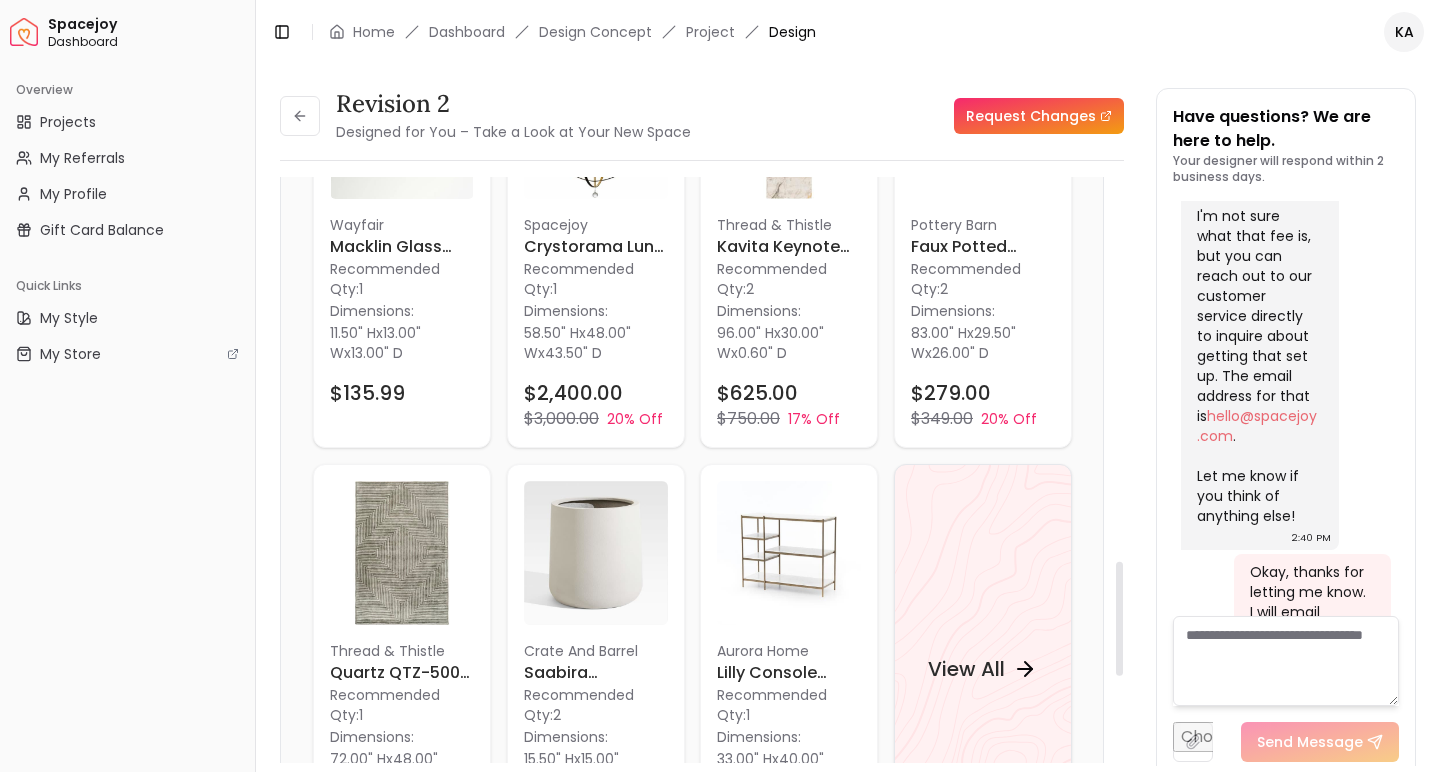 click on "Revision 2 Designed for You – Take a Look at Your New Space Request Changes Hotspots On Density Show All Pannellum Loading... Start [FIRST] [LAST] Concept 2 leans slightly more modern and glamorous. In the stair nook, you'll find a tall tufted wingback chair paired with a side table and lamp, creating a warm and inviting setup. The ceiling light combines gold and black for an elegant touch. I’ve simplified the stair railing by removing the orn... Read more Audio Note: Audio Note  1 0:00  /  1:56 Transcript:  Hi [NAME], here are the renderings for your entryway revision featuring the... Read more Wall Paints Featured in Your Design Sherwin Williams Alabaster Why Shop with Spacejoy? Shopping through Spacejoy isn’t just convenient — it’s smarter. Here’s why: One Cart, All Brands Our concierge places your orders across all retailers—no juggling multiple accounts. Track Everything, In One Place Monitor all your orders from different brands in your Spacejoy dashboard. Returns? Refunds? Relax. ( 18     )" at bounding box center [702, 478] 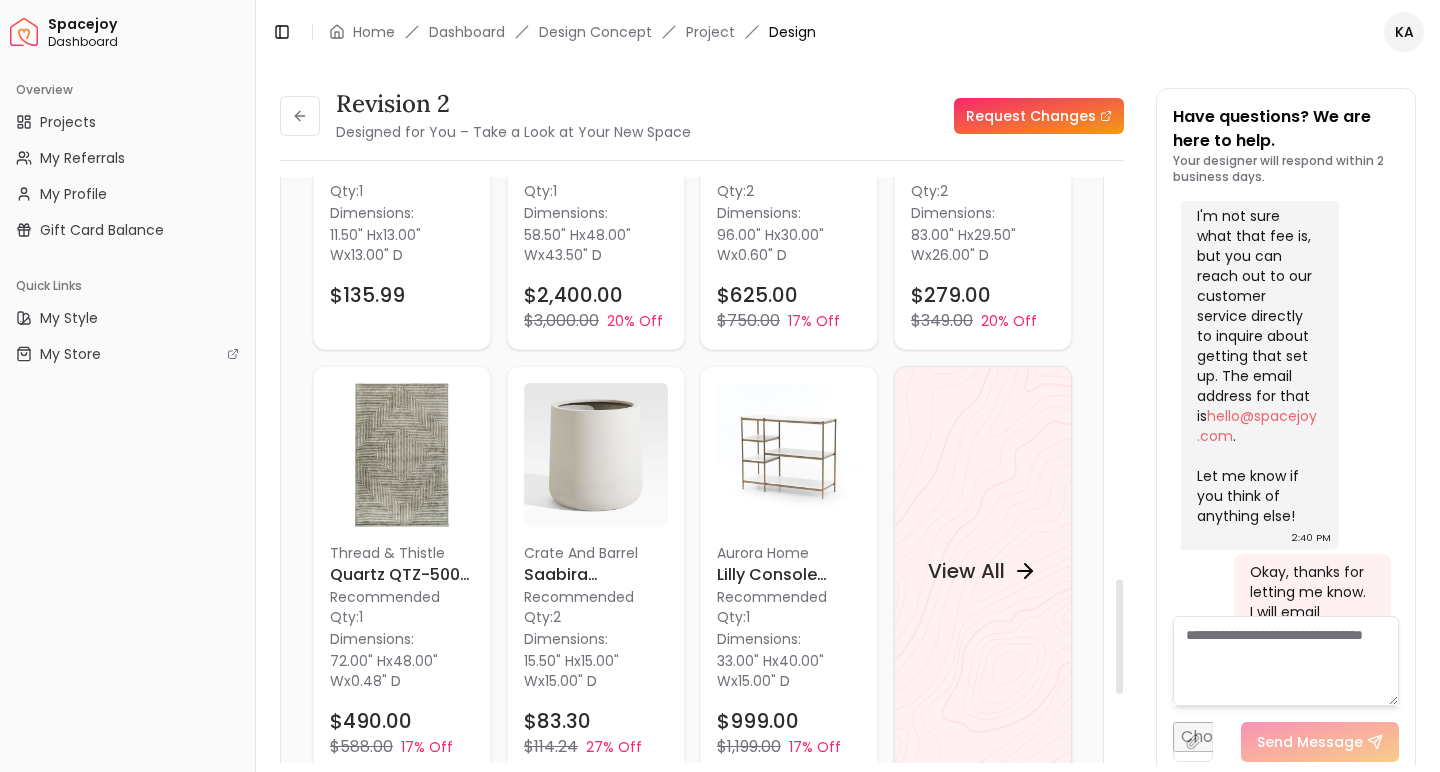 drag, startPoint x: 1119, startPoint y: 636, endPoint x: 1119, endPoint y: 649, distance: 13 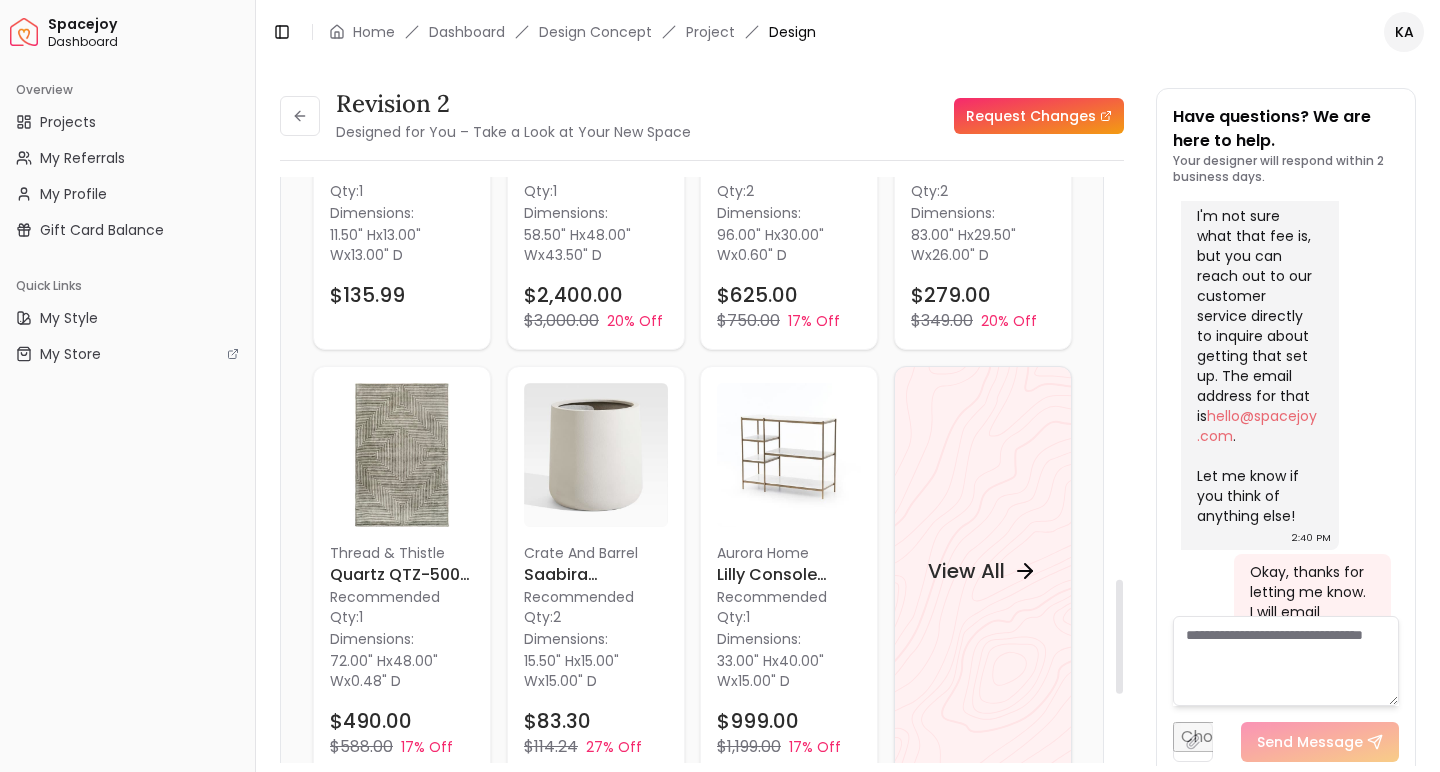 click at bounding box center (1119, 637) 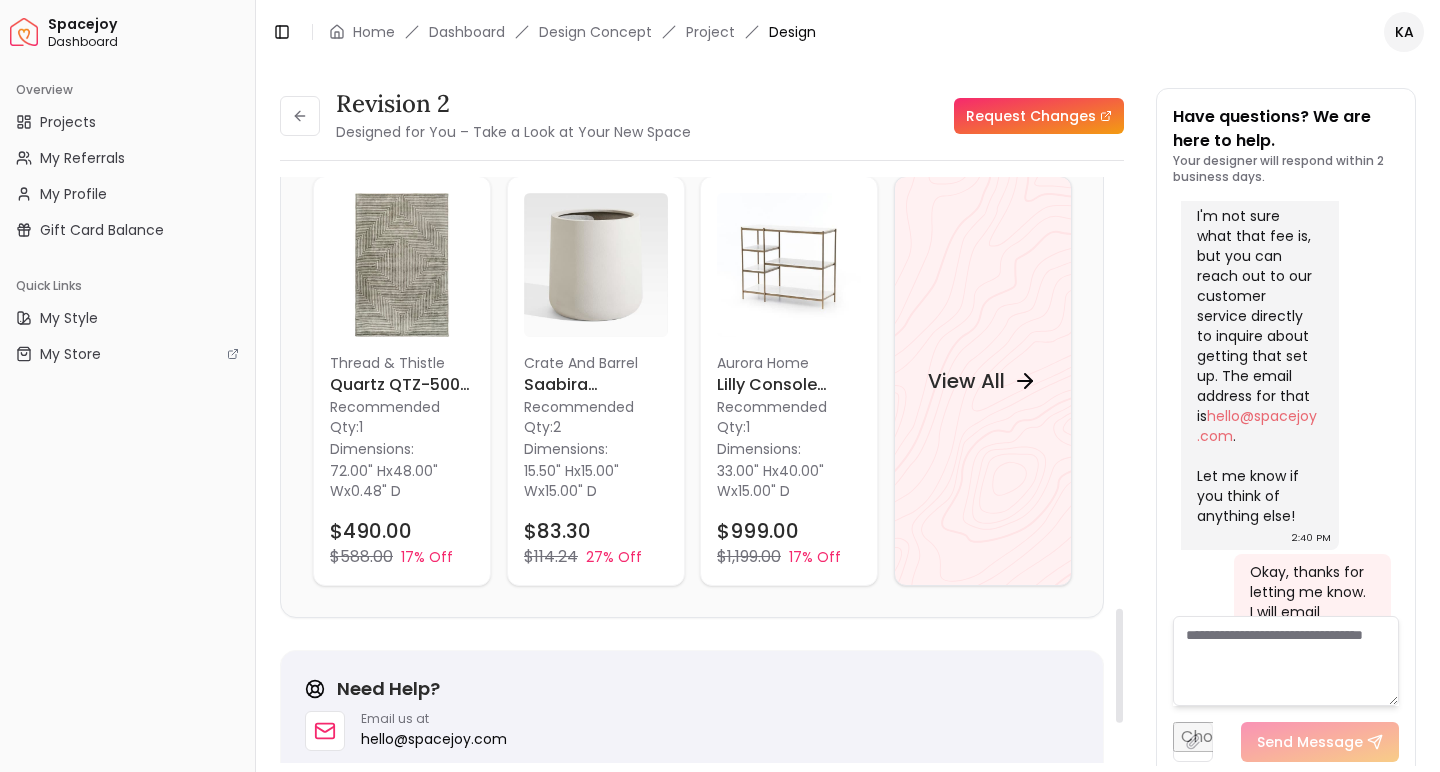 scroll, scrollTop: 2356, scrollLeft: 0, axis: vertical 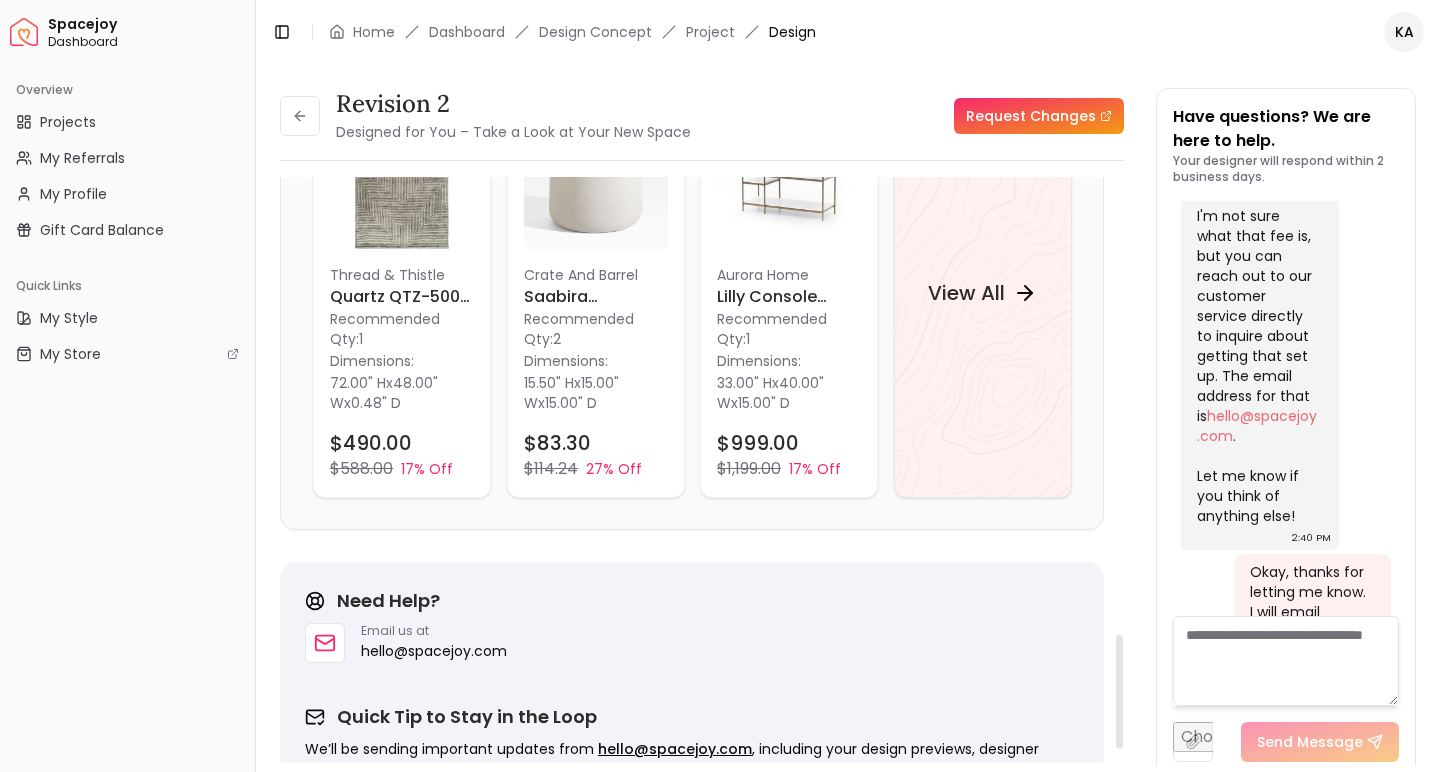 drag, startPoint x: 1119, startPoint y: 649, endPoint x: 1112, endPoint y: 696, distance: 47.518417 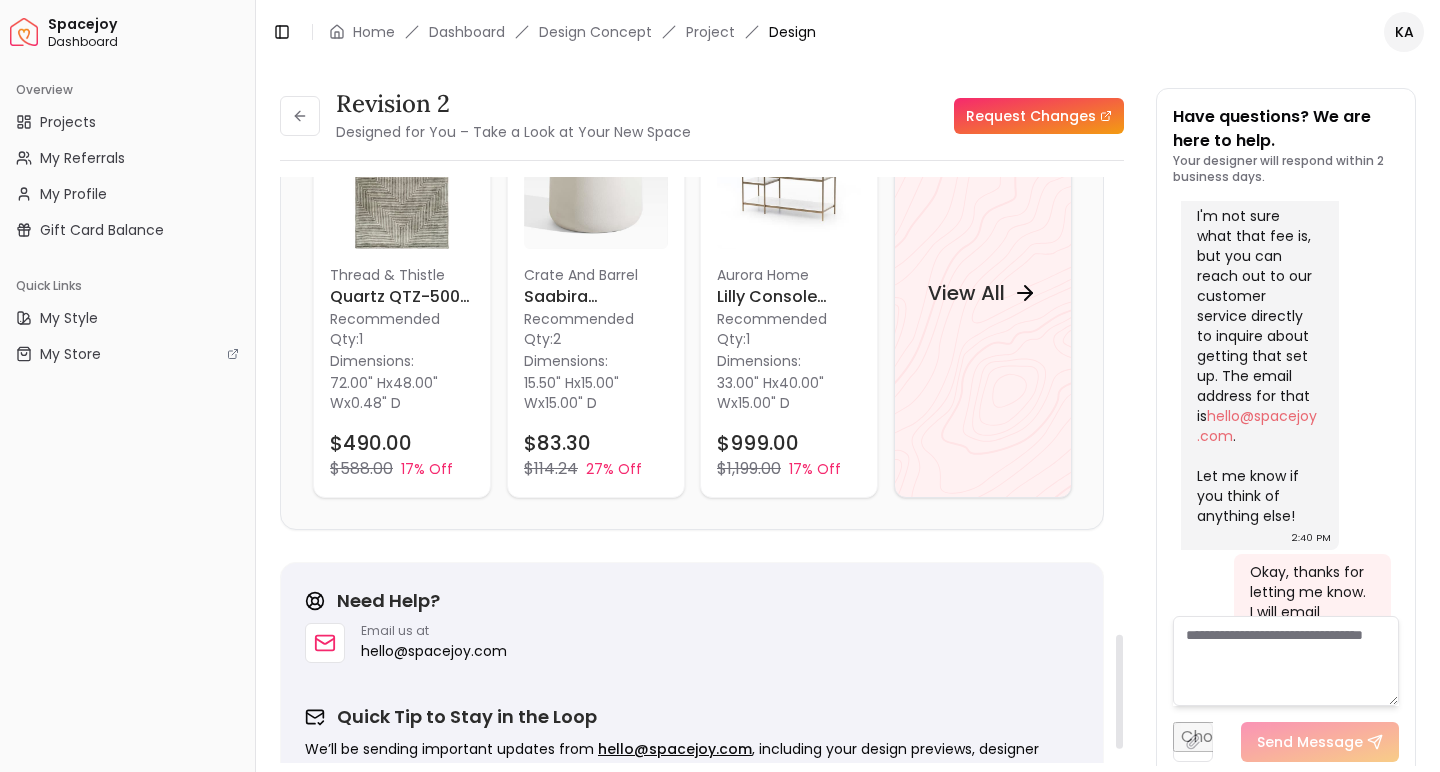 click on "Revision 2 Designed for You – Take a Look at Your New Space Request Changes Hotspots On Density Show All Pannellum Loading... Start [FIRST] [LAST] Concept 2 leans slightly more modern and glamorous. In the stair nook, you'll find a tall tufted wingback chair paired with a side table and lamp, creating a warm and inviting setup. The ceiling light combines gold and black for an elegant touch. I’ve simplified the stair railing by removing the orn... Read more Audio Note: Audio Note  1 0:00  /  1:56 Transcript:  Hi [NAME], here are the renderings for your entryway revision featuring the... Read more Wall Paints Featured in Your Design Sherwin Williams Alabaster Why Shop with Spacejoy? Shopping through Spacejoy isn’t just convenient — it’s smarter. Here’s why: One Cart, All Brands Our concierge places your orders across all retailers—no juggling multiple accounts. Track Everything, In One Place Monitor all your orders from different brands in your Spacejoy dashboard. Returns? Refunds? Relax. ( 18     )" at bounding box center [702, 478] 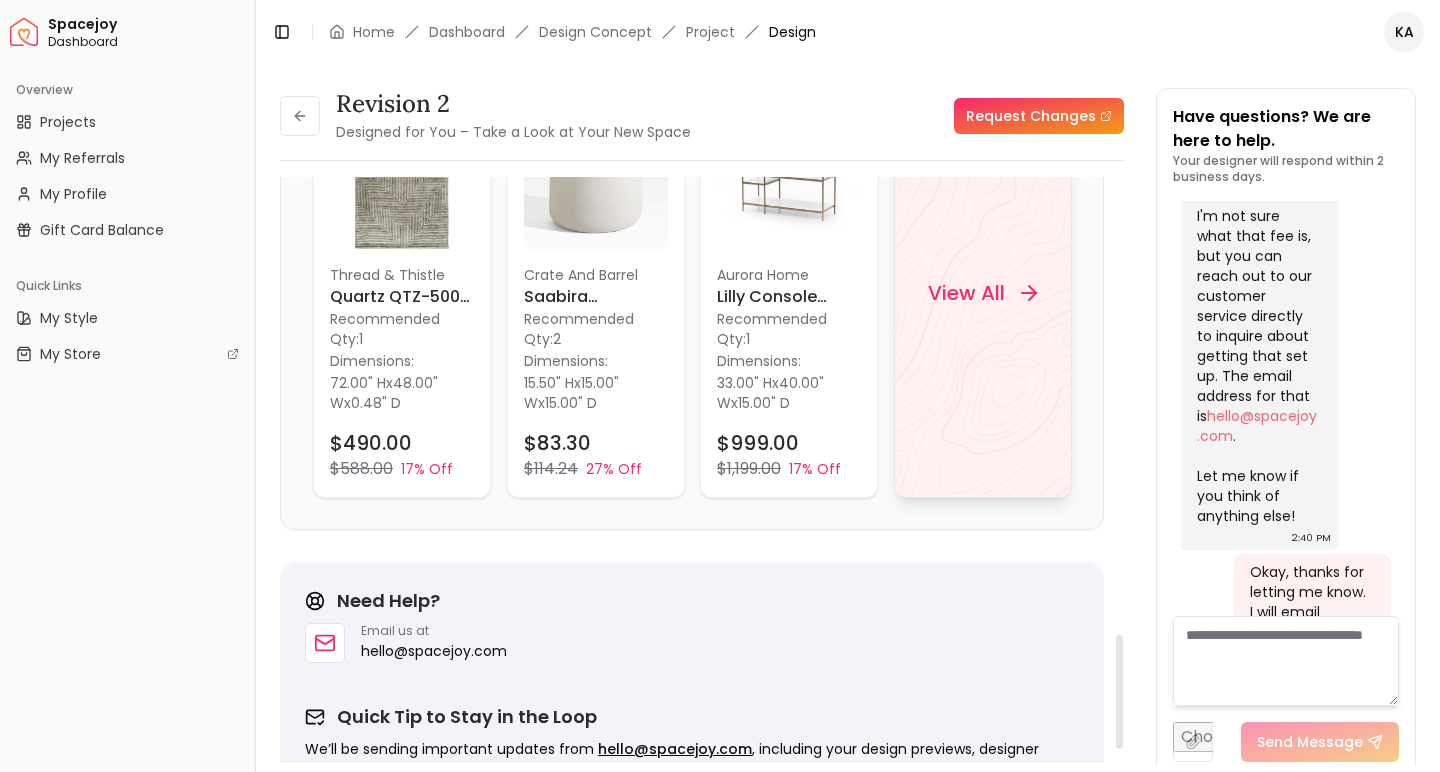 click on "View All" at bounding box center [966, 293] 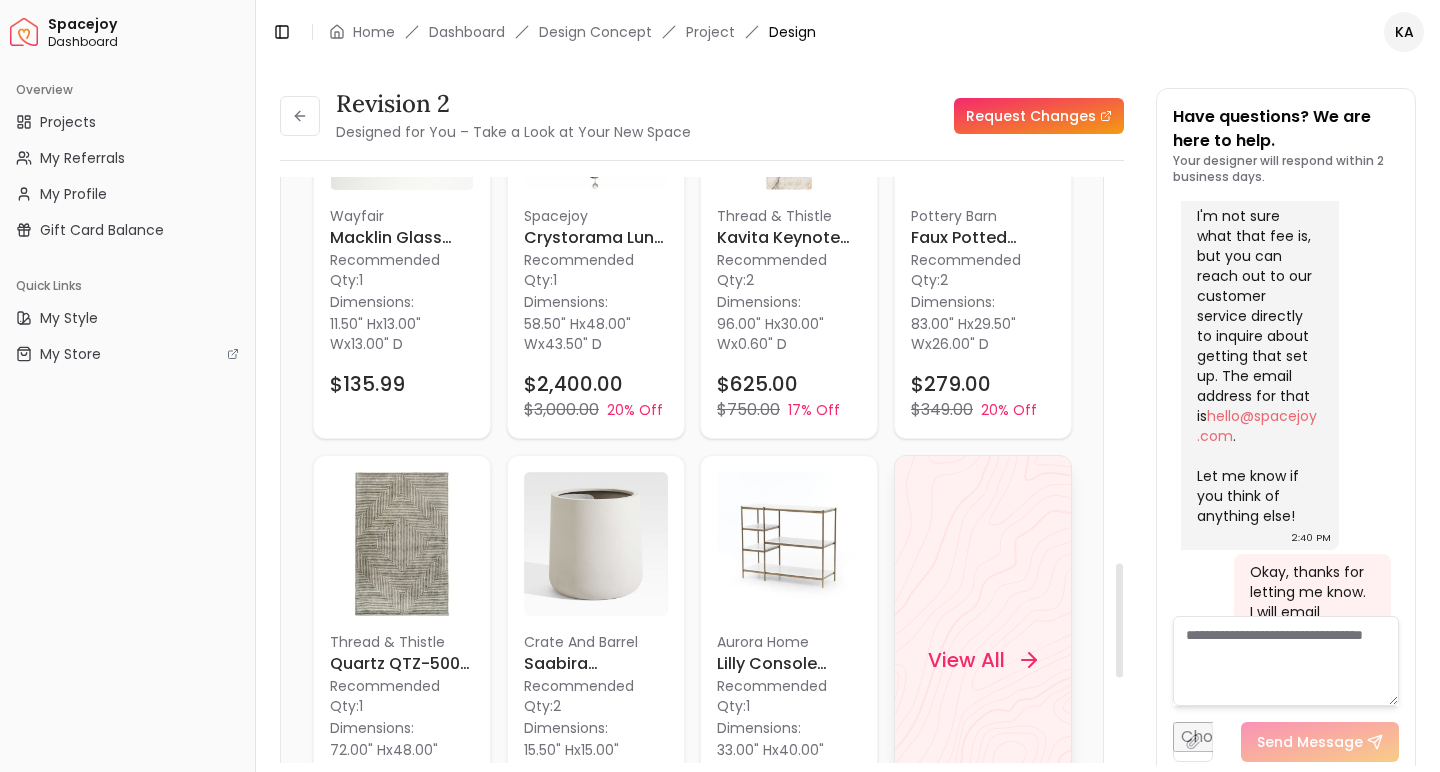 scroll, scrollTop: 1984, scrollLeft: 0, axis: vertical 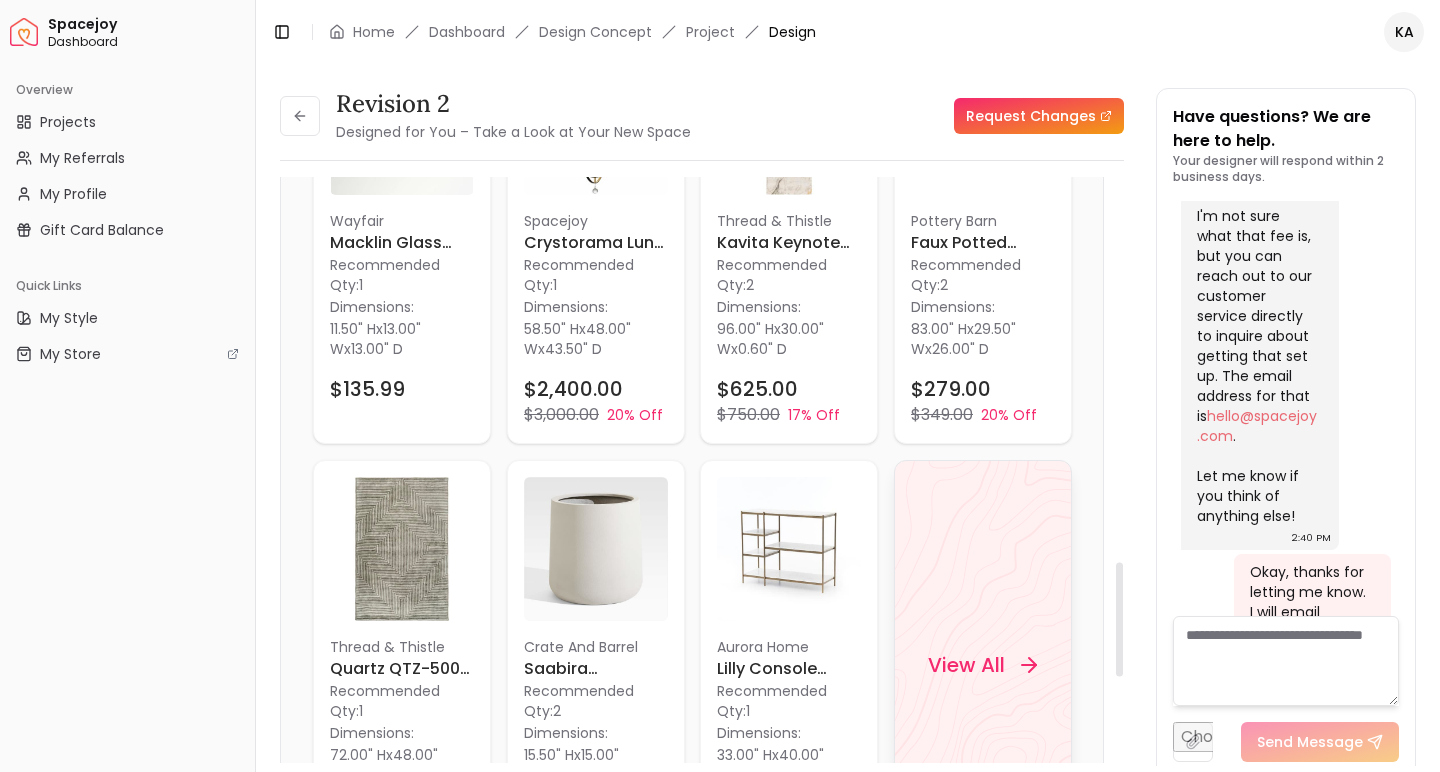 click on "View All" at bounding box center (966, 665) 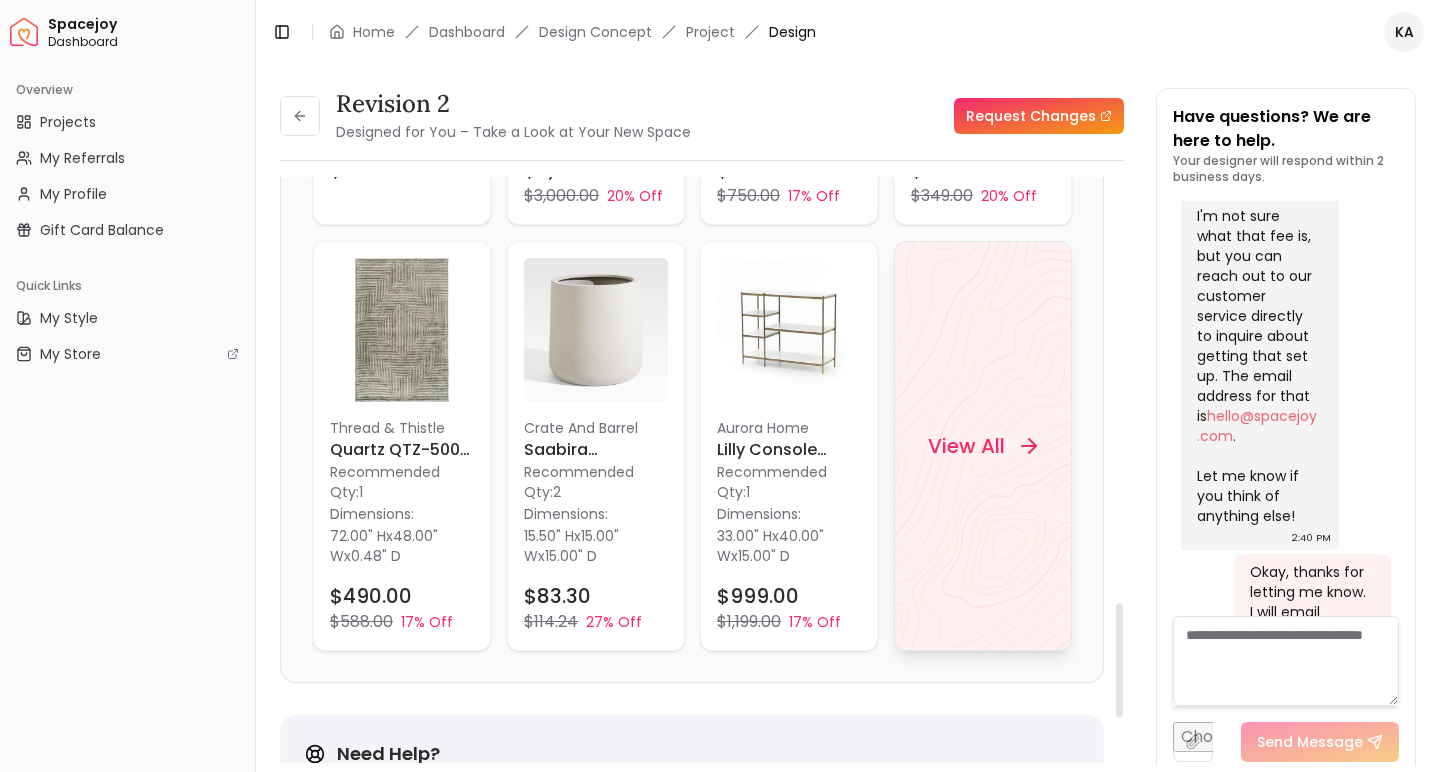 scroll, scrollTop: 2233, scrollLeft: 0, axis: vertical 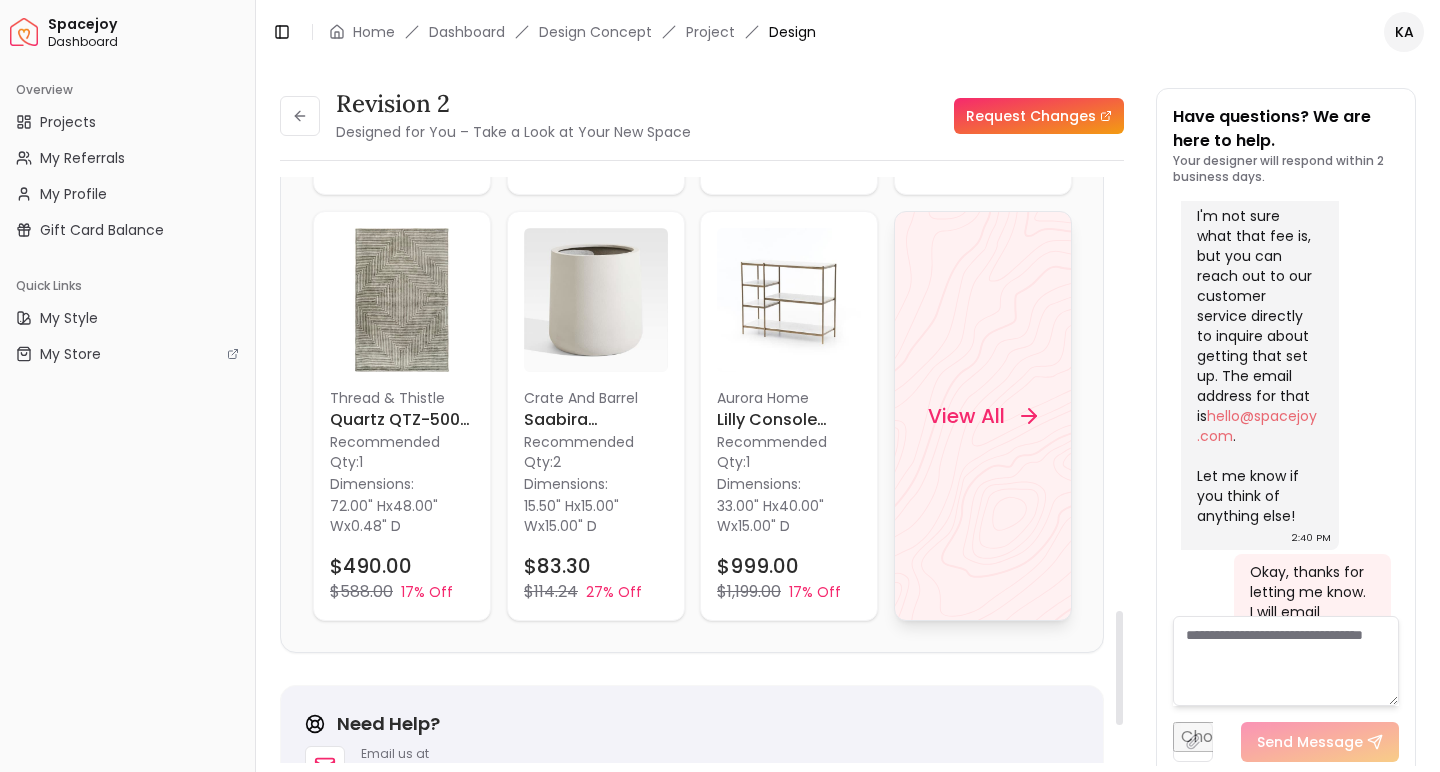 click on "View All" at bounding box center (966, 416) 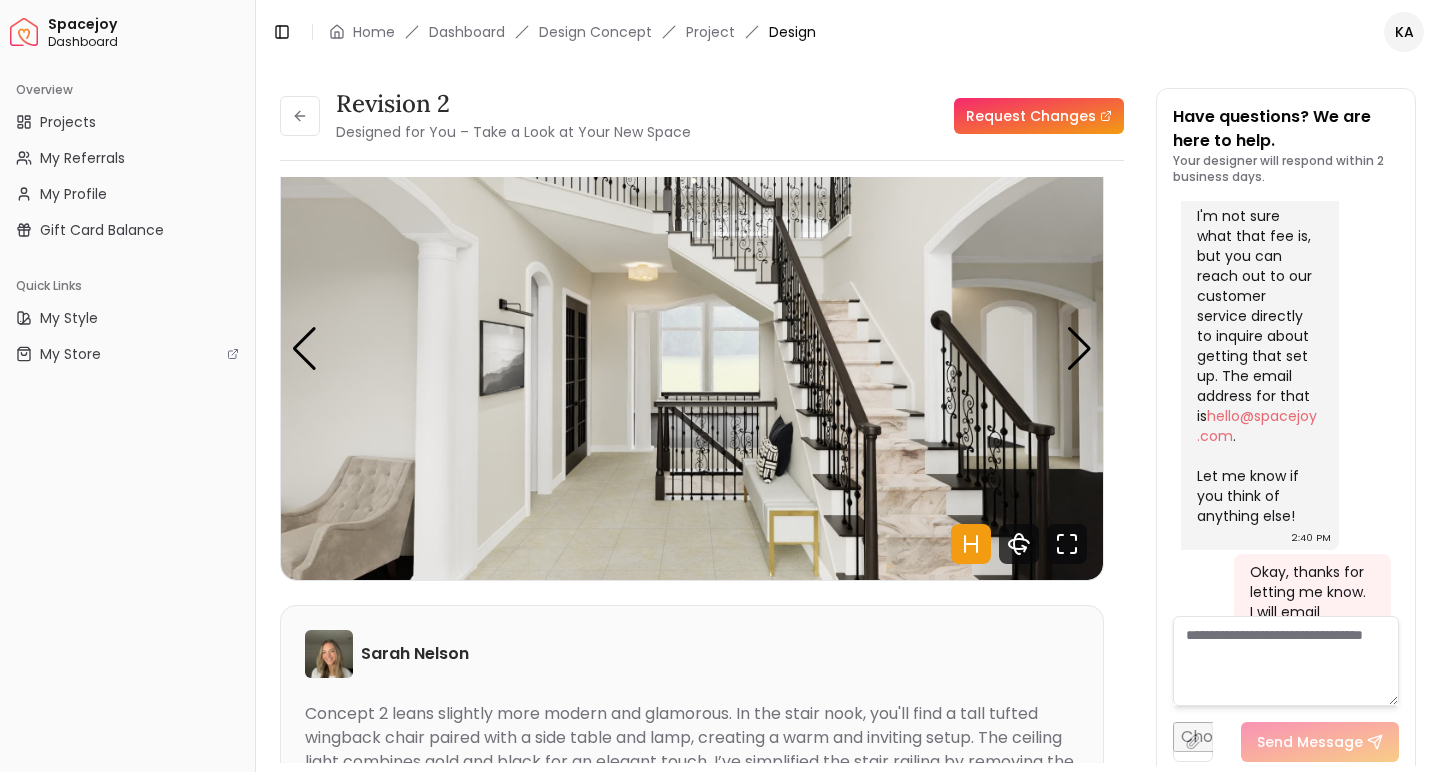 scroll, scrollTop: 76, scrollLeft: 0, axis: vertical 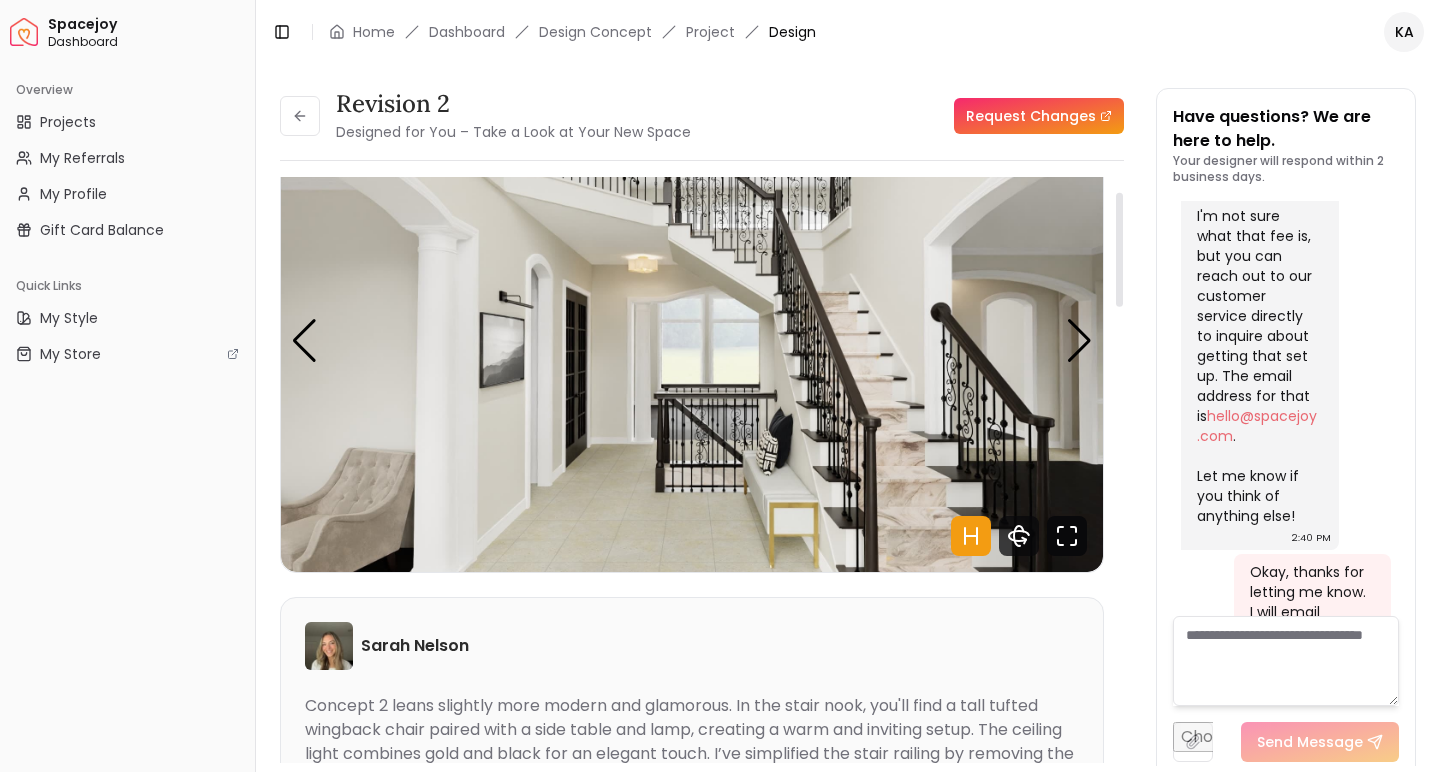click 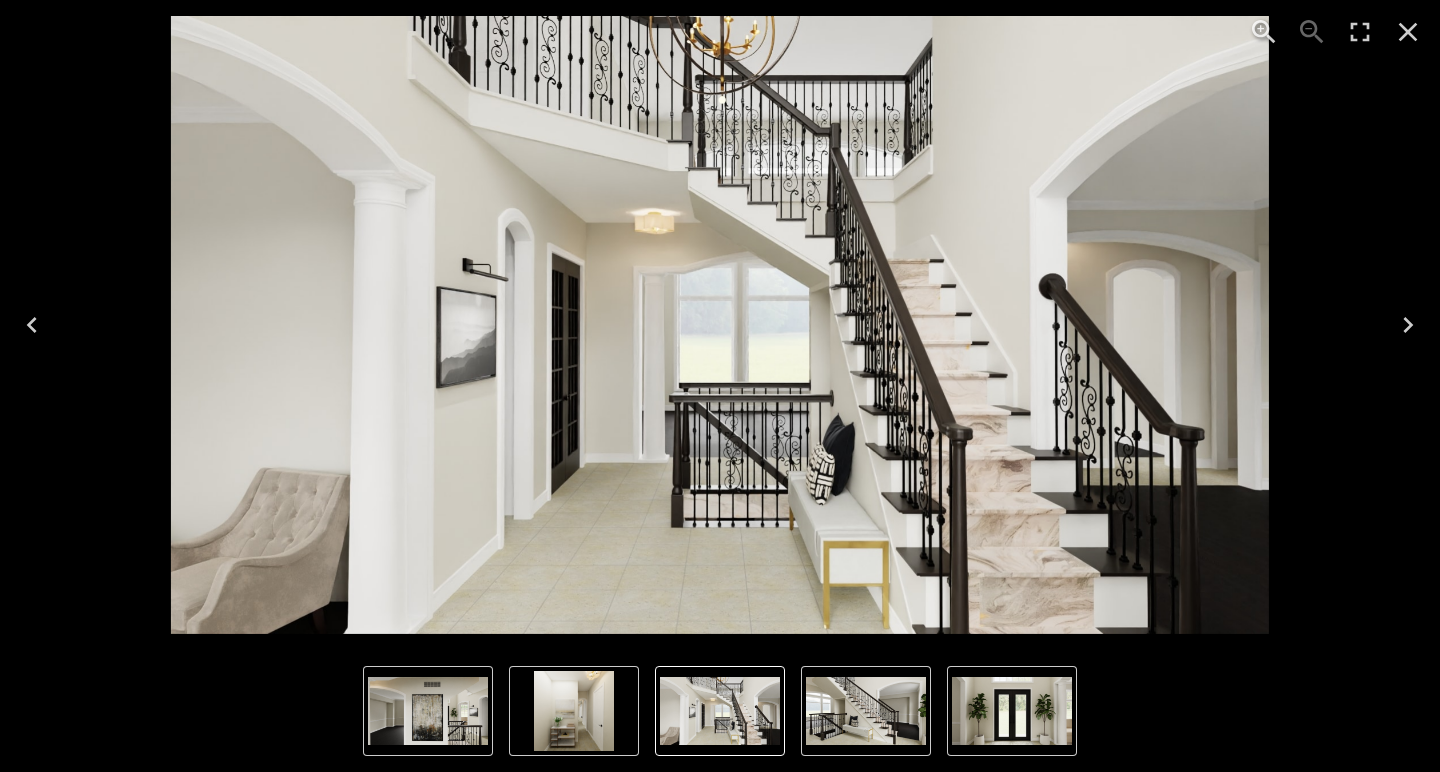 click 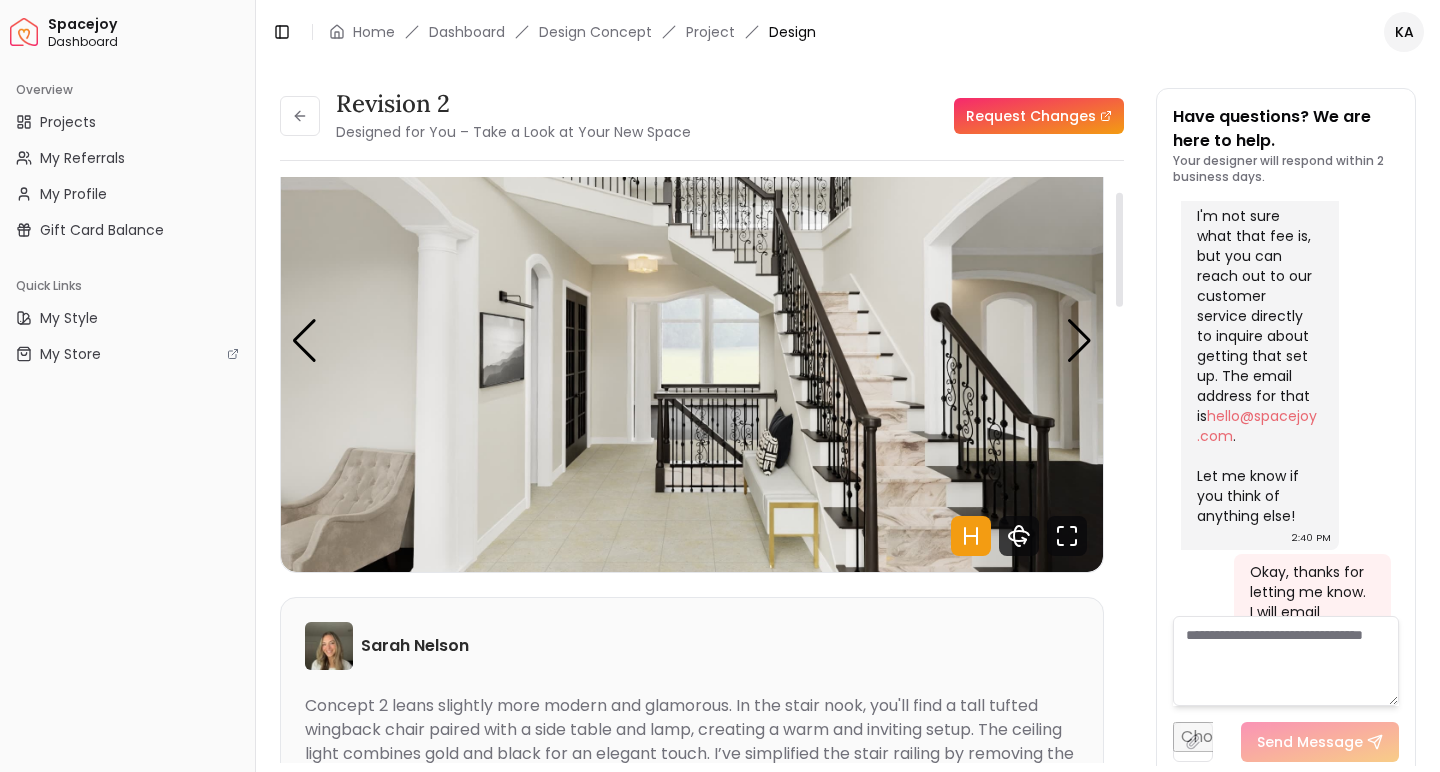 click on "[FIRST] [LAST] Concept 2 leans slightly more modern and glamorous. In the stair nook, you'll find a tall tufted wingback chair paired with a side table and lamp, creating a warm and inviting setup. The ceiling light combines gold and black for an elegant touch. I’ve simplified the stair railing by removing the orn... Read more Audio Note: Audio Note  1 0:00  /  1:56 Transcript:  Hi [NAME], here are the renderings for your entryway revision featuring the... Read more" at bounding box center (692, 813) 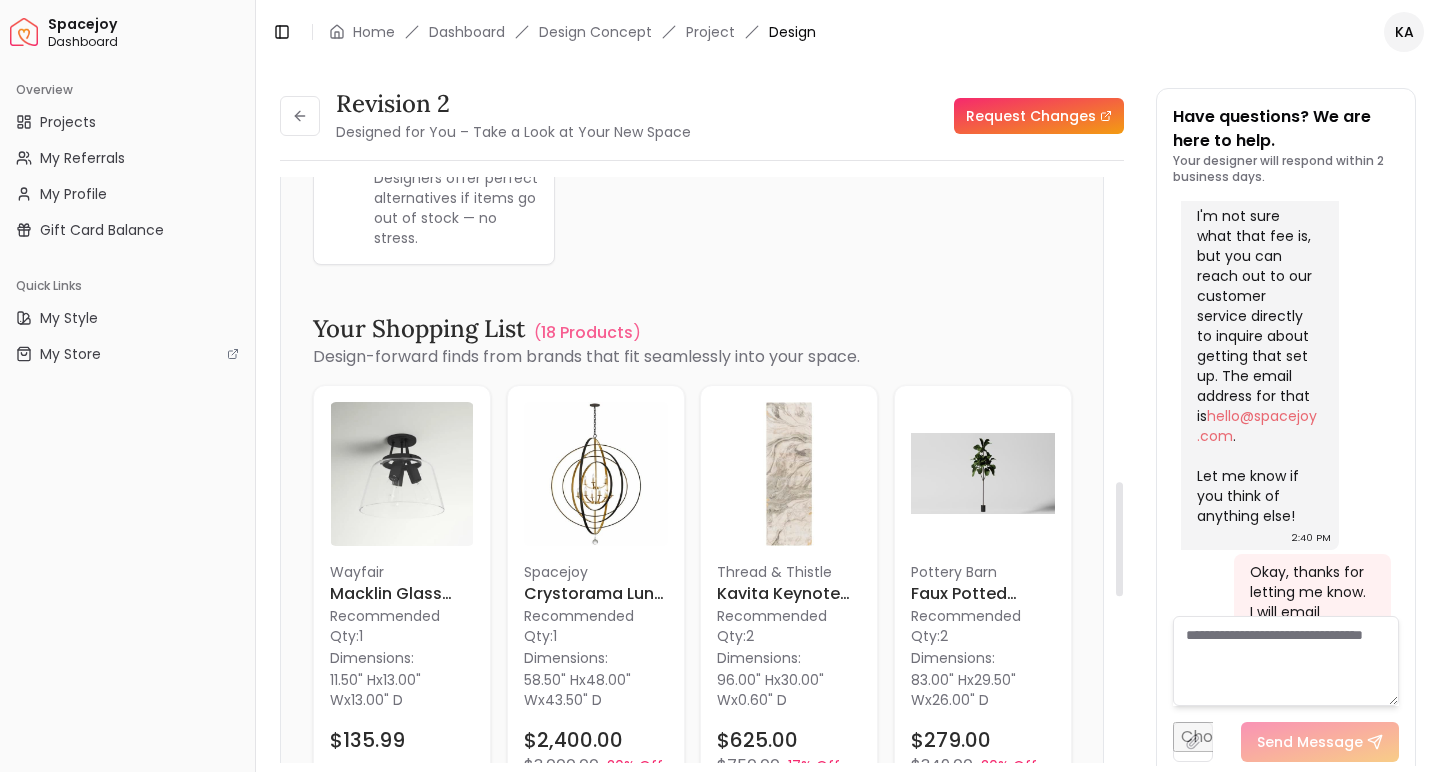 scroll, scrollTop: 1552, scrollLeft: 0, axis: vertical 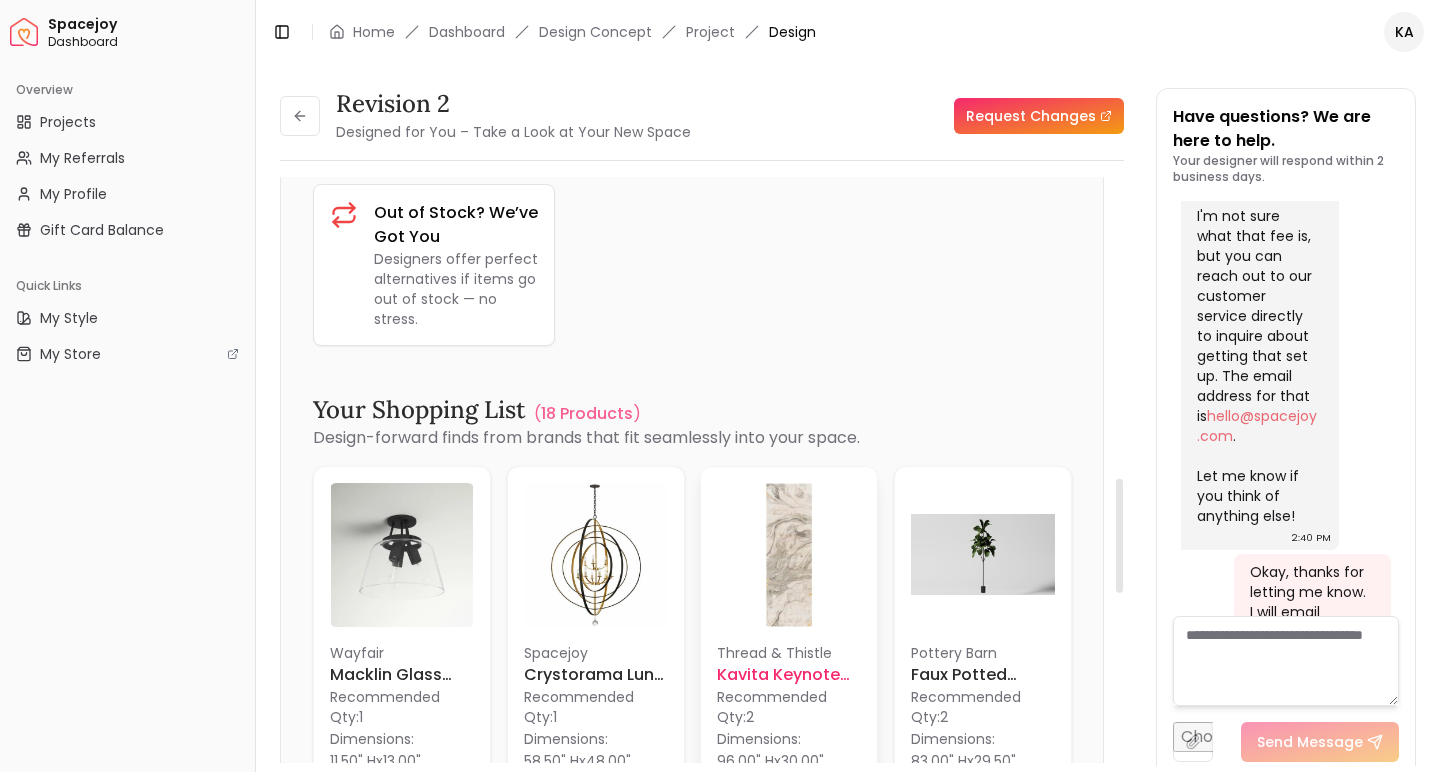 click at bounding box center [789, 555] 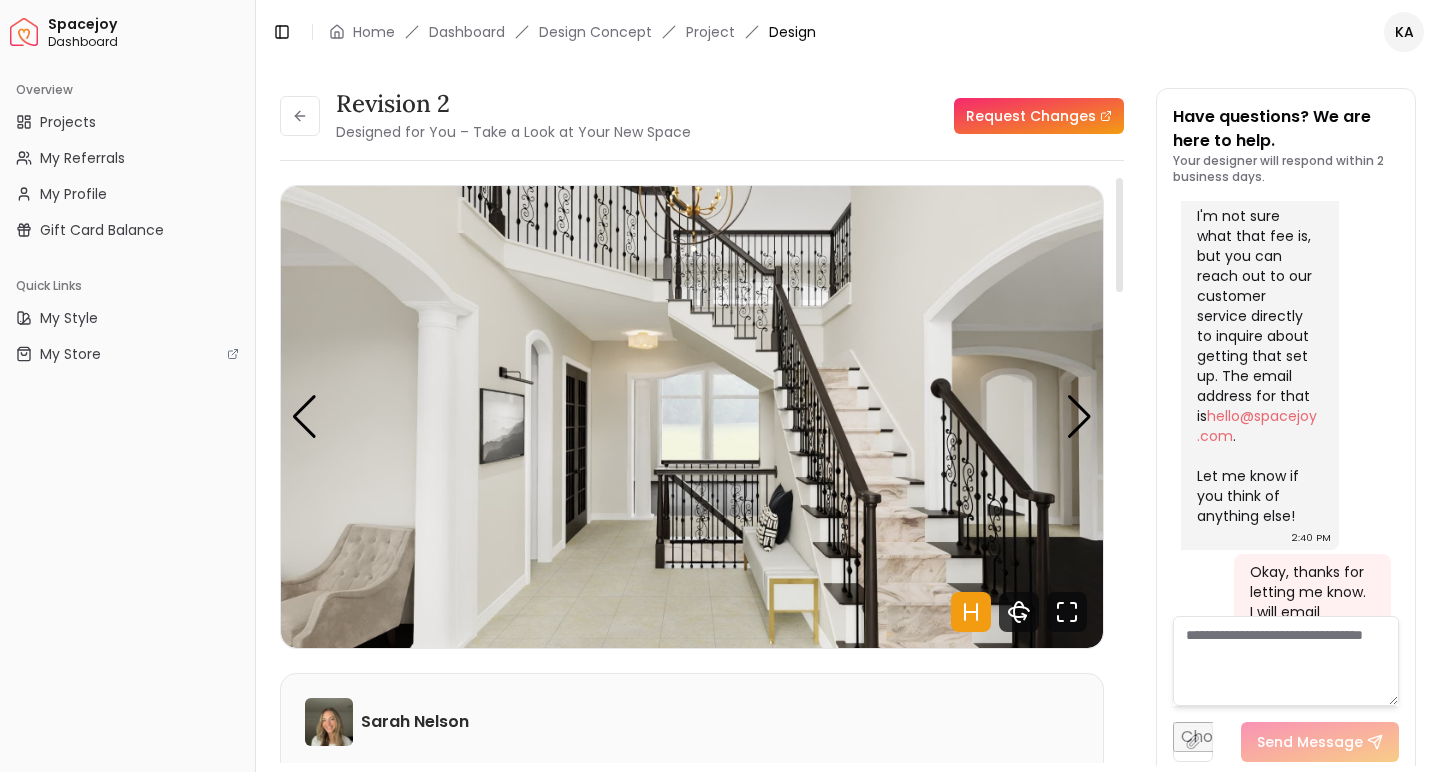 scroll, scrollTop: 0, scrollLeft: 0, axis: both 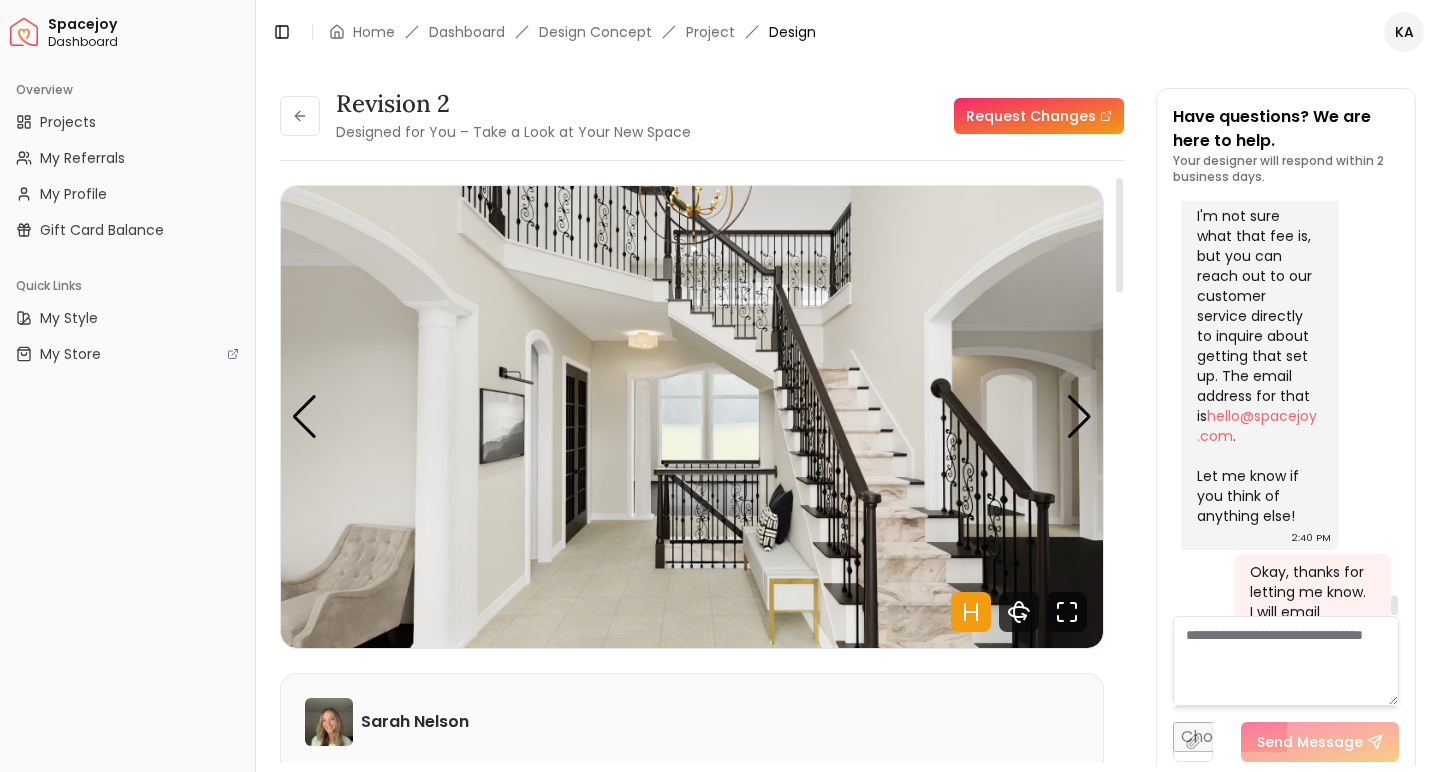 click 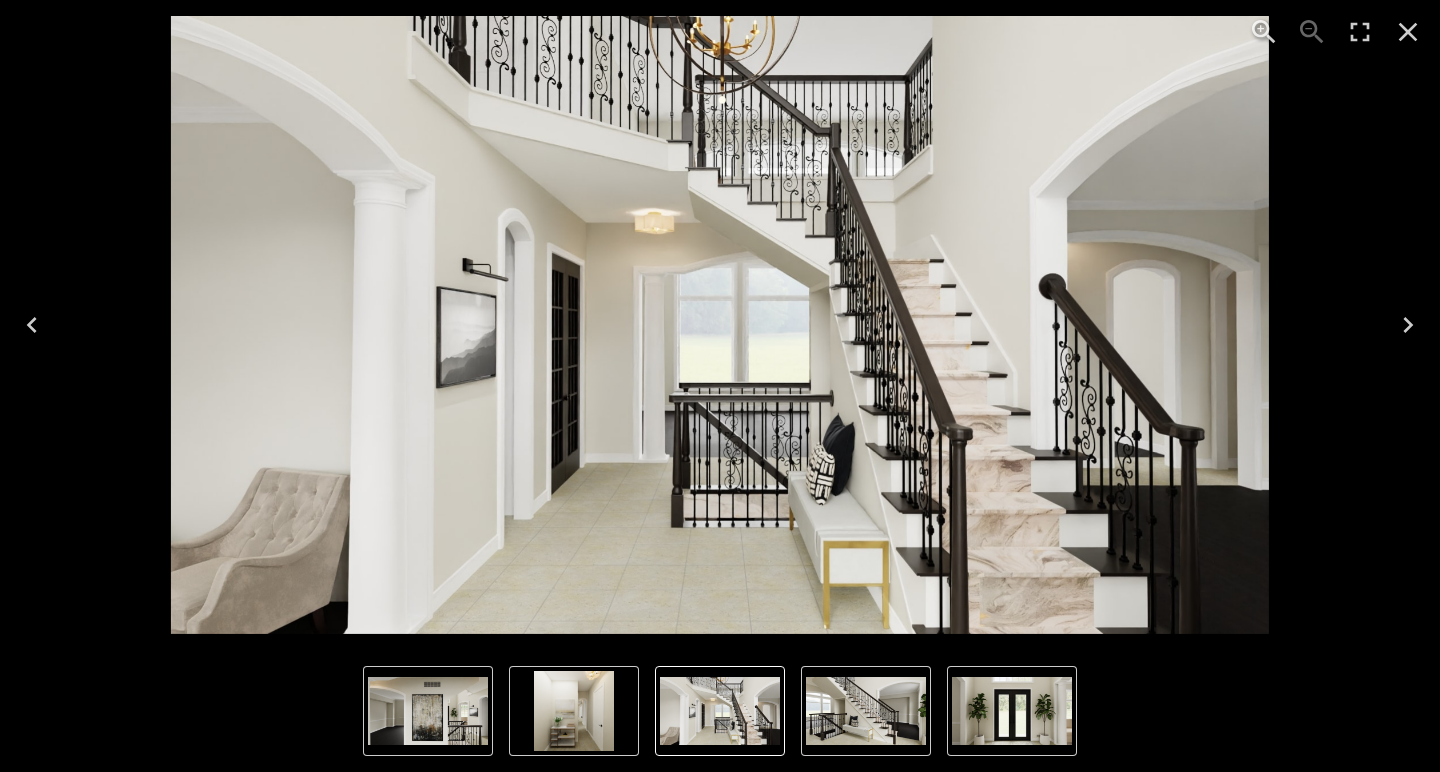 click 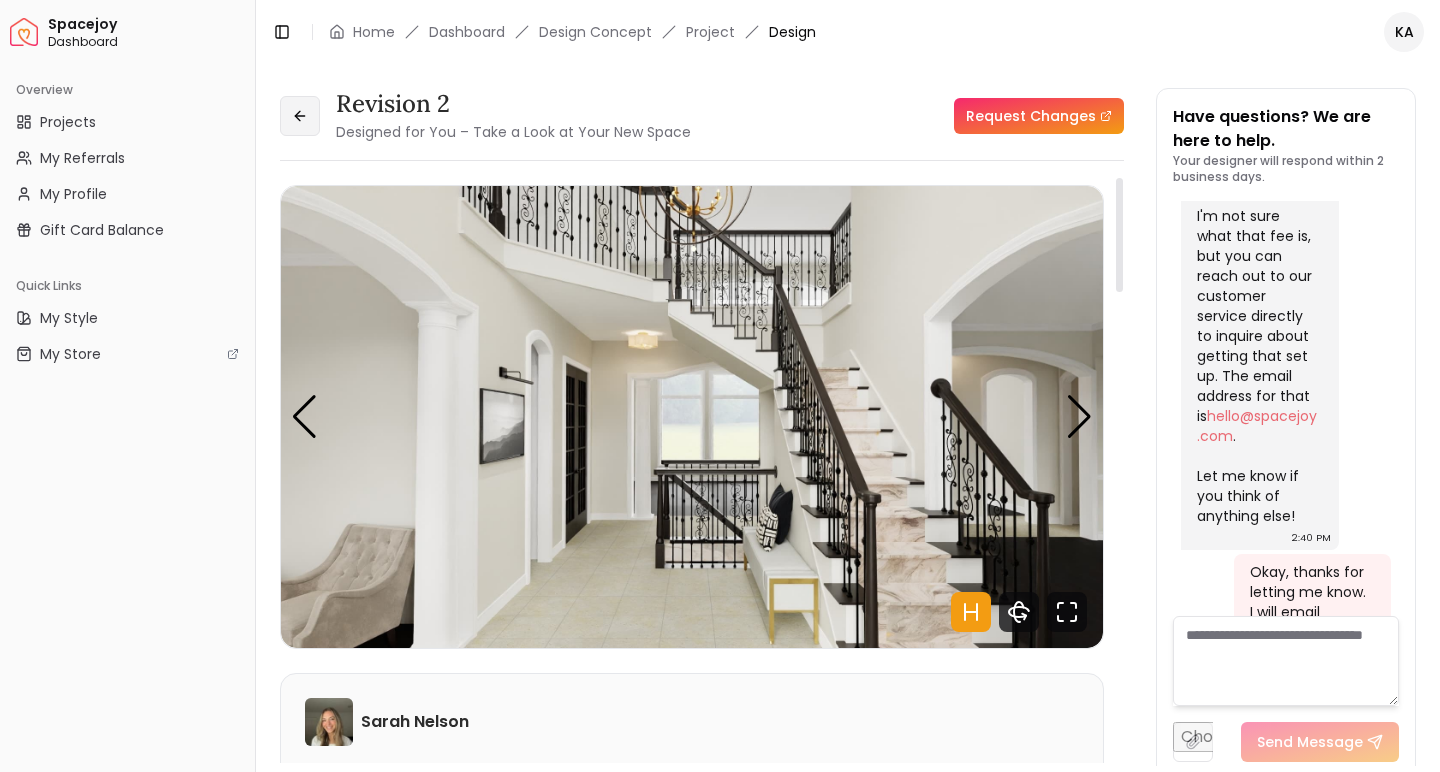 click at bounding box center [300, 116] 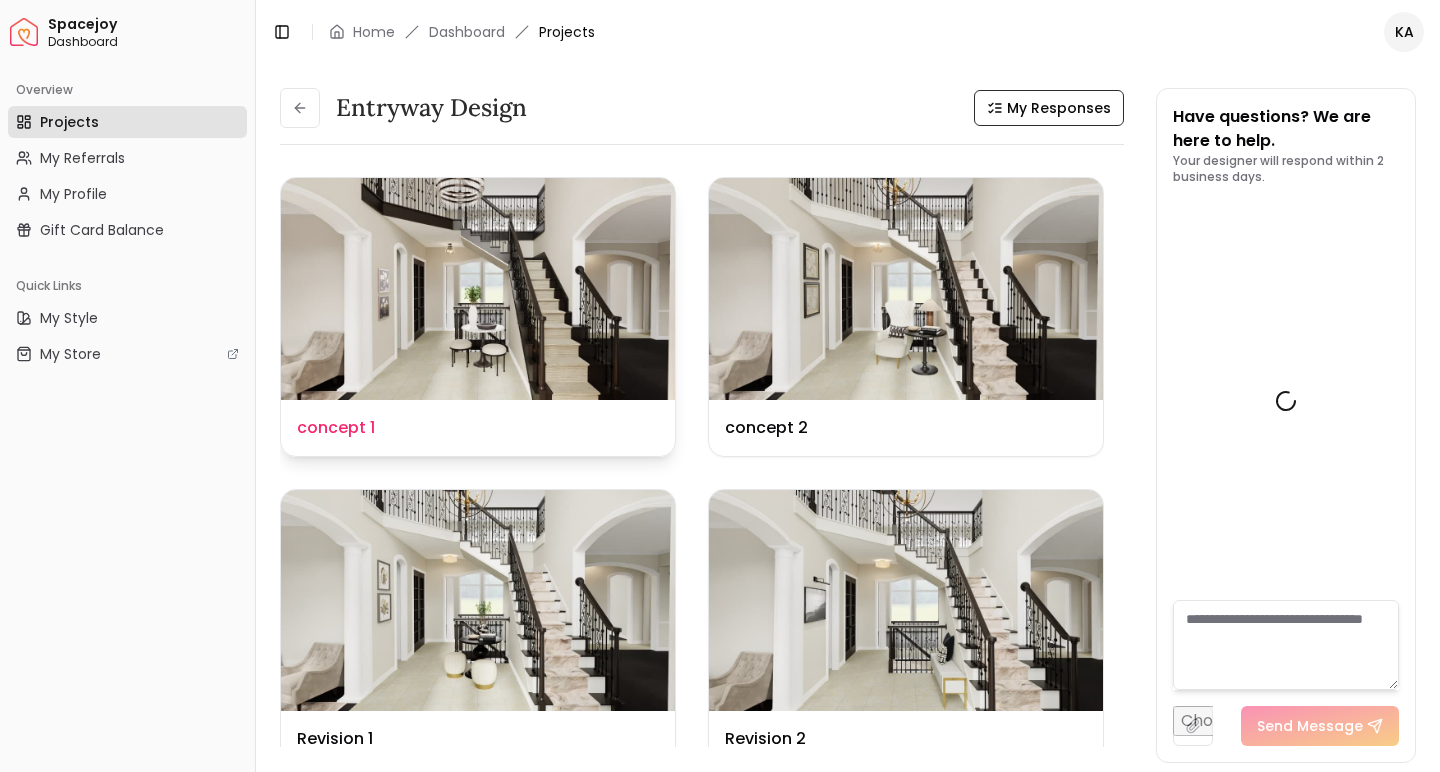 scroll, scrollTop: 8287, scrollLeft: 0, axis: vertical 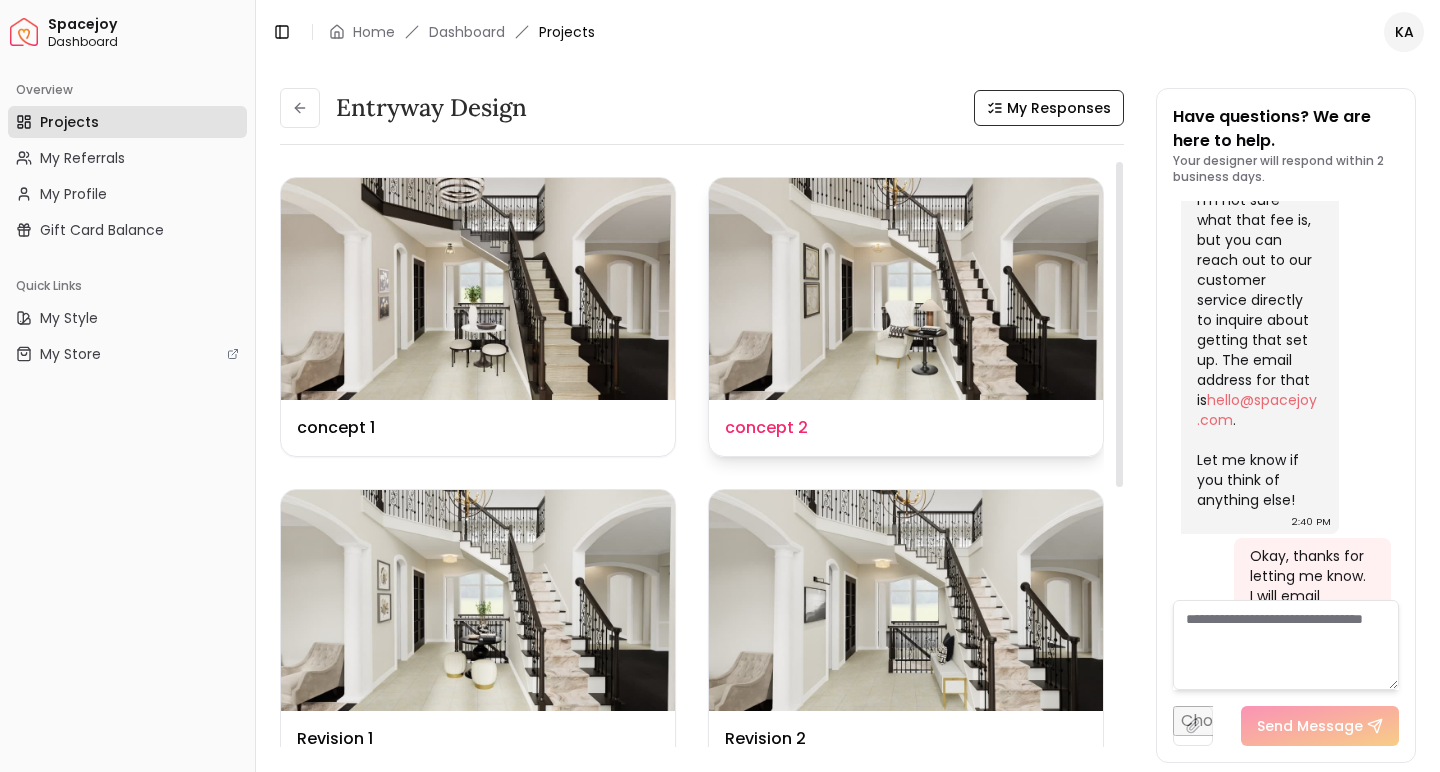 click at bounding box center [906, 289] 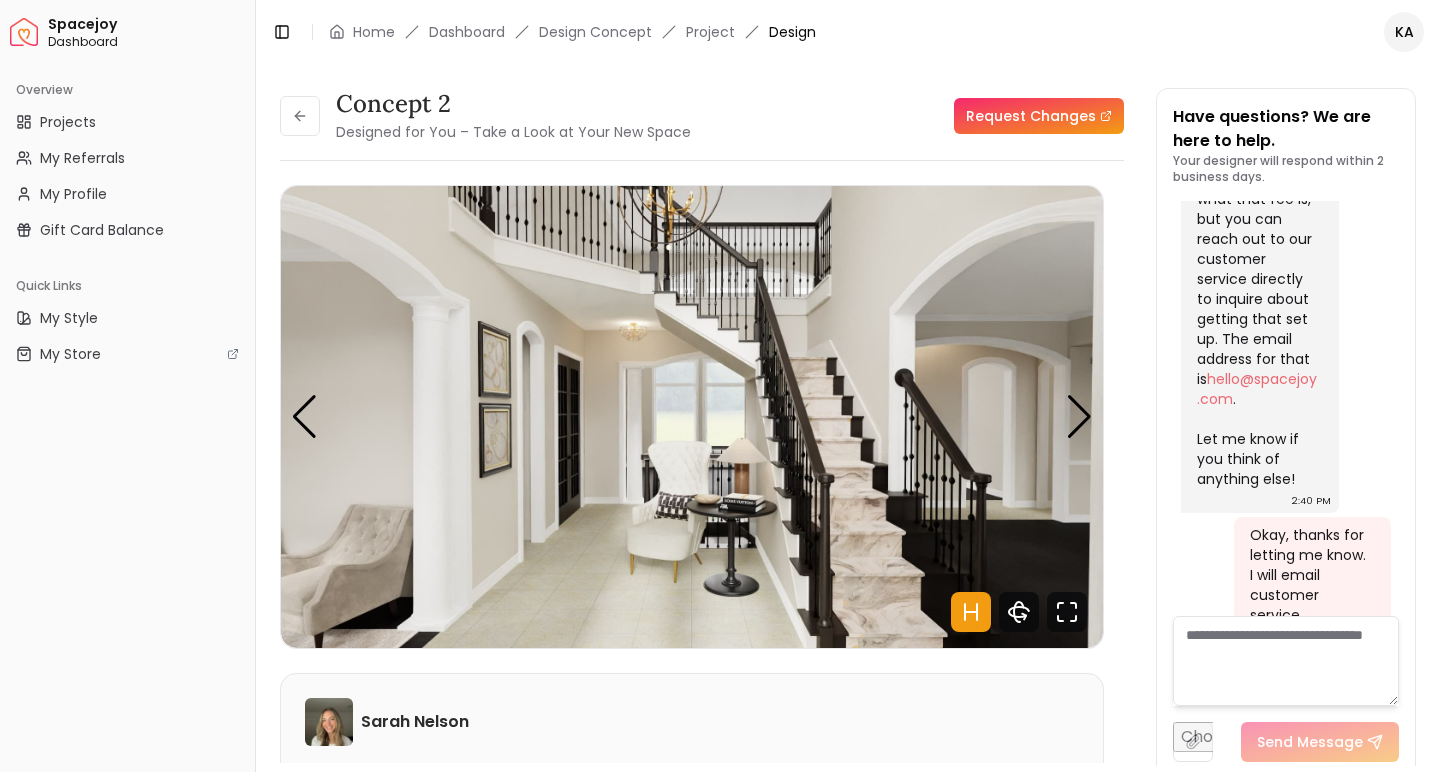 scroll, scrollTop: 8271, scrollLeft: 0, axis: vertical 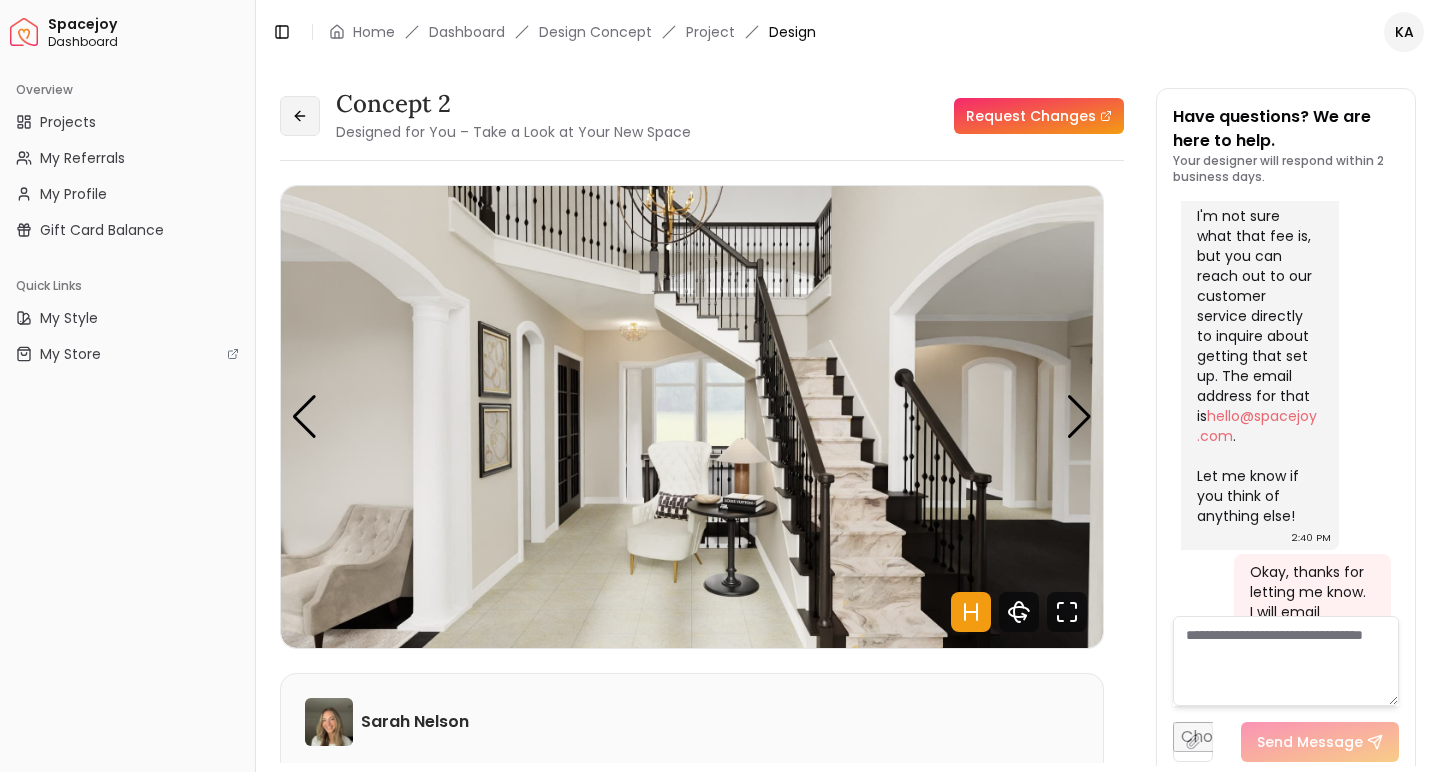 click at bounding box center (300, 116) 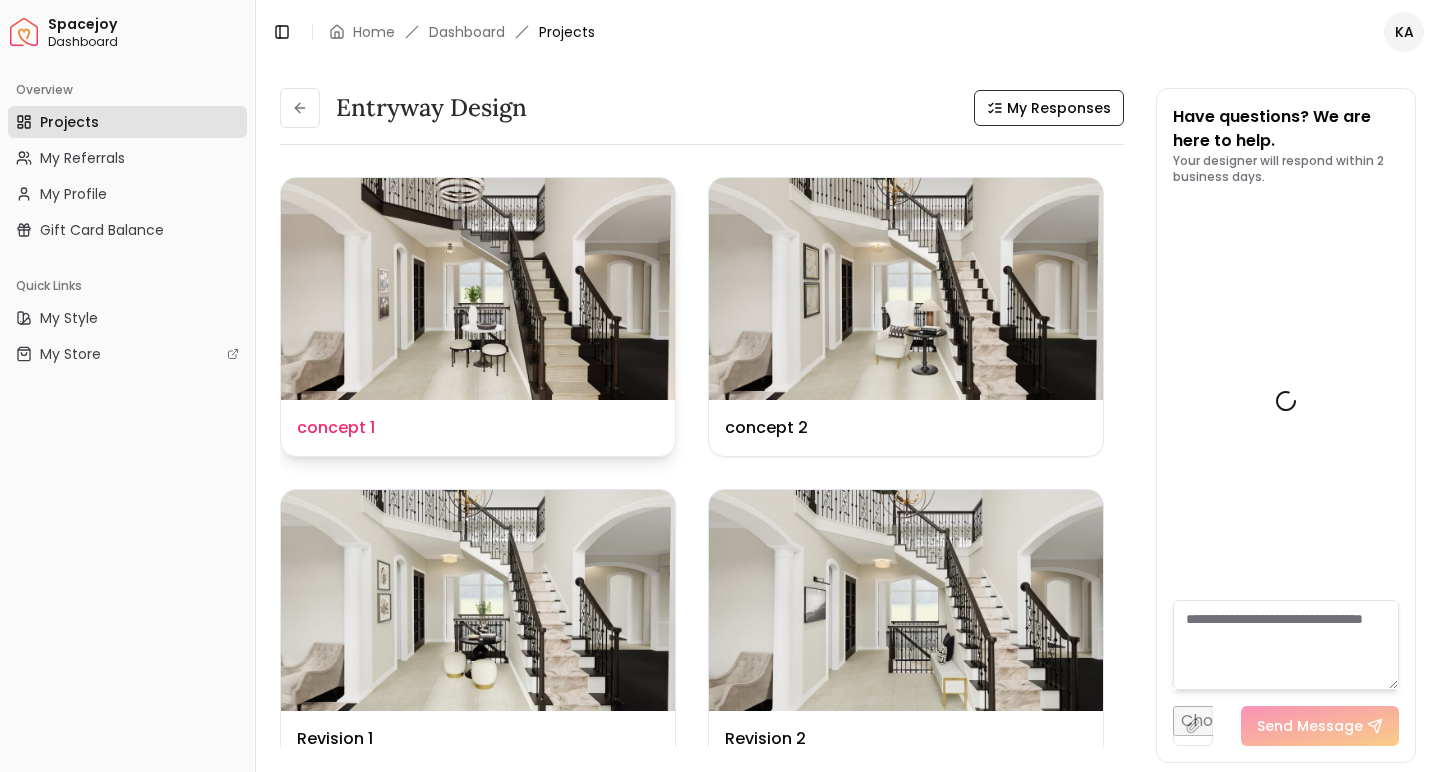 scroll, scrollTop: 8287, scrollLeft: 0, axis: vertical 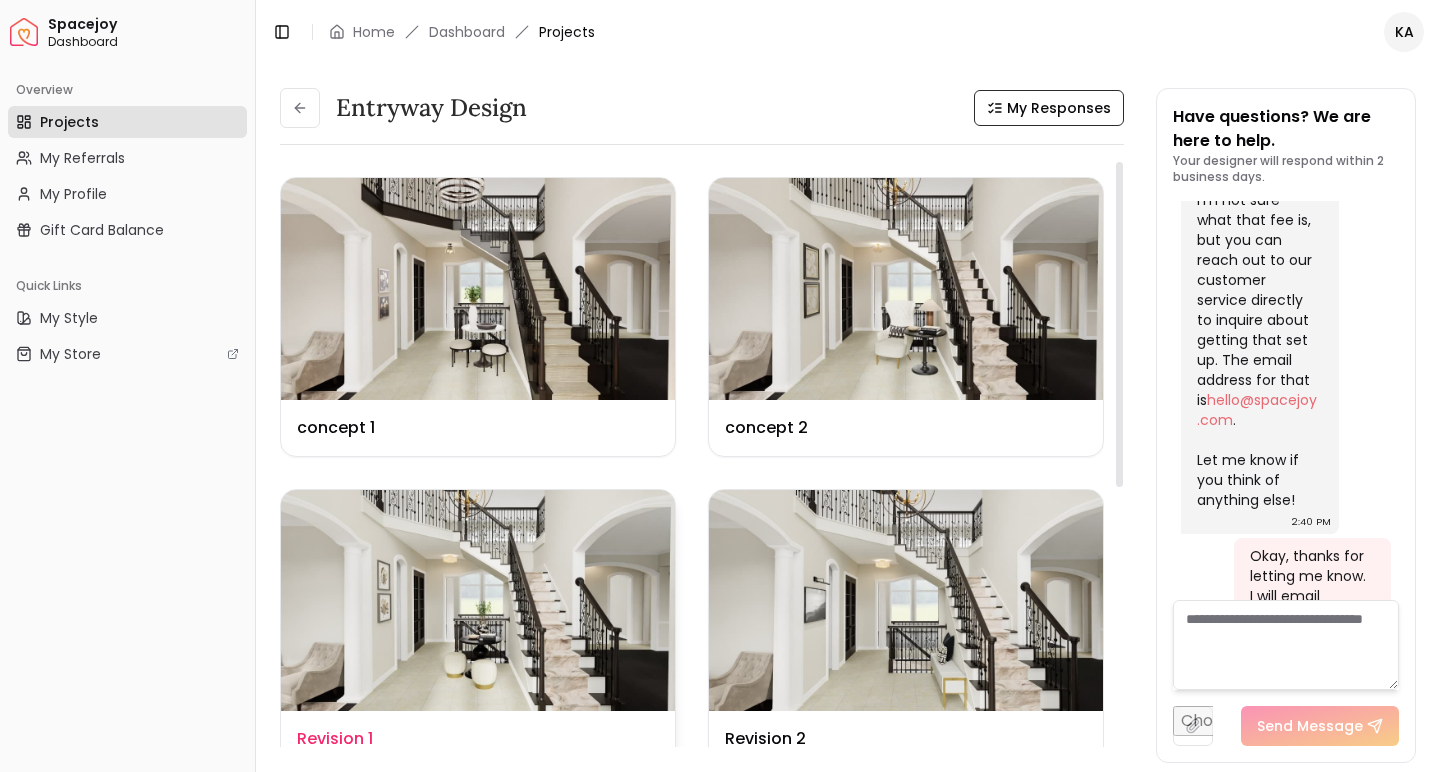 click at bounding box center [478, 601] 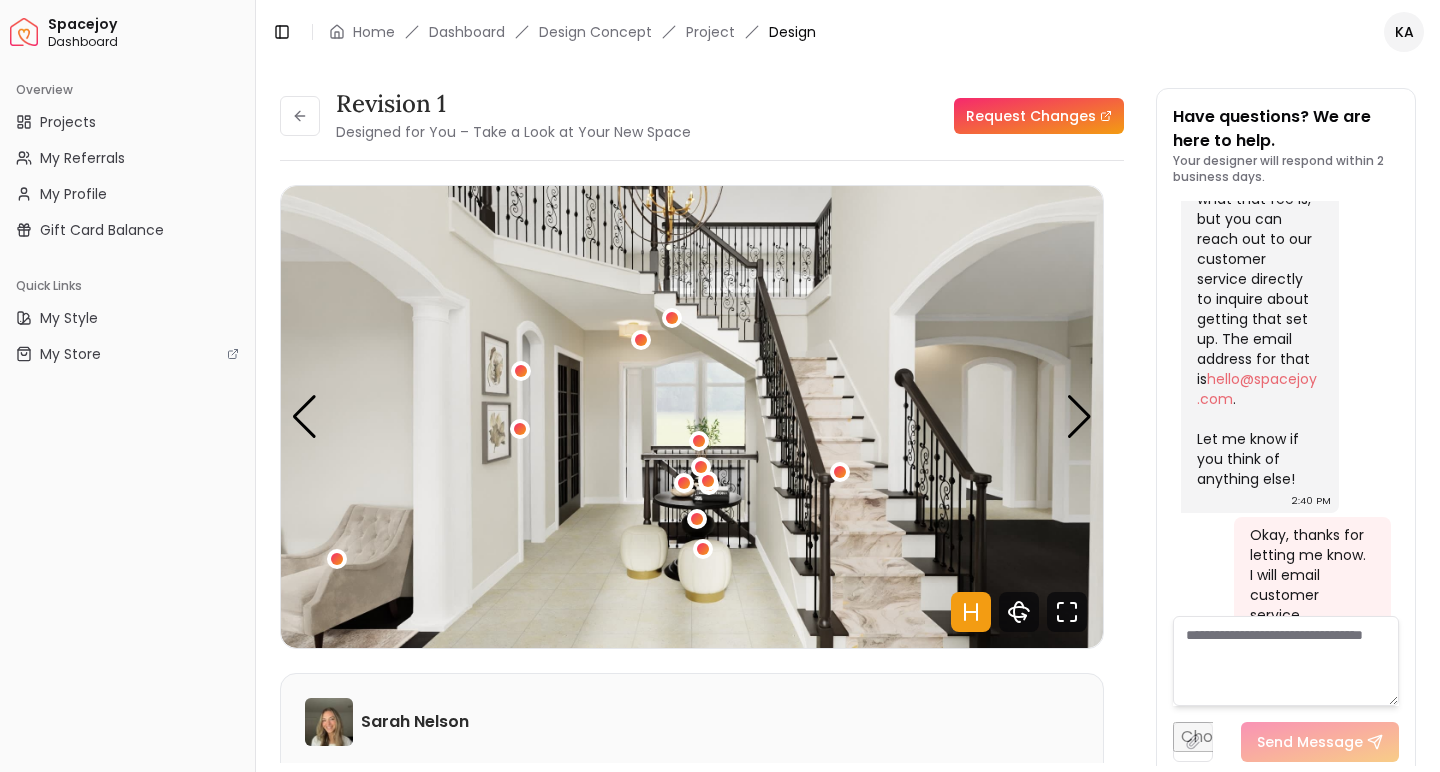 scroll, scrollTop: 8271, scrollLeft: 0, axis: vertical 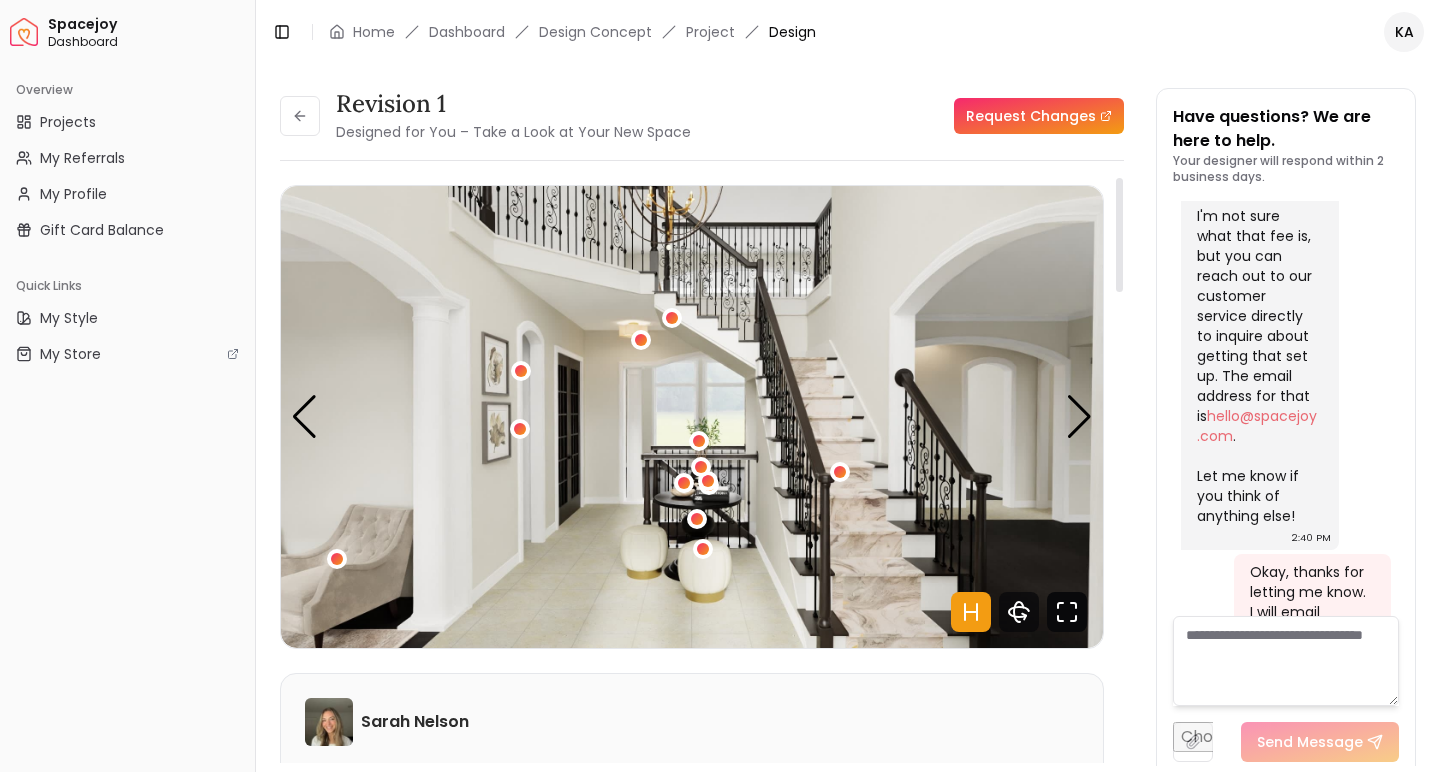 click 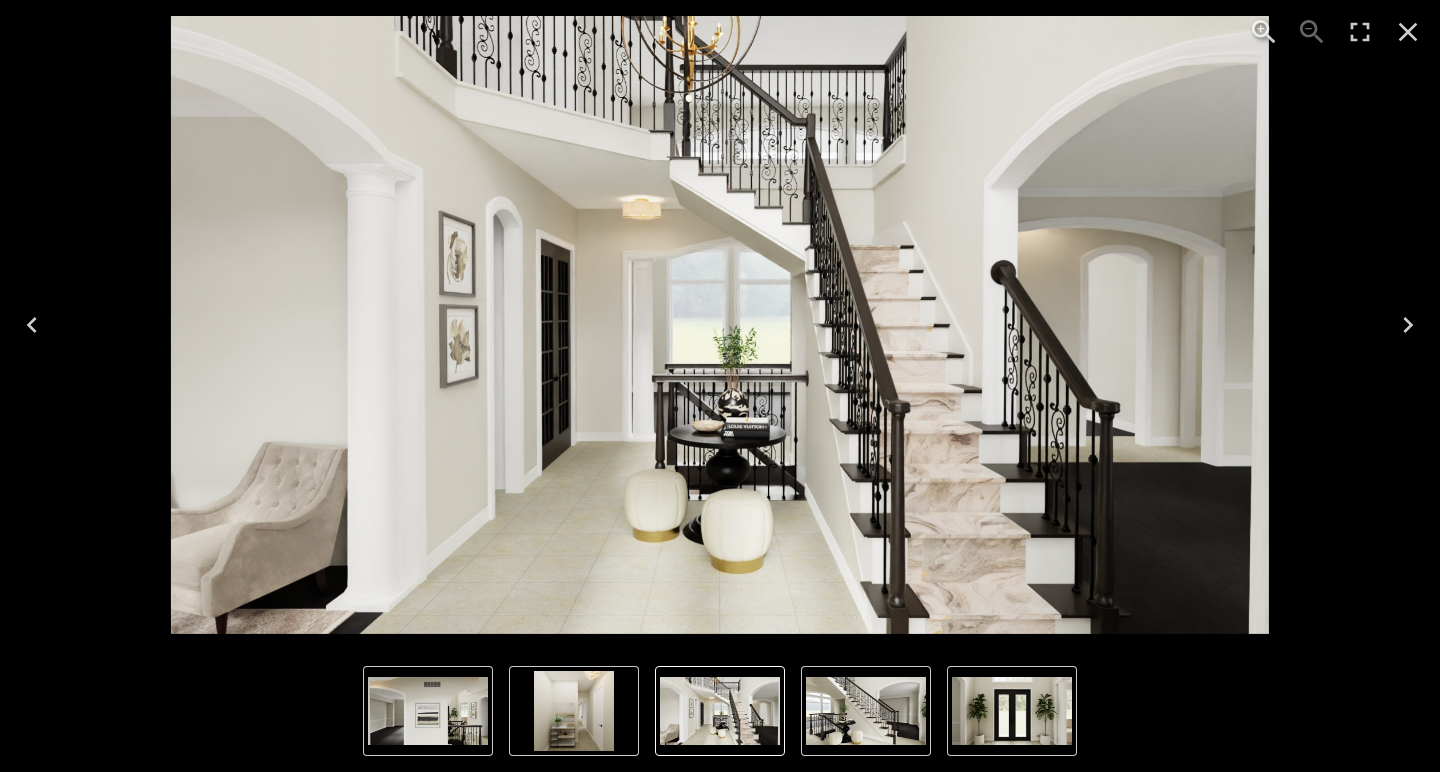 click 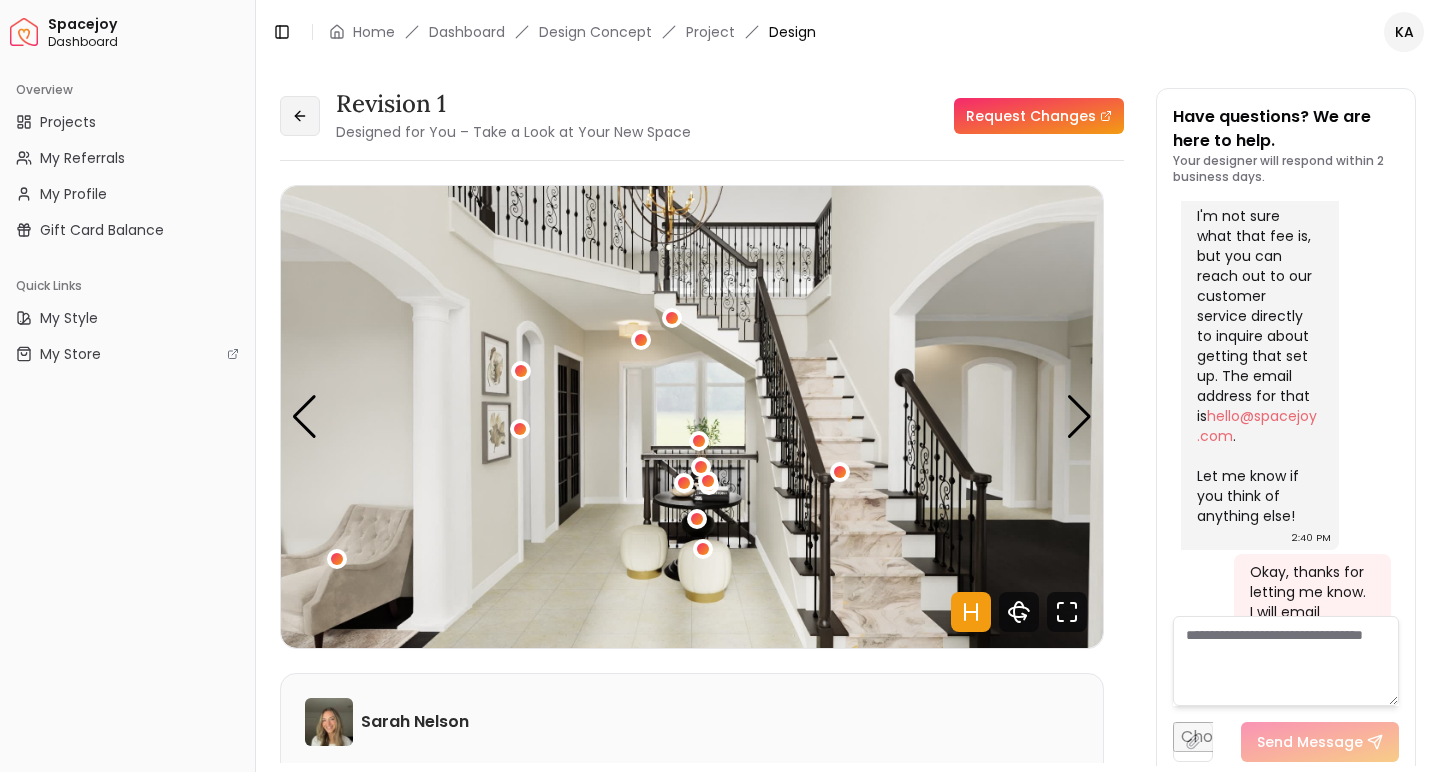 click 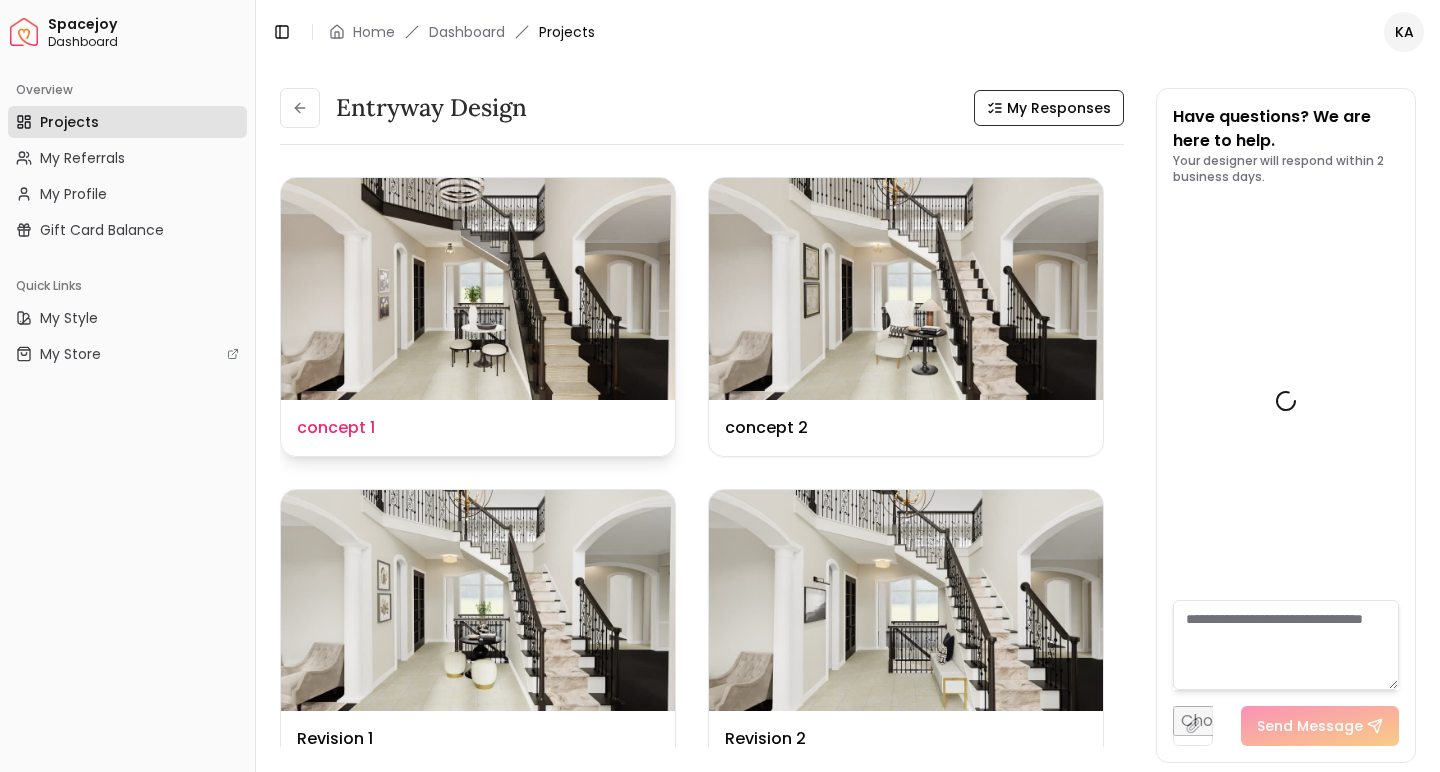 scroll, scrollTop: 8287, scrollLeft: 0, axis: vertical 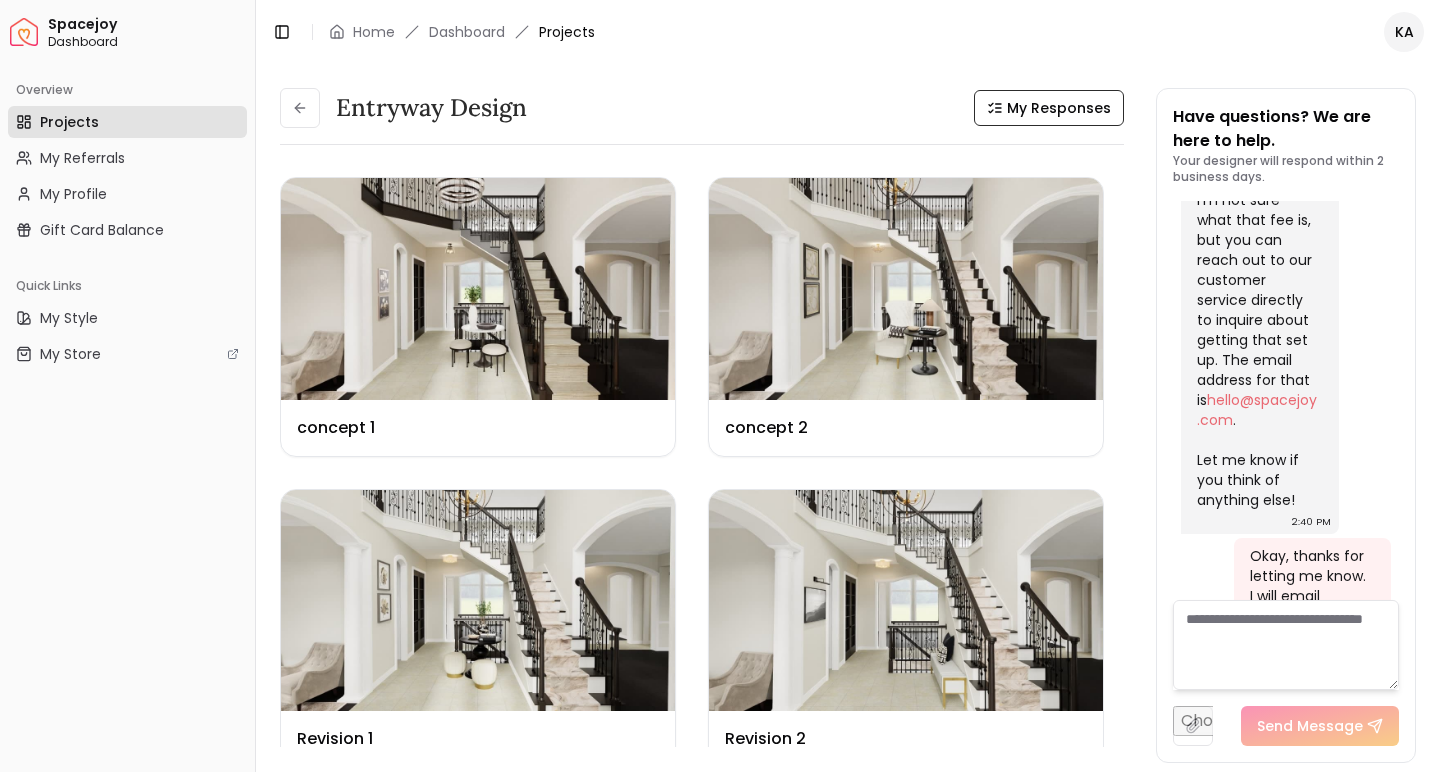 click at bounding box center (1286, 645) 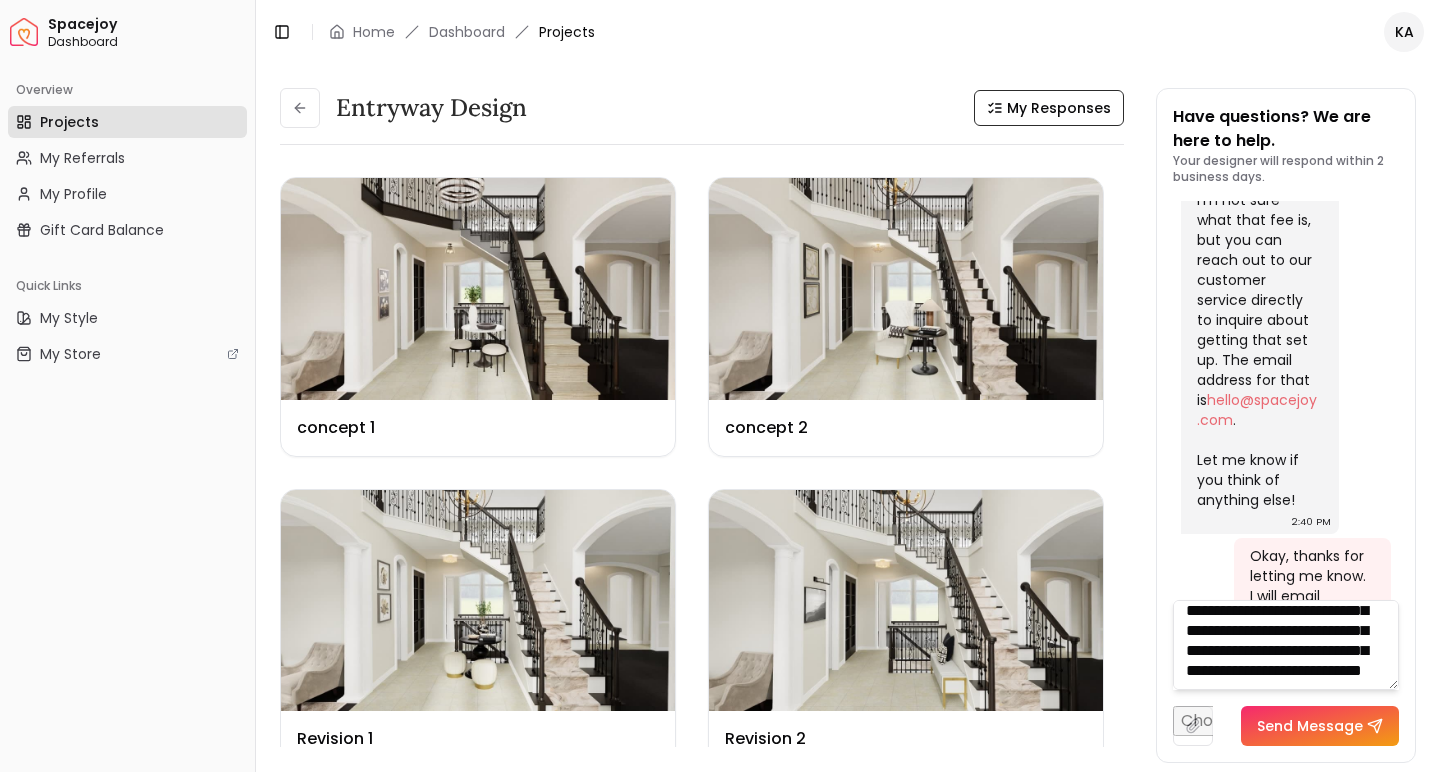 scroll, scrollTop: 308, scrollLeft: 0, axis: vertical 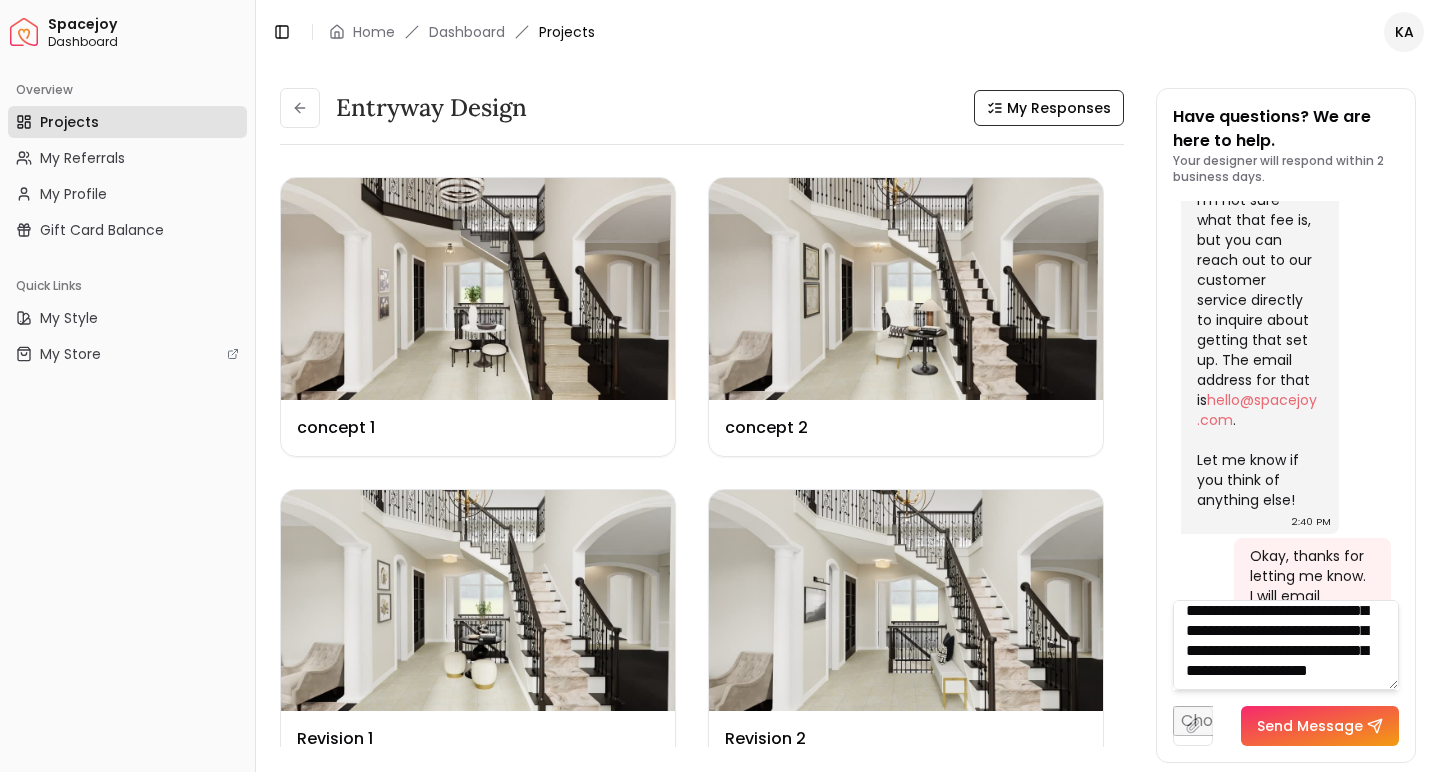 type on "**********" 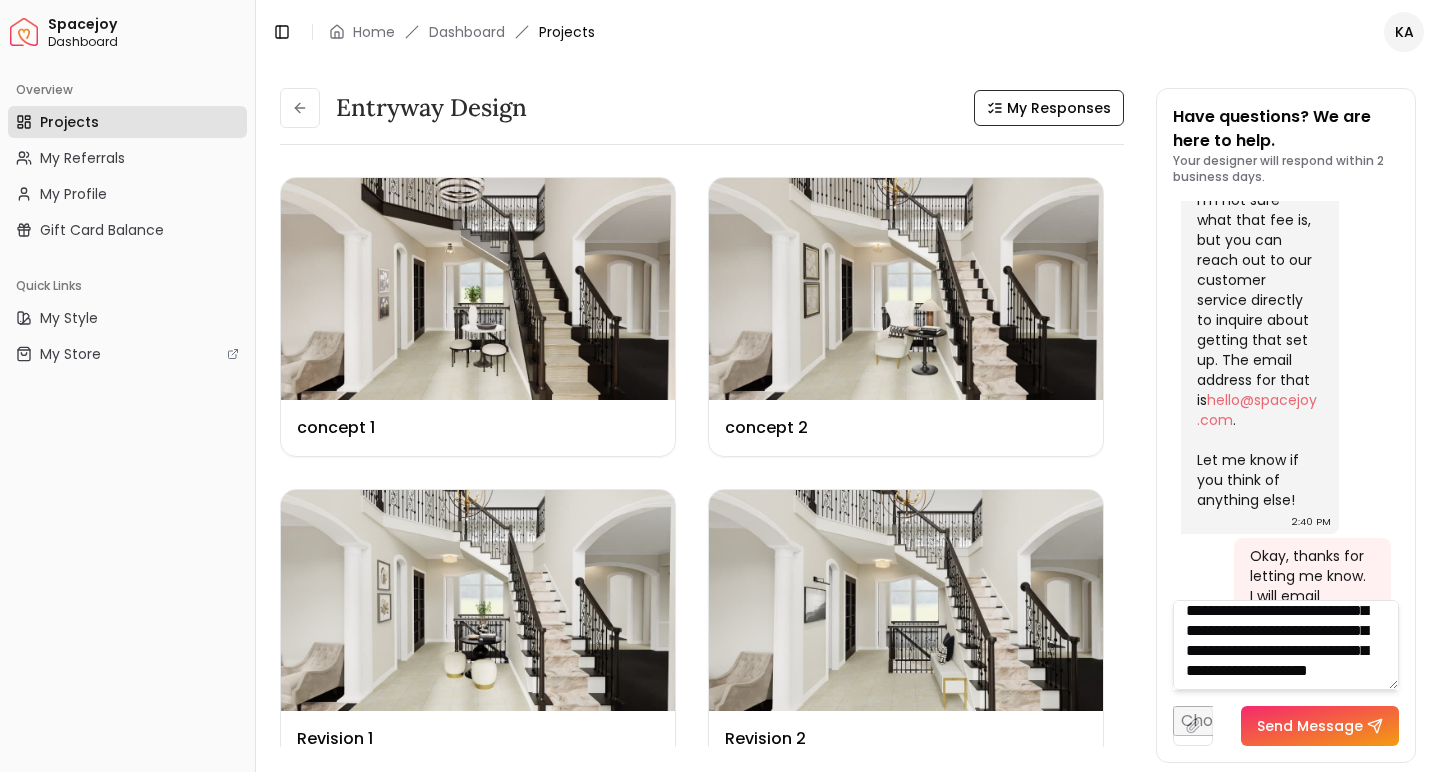type on "**********" 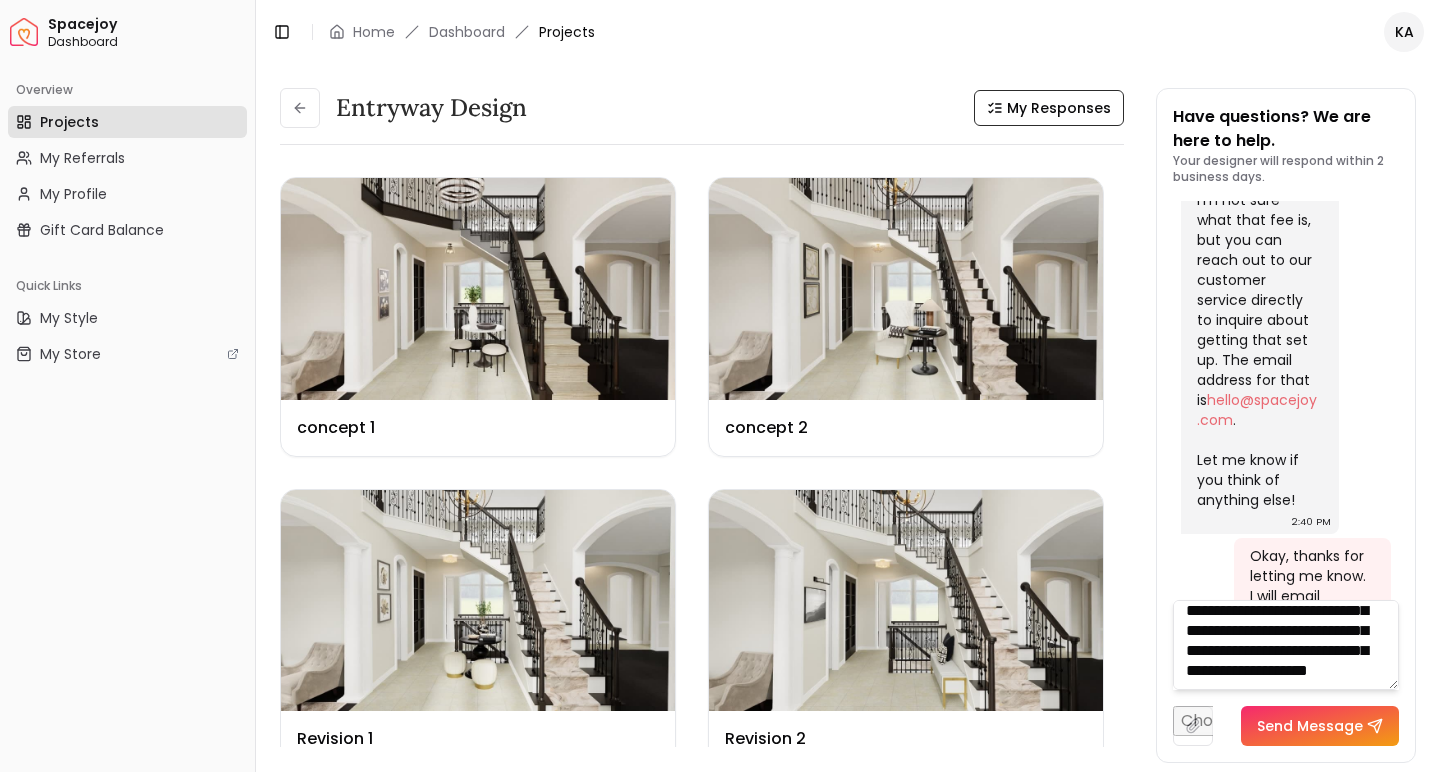 type 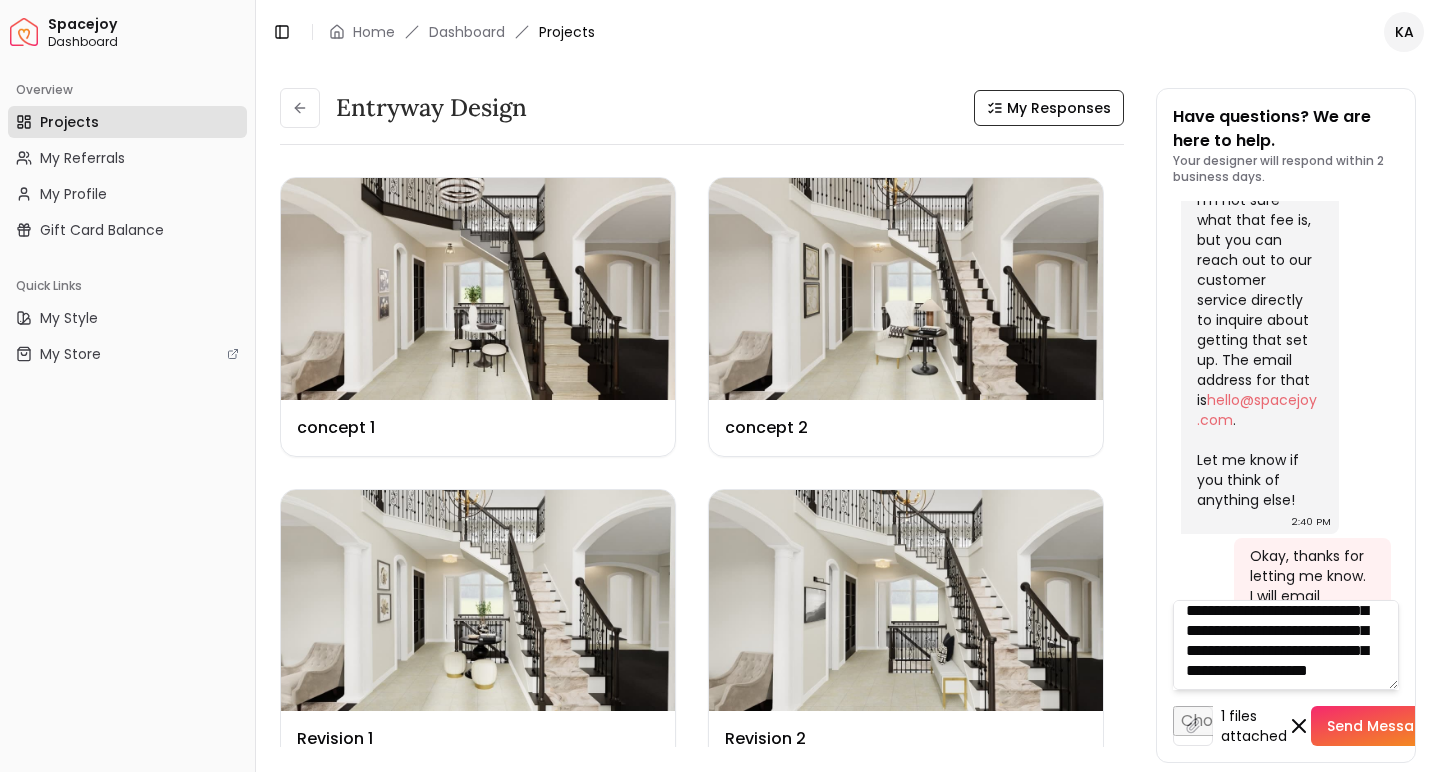 click on "Send Message" at bounding box center [1390, 726] 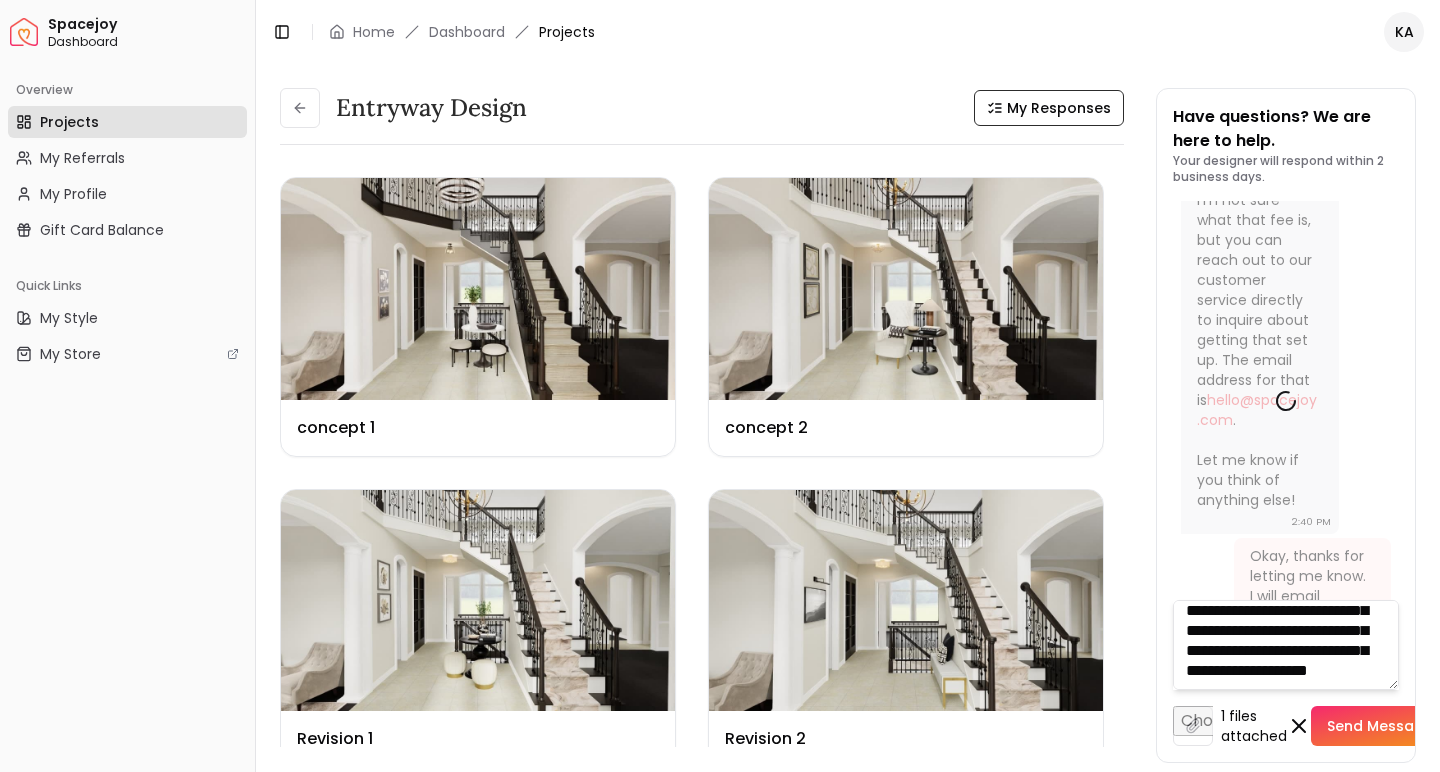 type 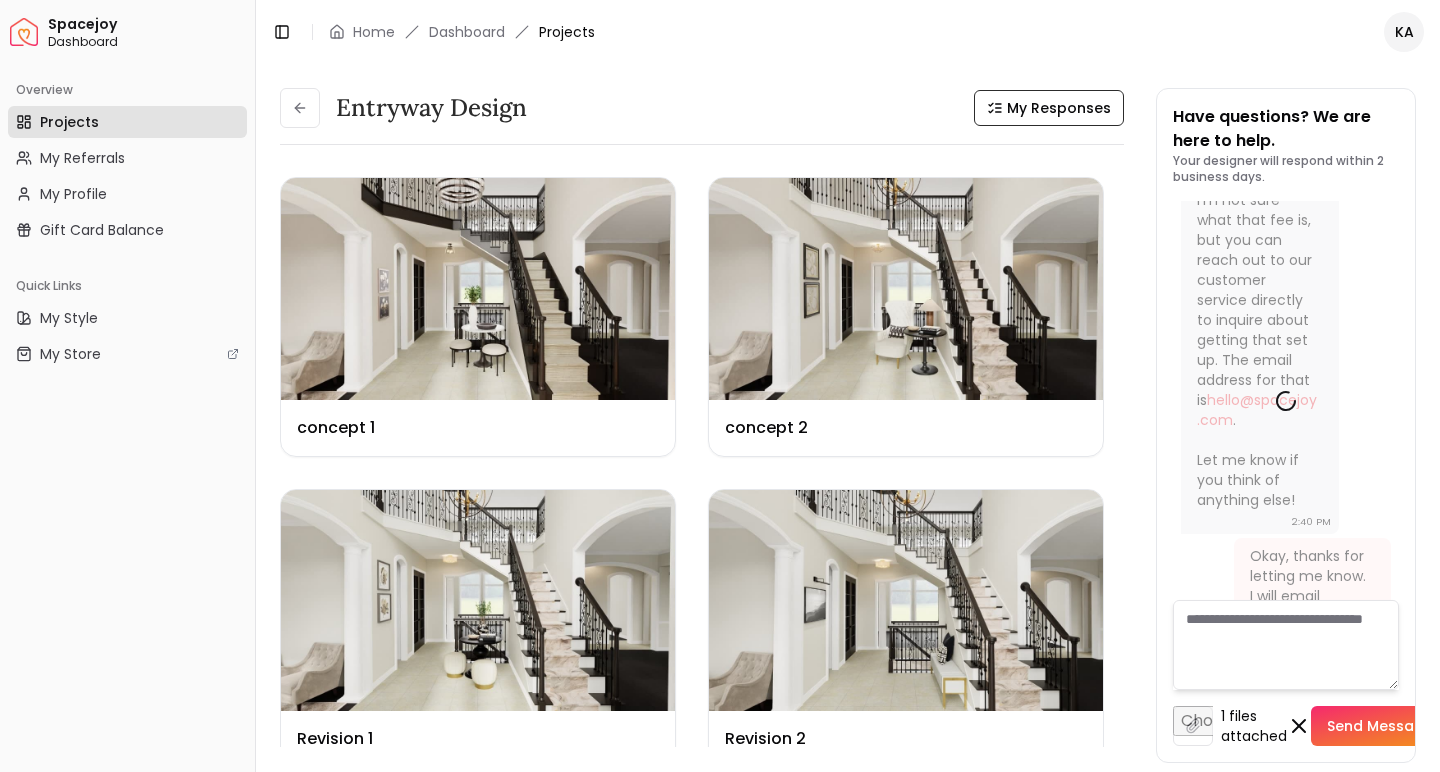 scroll, scrollTop: 0, scrollLeft: 0, axis: both 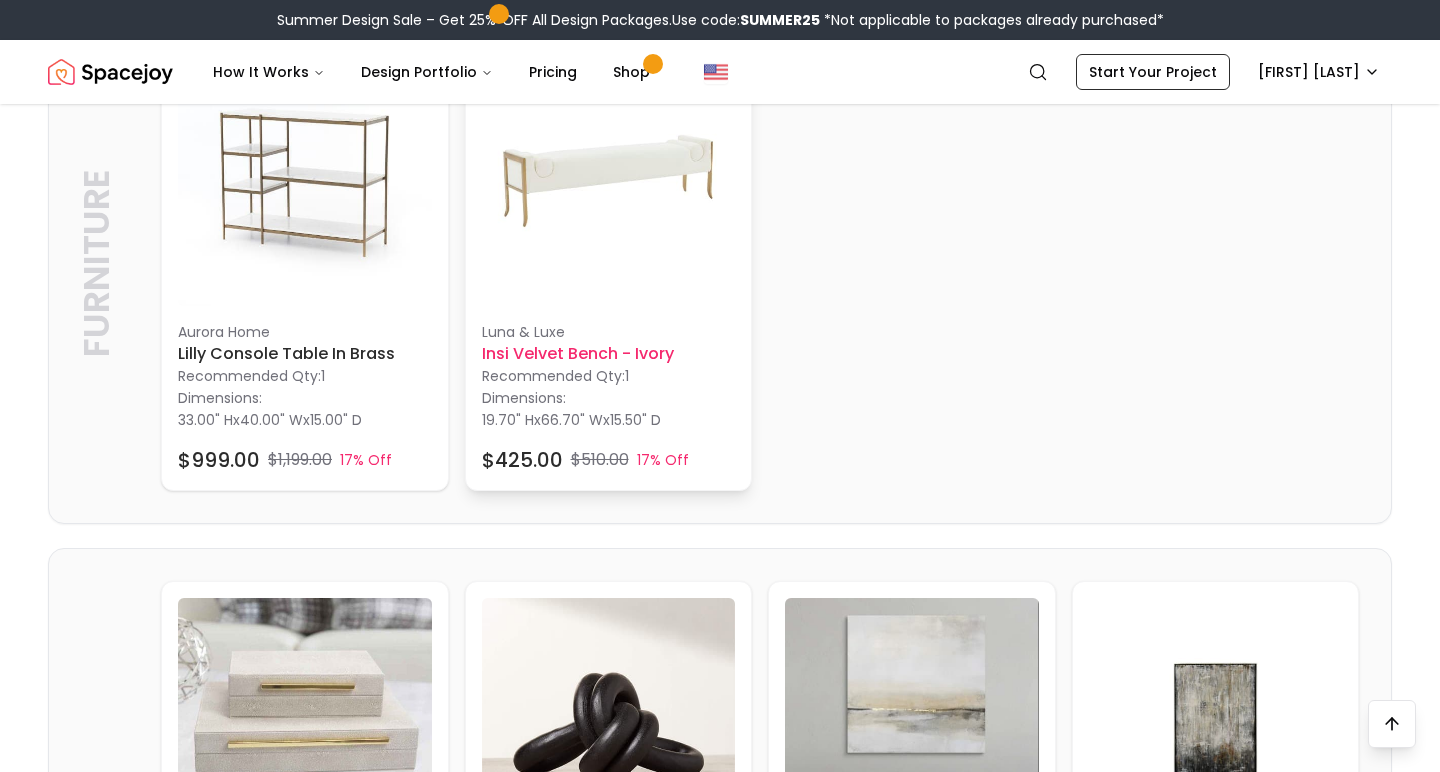 click at bounding box center (609, 180) 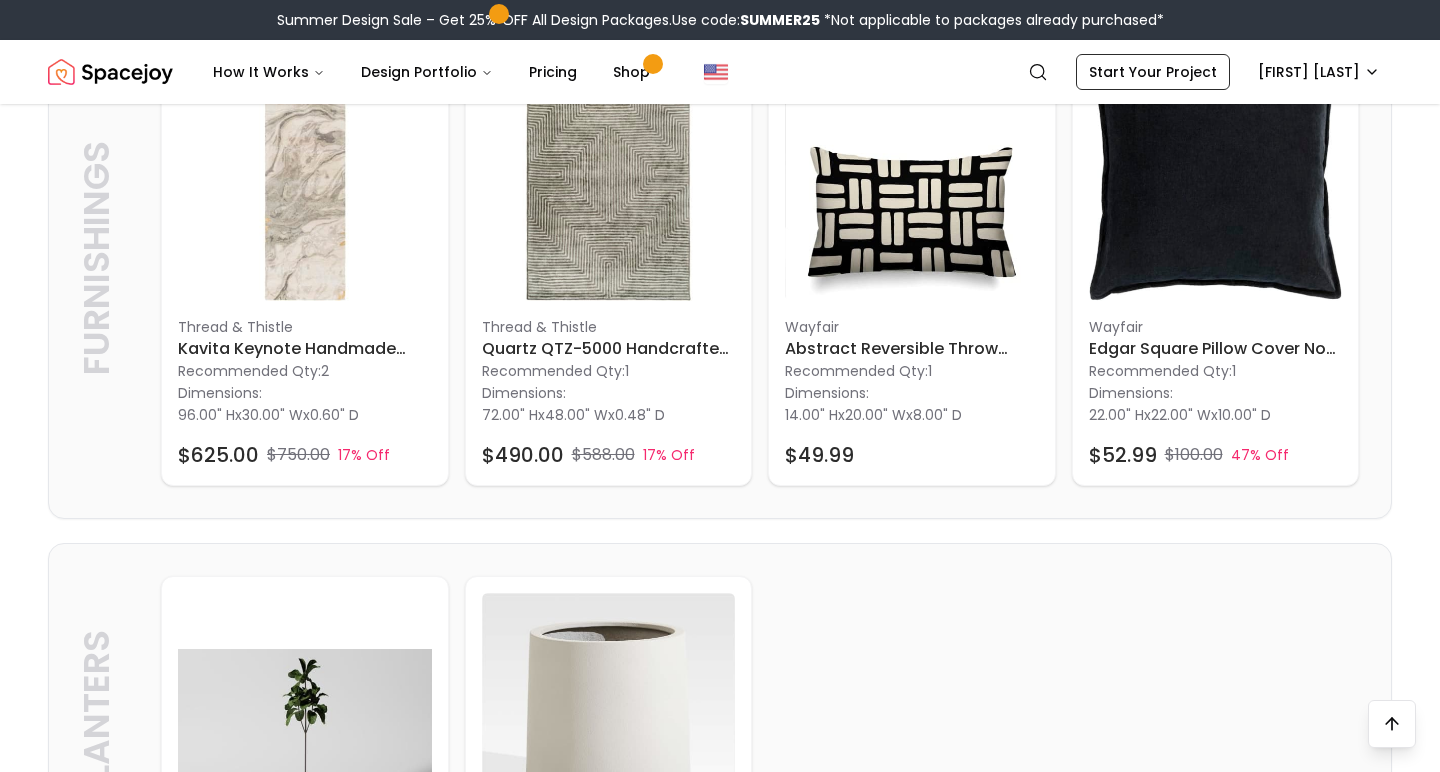 scroll, scrollTop: 1225, scrollLeft: 0, axis: vertical 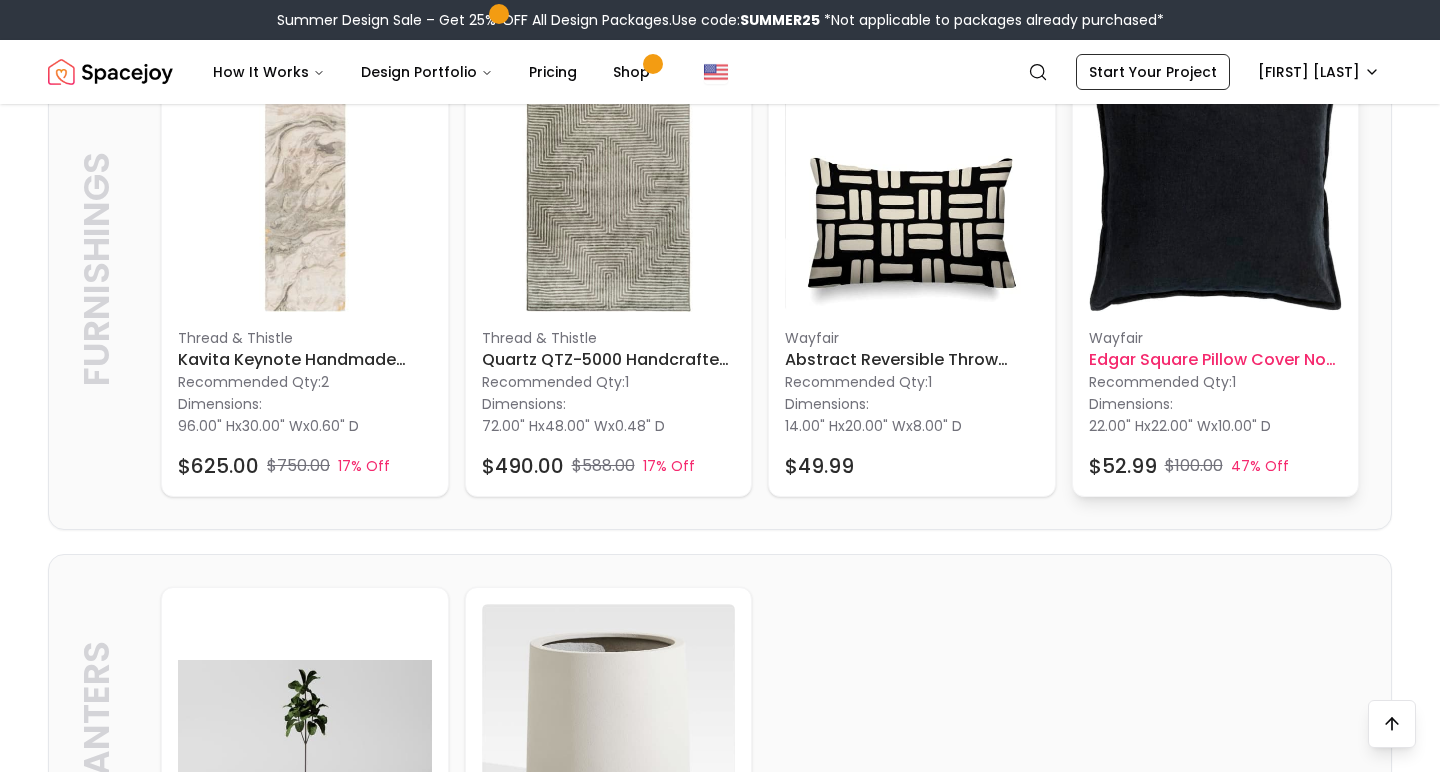 click at bounding box center [1216, 186] 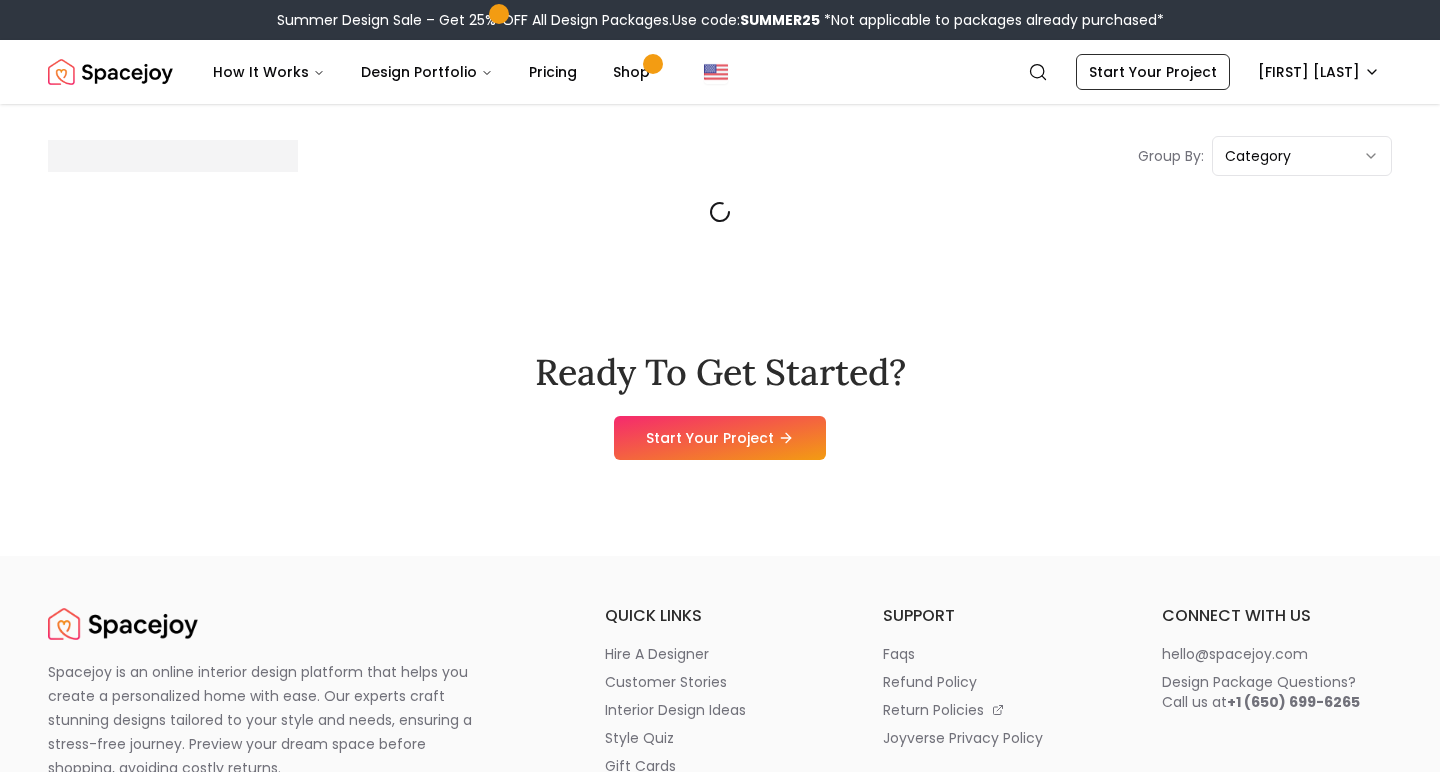 scroll, scrollTop: 0, scrollLeft: 0, axis: both 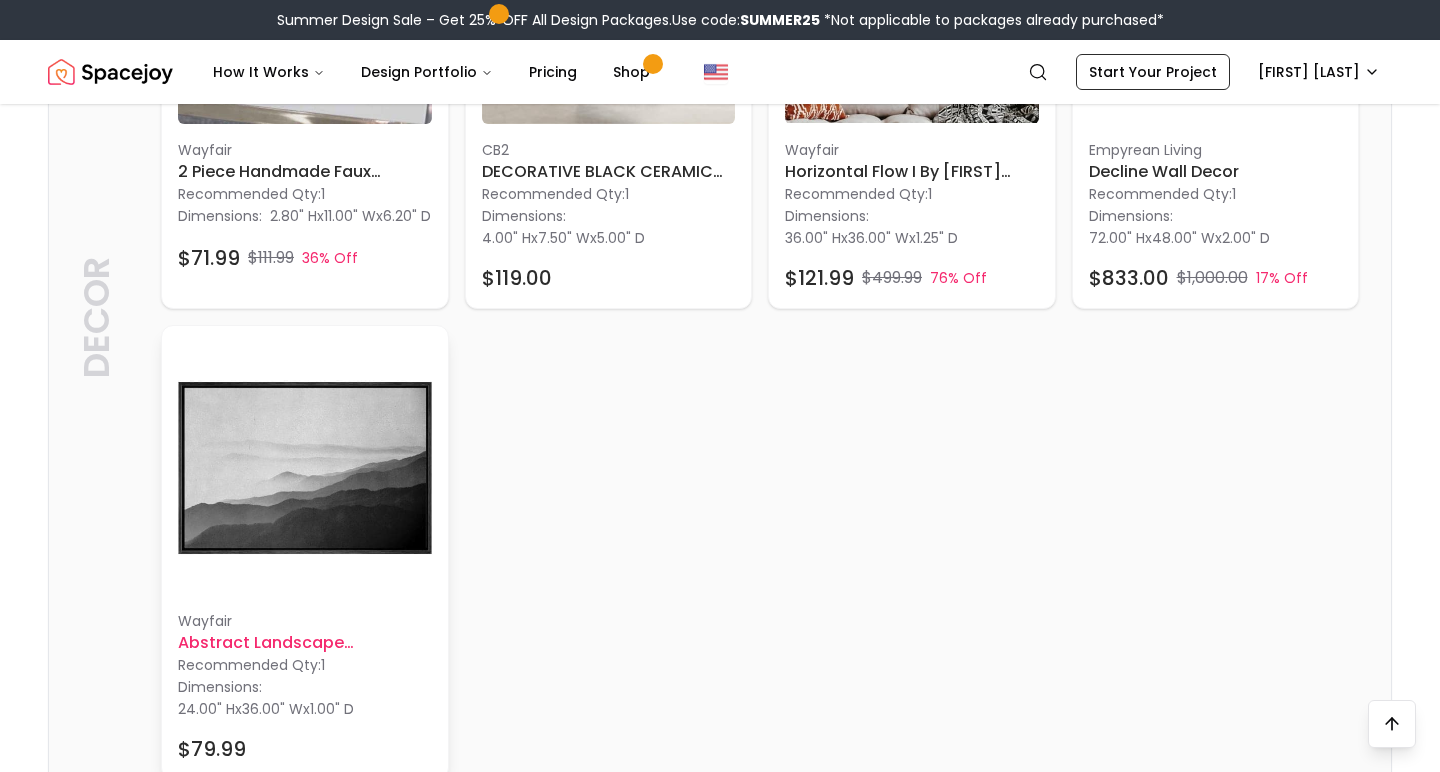 click at bounding box center (305, 469) 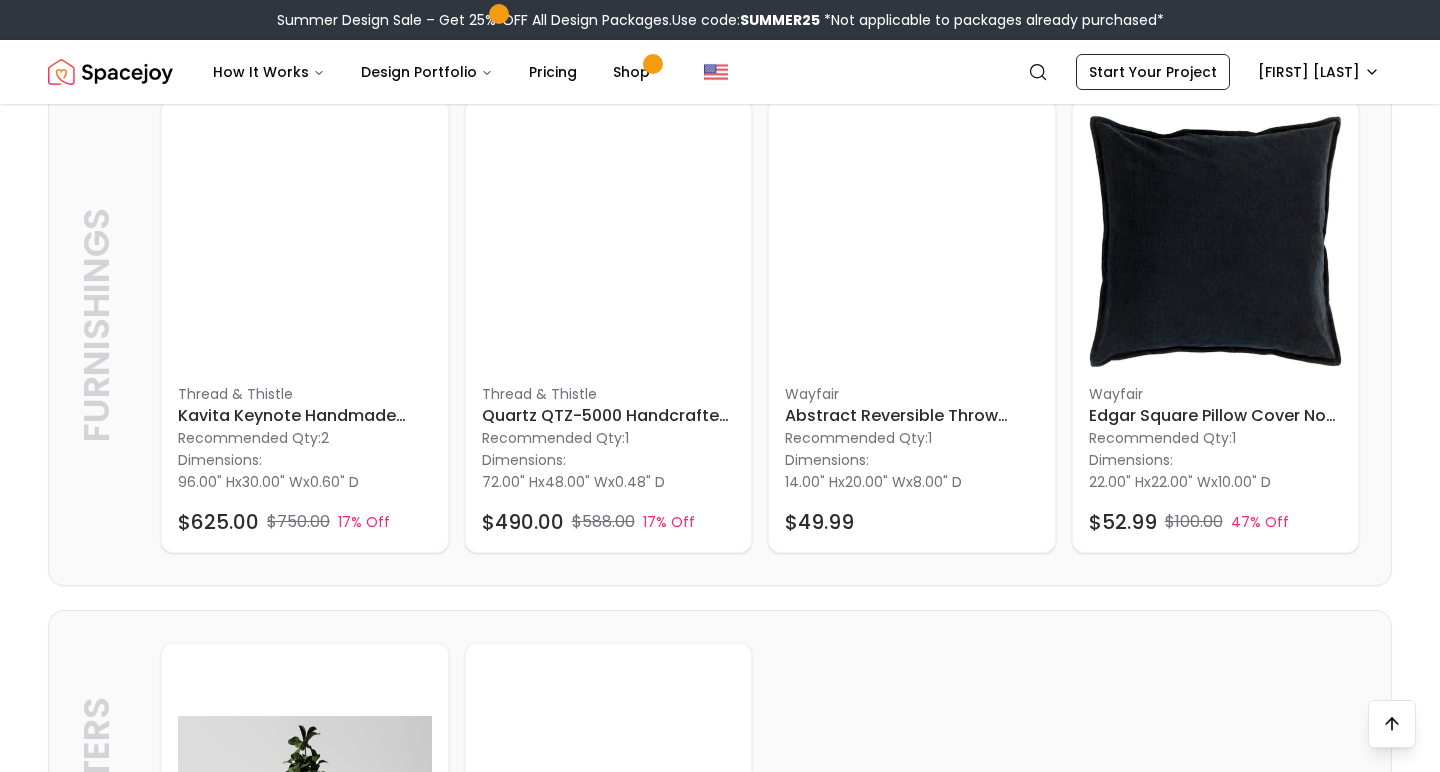 scroll, scrollTop: 1192, scrollLeft: 0, axis: vertical 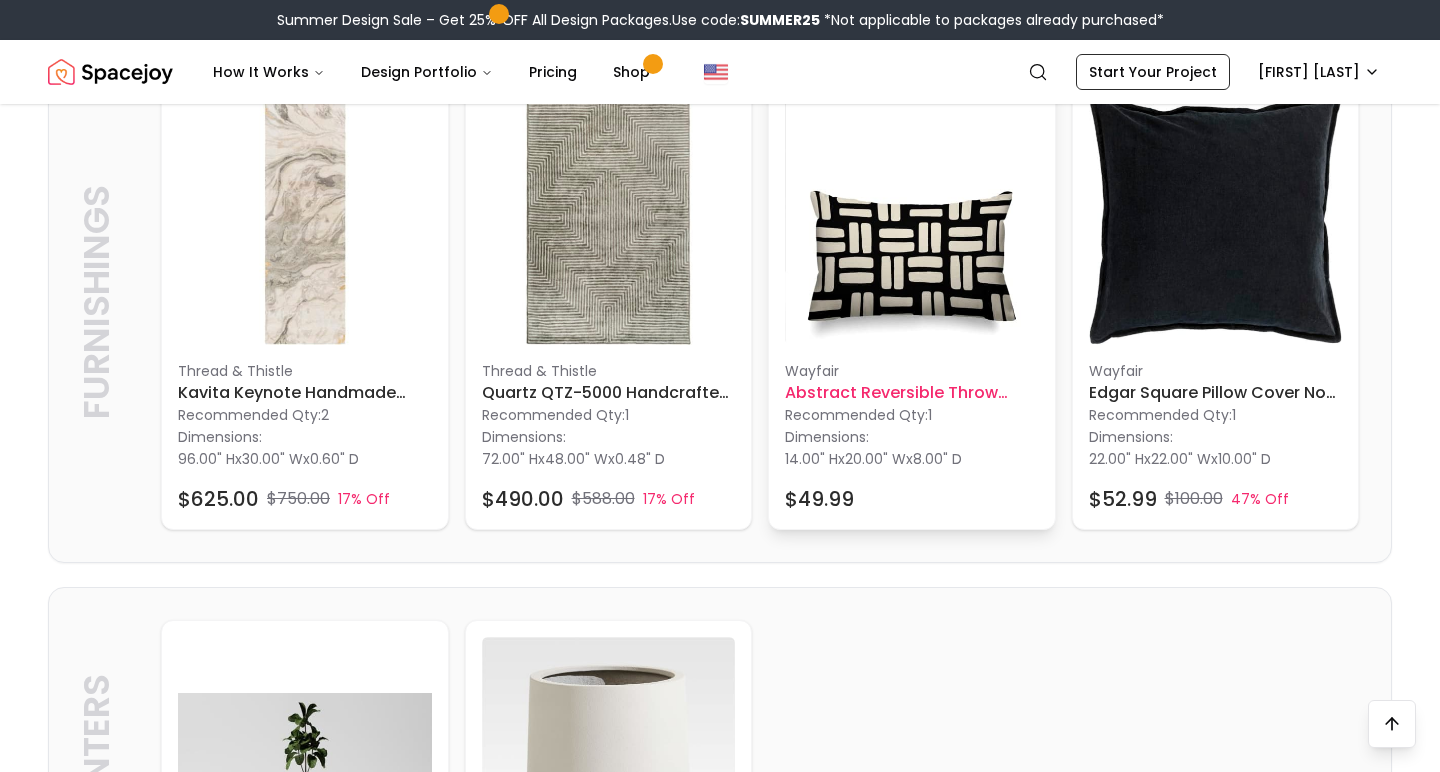 click at bounding box center (912, 219) 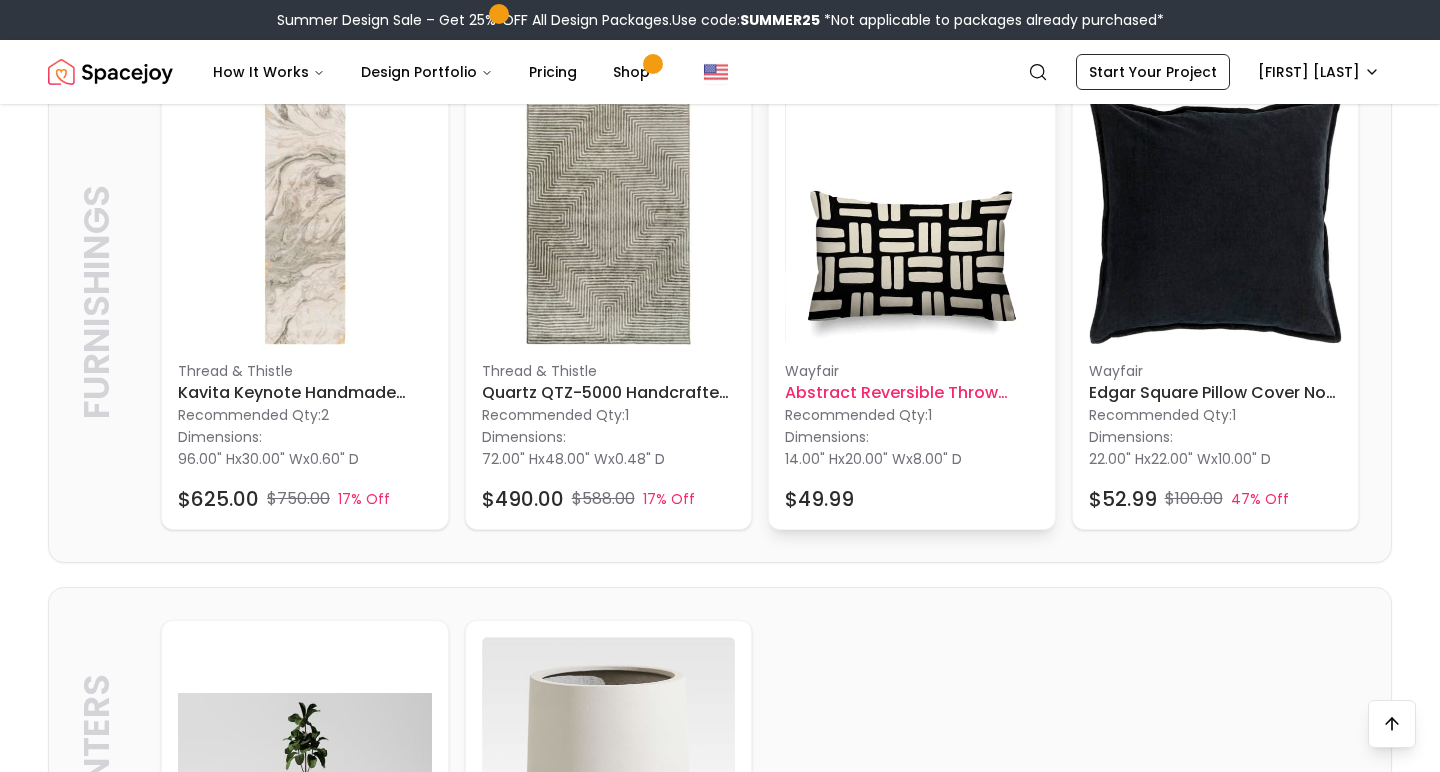 click at bounding box center (912, 219) 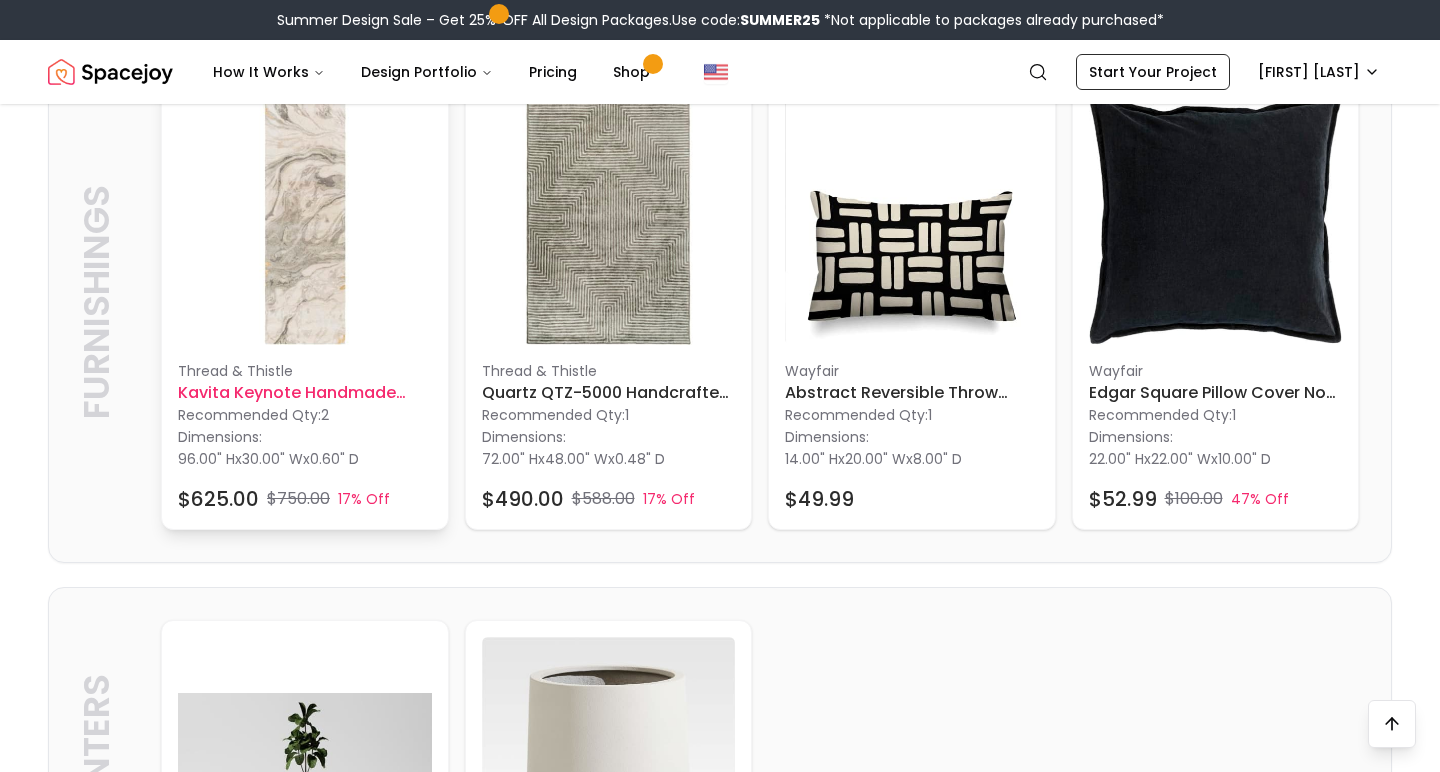 click at bounding box center (305, 219) 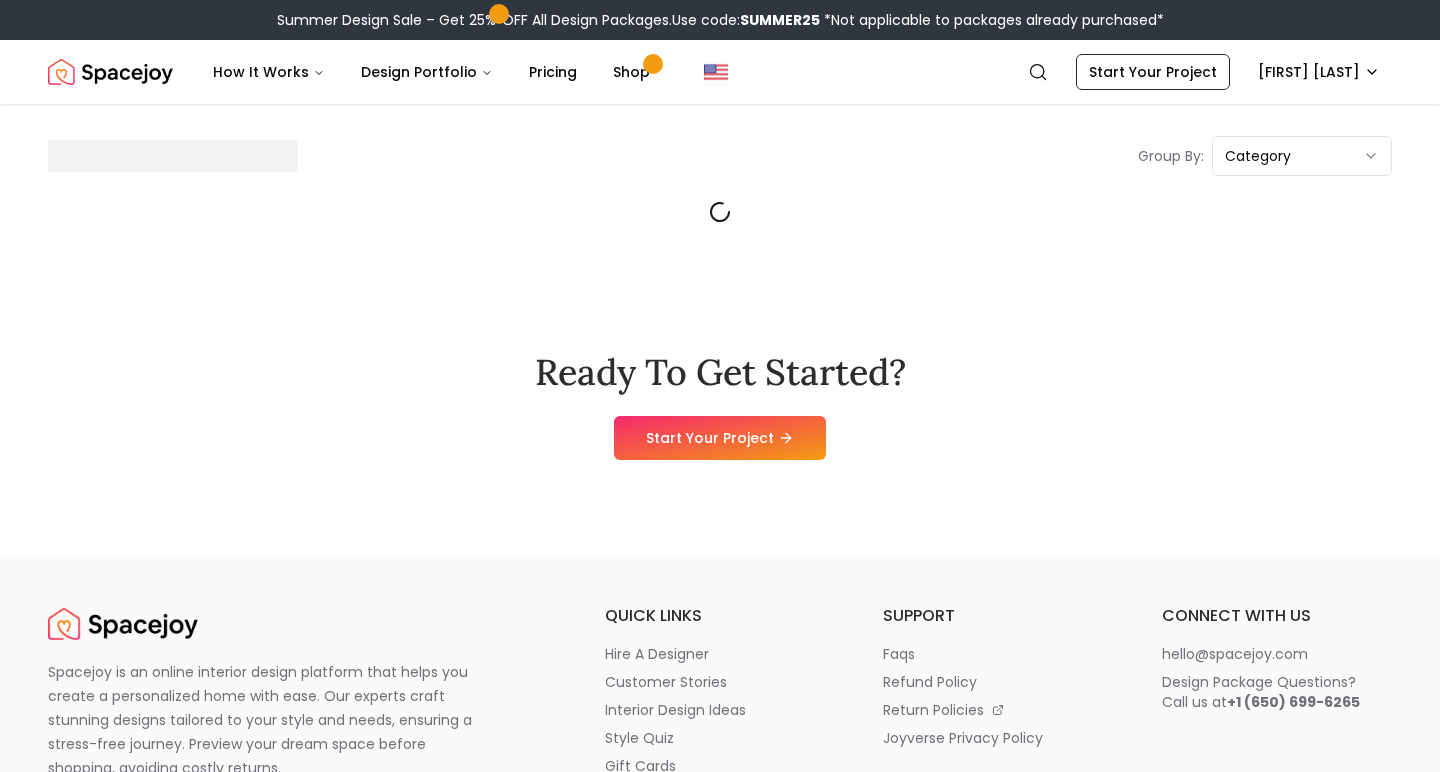scroll, scrollTop: 0, scrollLeft: 0, axis: both 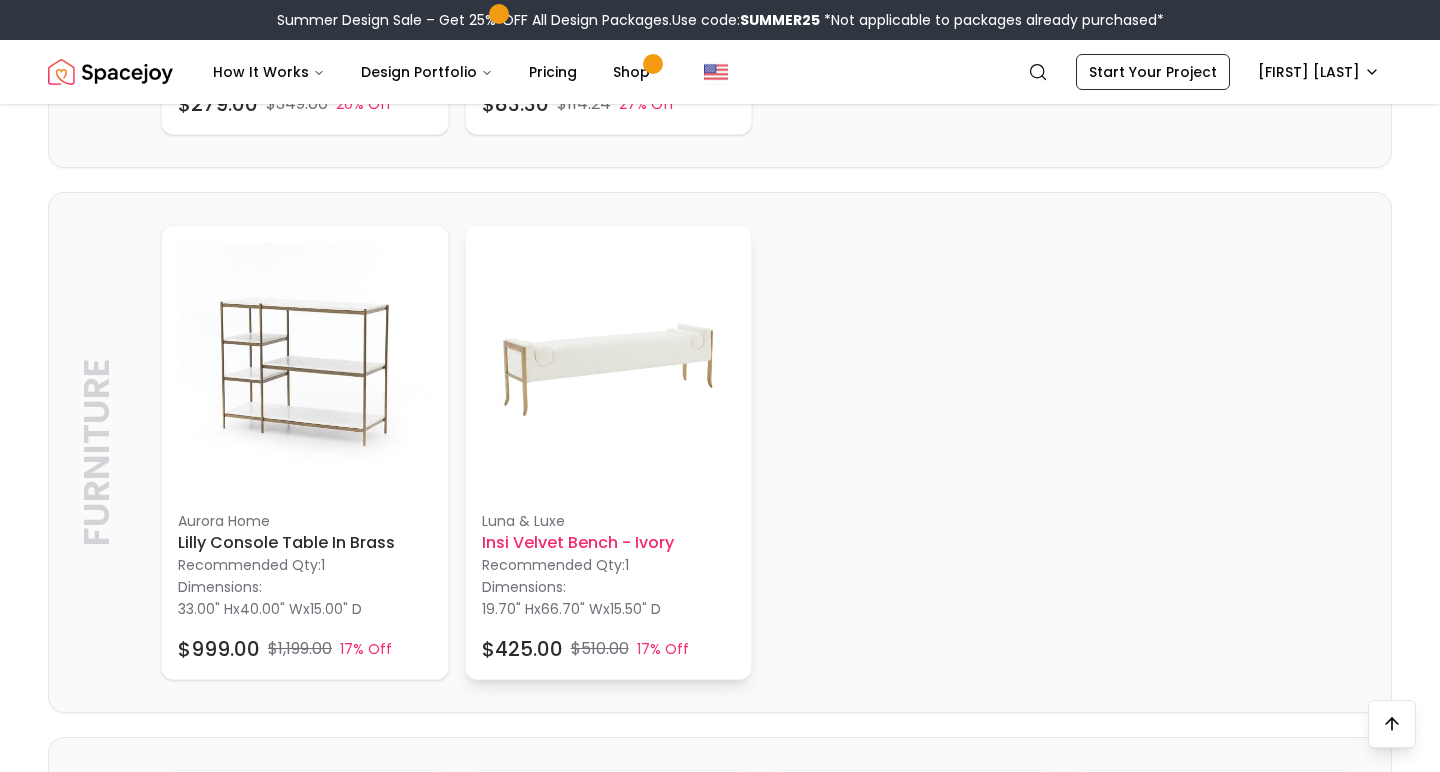 click at bounding box center [609, 369] 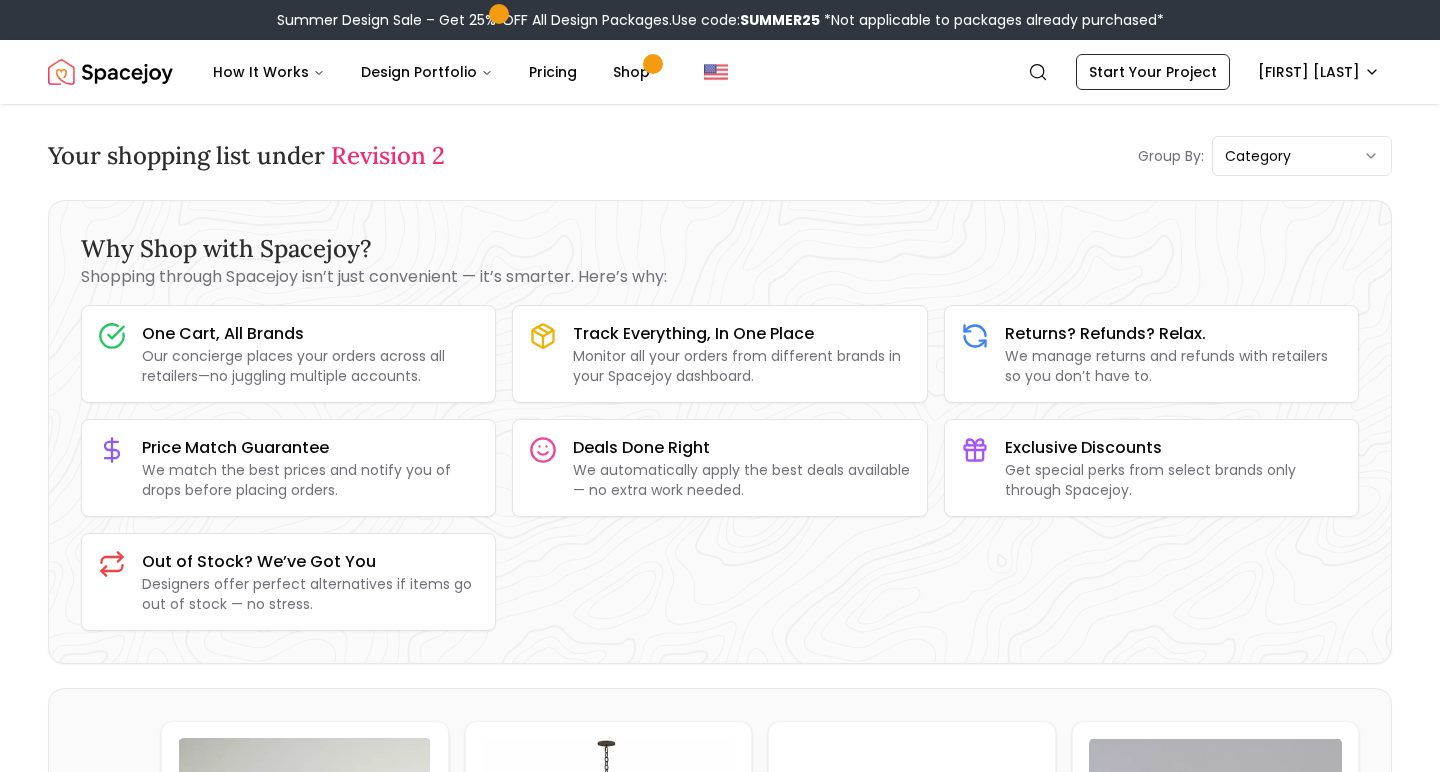 scroll, scrollTop: -17, scrollLeft: 0, axis: vertical 